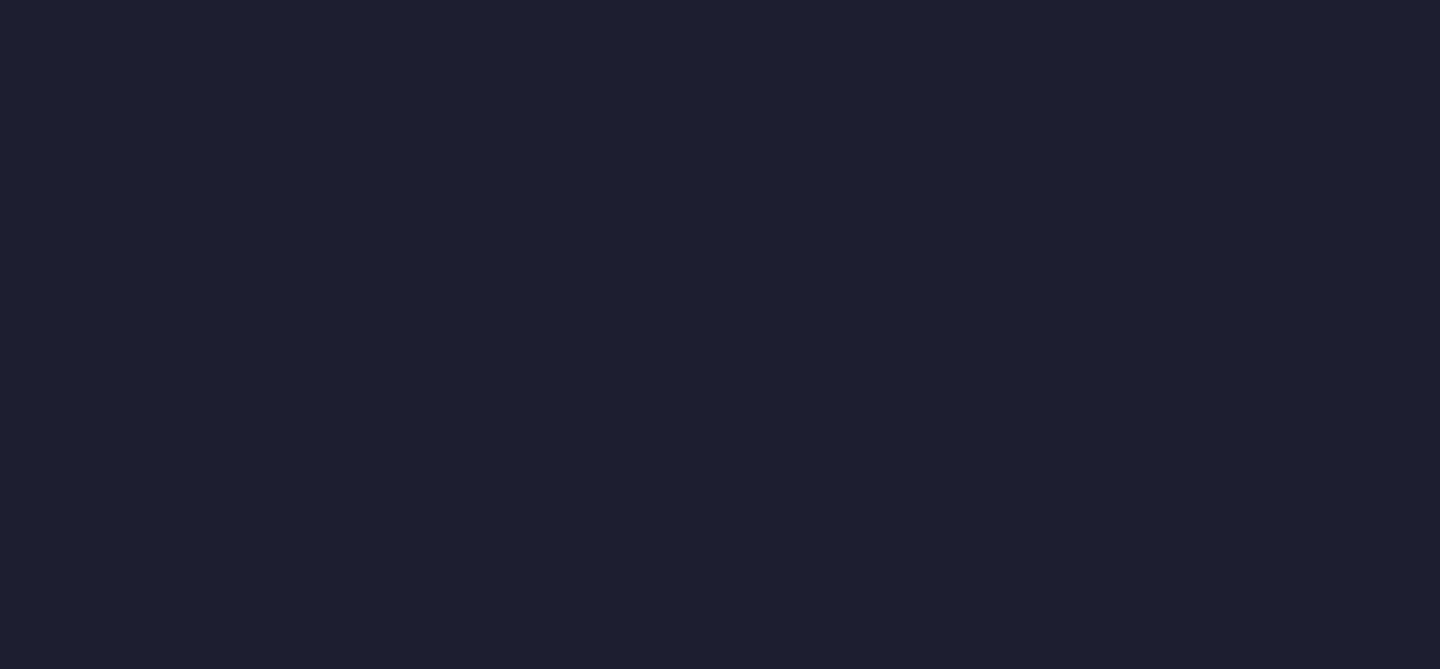 scroll, scrollTop: 0, scrollLeft: 0, axis: both 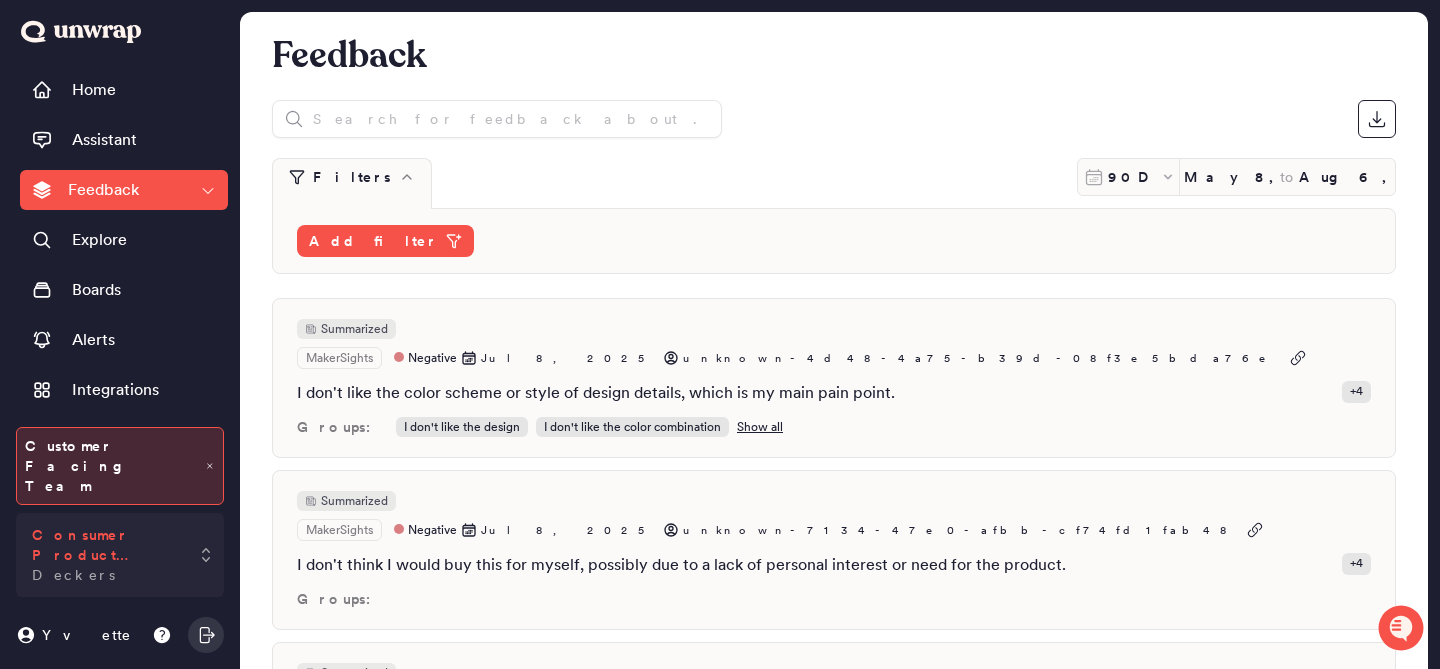 click on "Consumer Product Feedback" at bounding box center (106, 545) 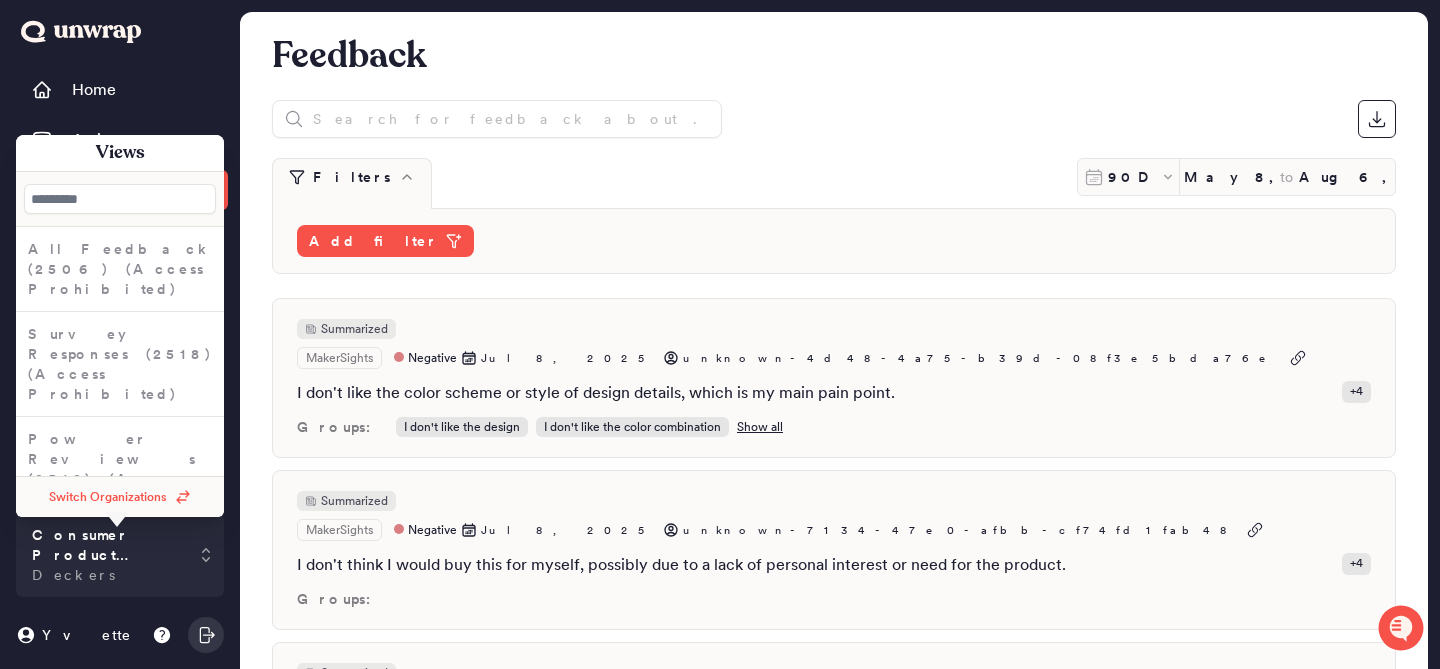 click on "Switch Organizations" at bounding box center (120, 497) 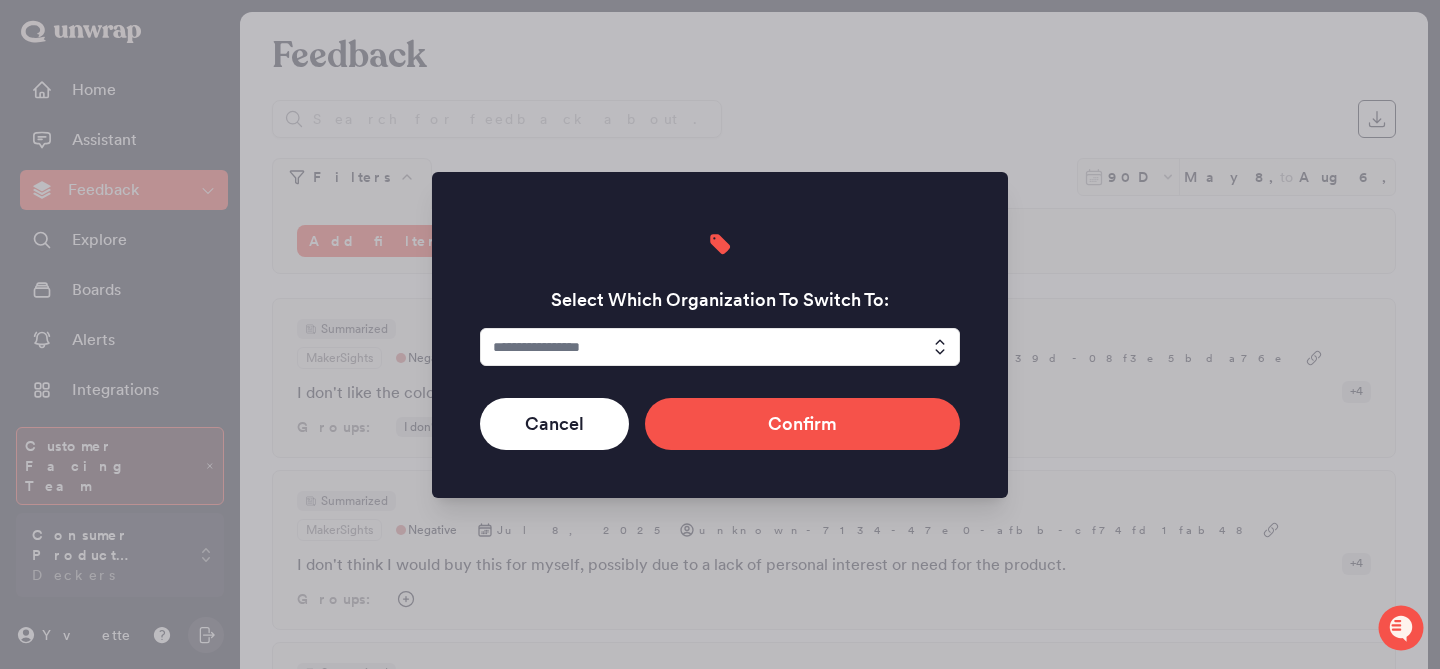 click at bounding box center (720, 347) 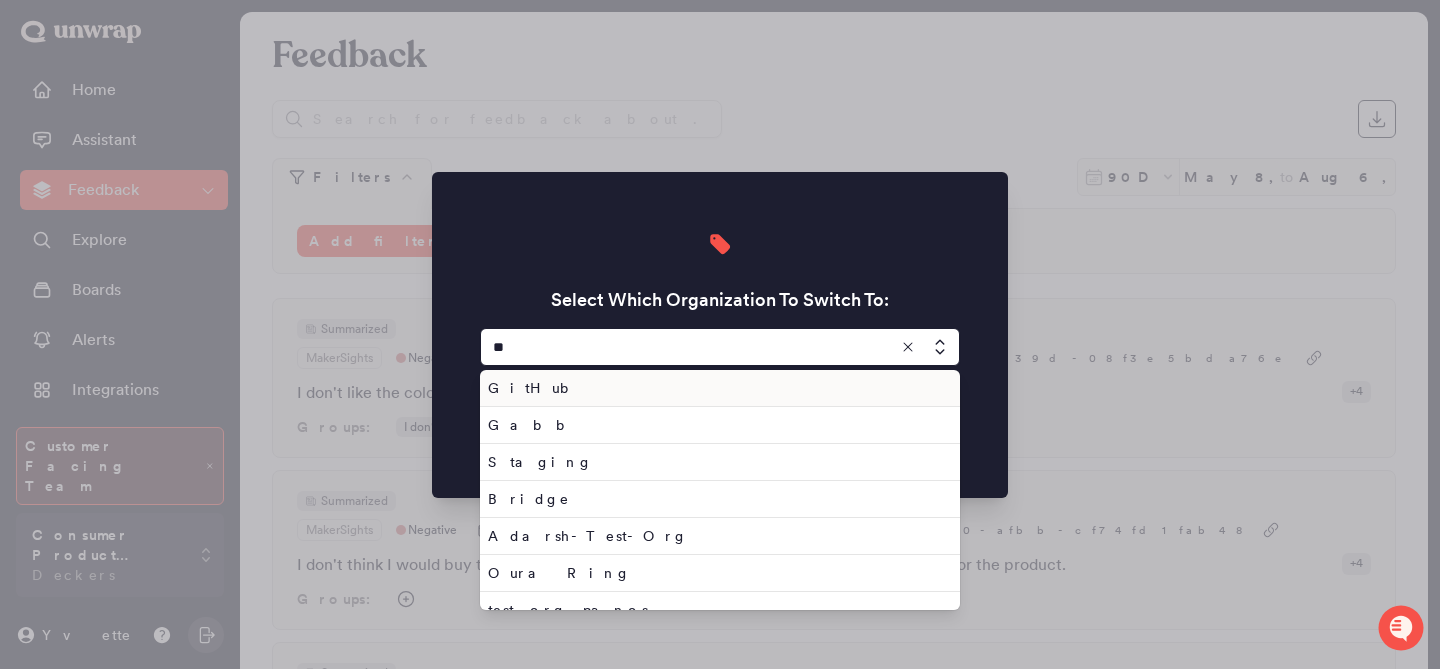 scroll, scrollTop: 0, scrollLeft: 0, axis: both 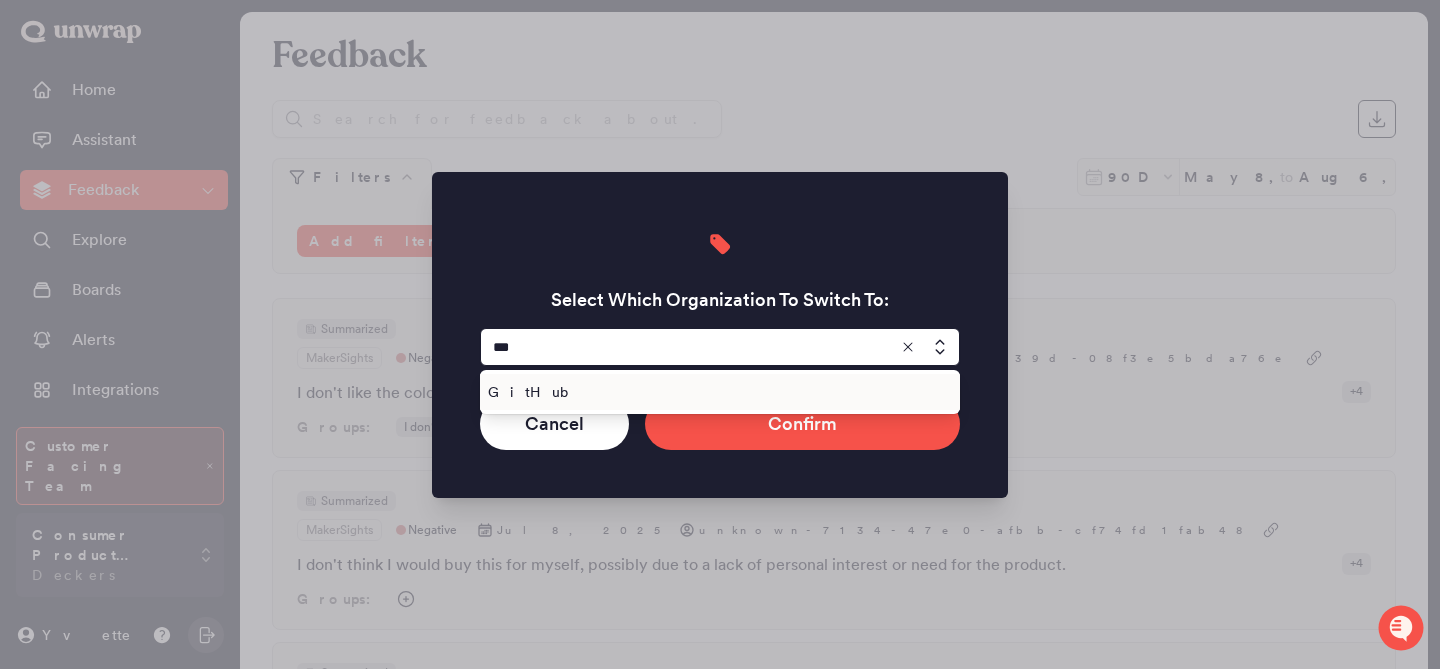 type on "******" 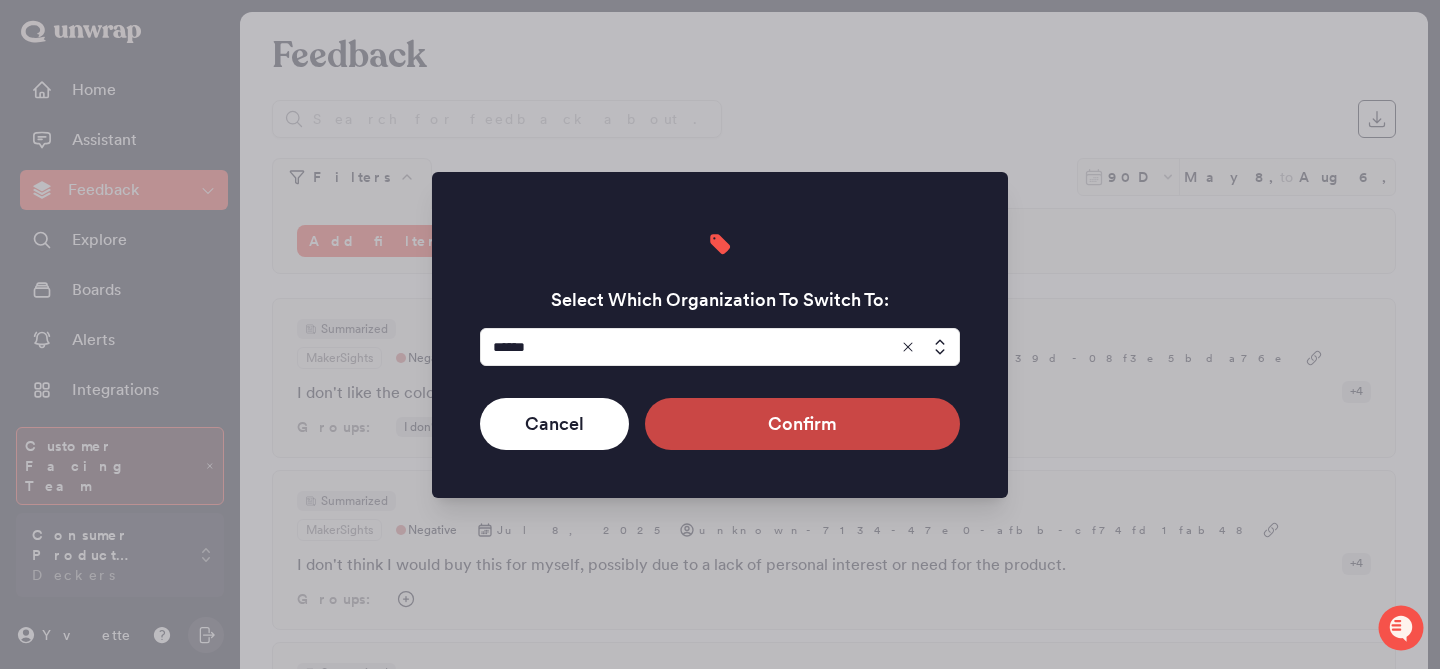 click on "Confirm" at bounding box center [802, 424] 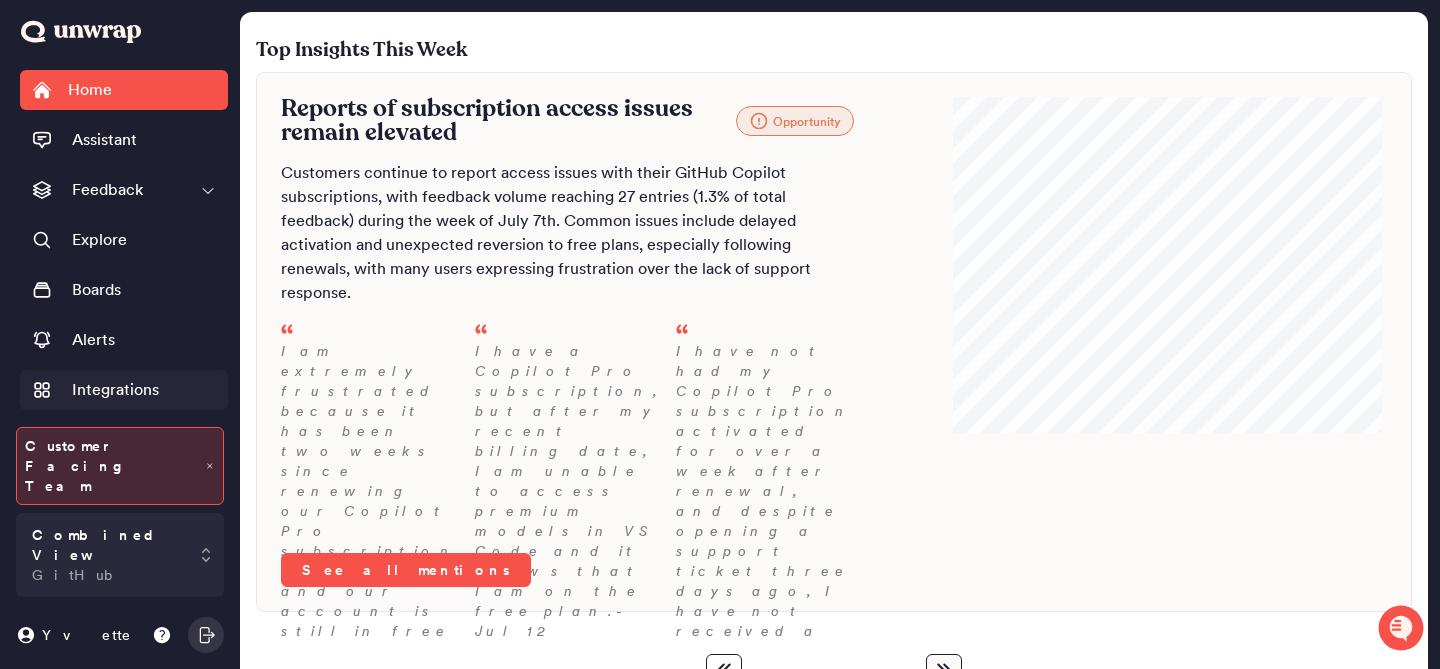 scroll, scrollTop: 133, scrollLeft: 0, axis: vertical 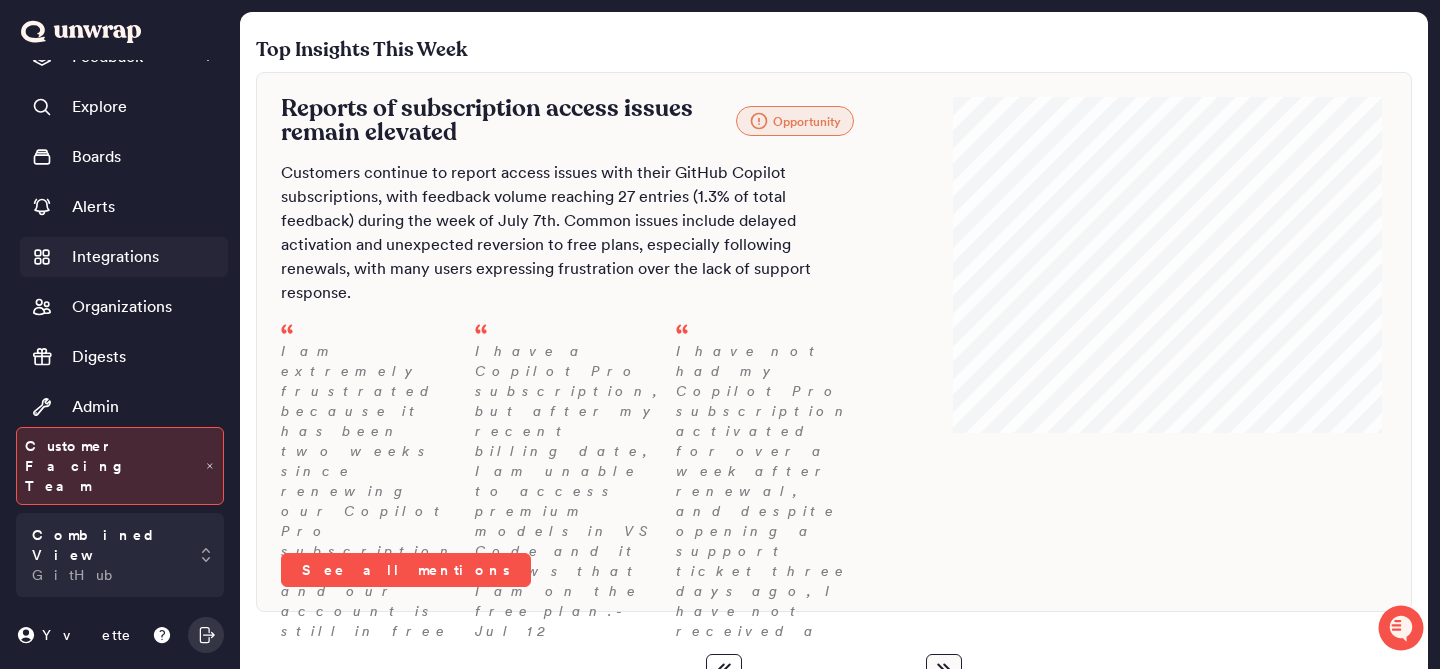 click on "Integrations" at bounding box center (115, 257) 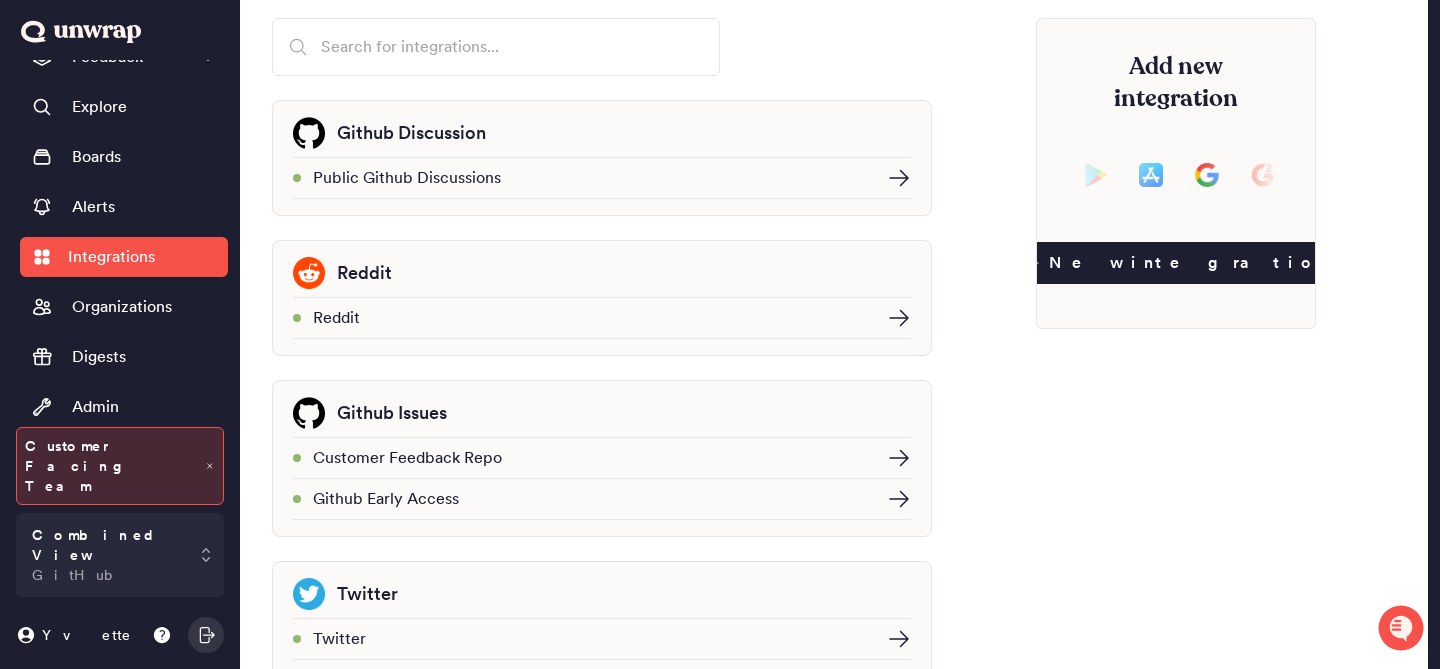 scroll, scrollTop: 192, scrollLeft: 0, axis: vertical 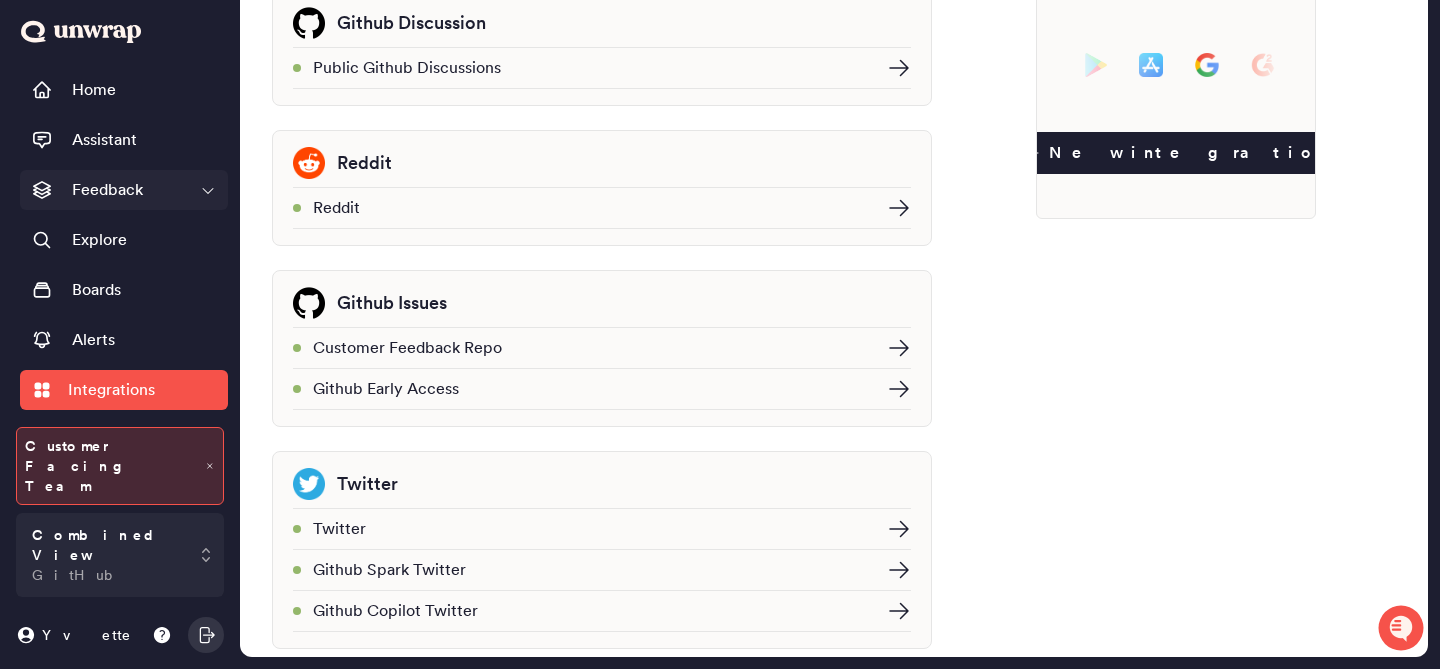 click on "Feedback" at bounding box center (124, 190) 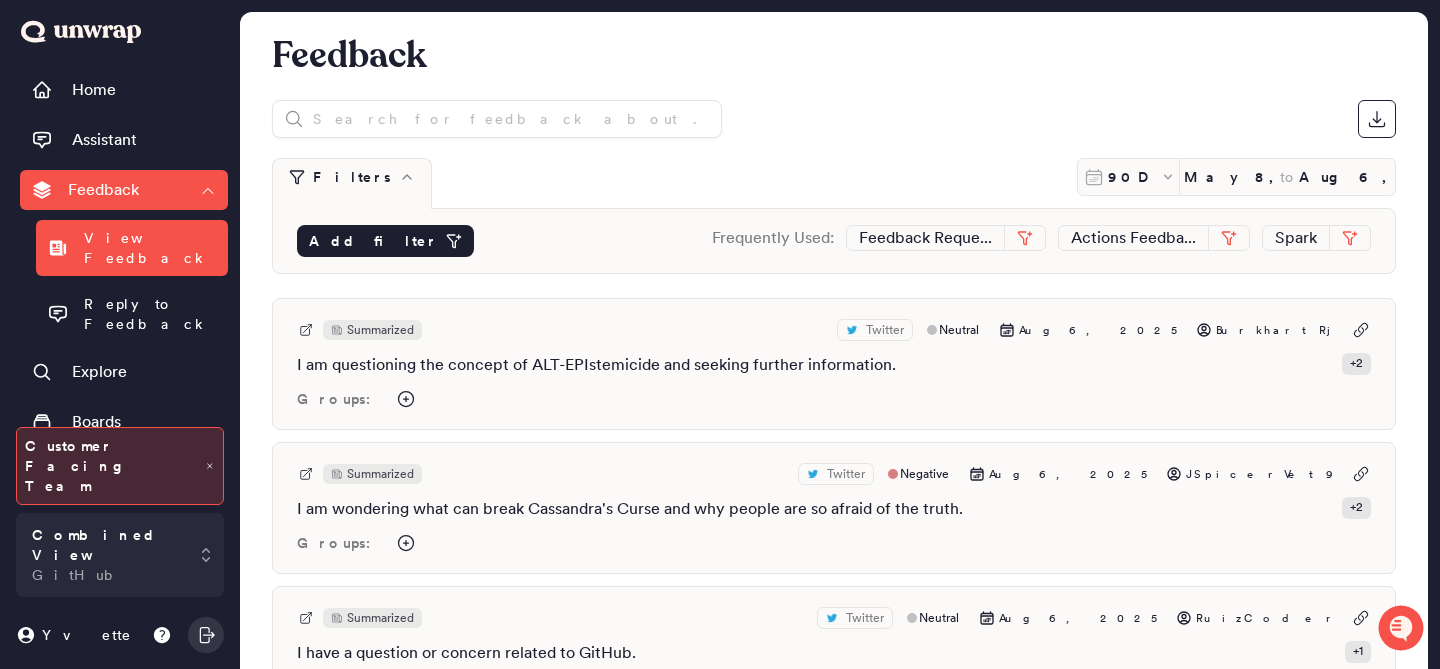 click on "Add filter" at bounding box center (373, 241) 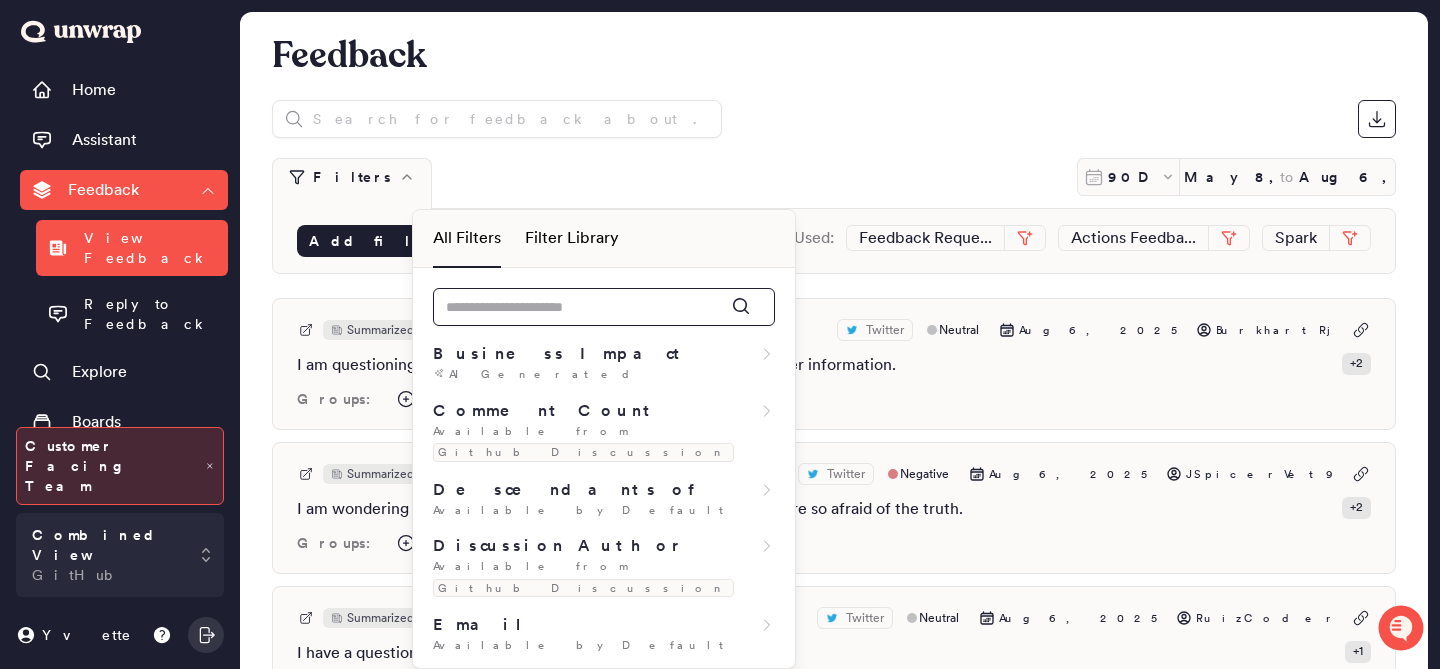 click at bounding box center (604, 307) 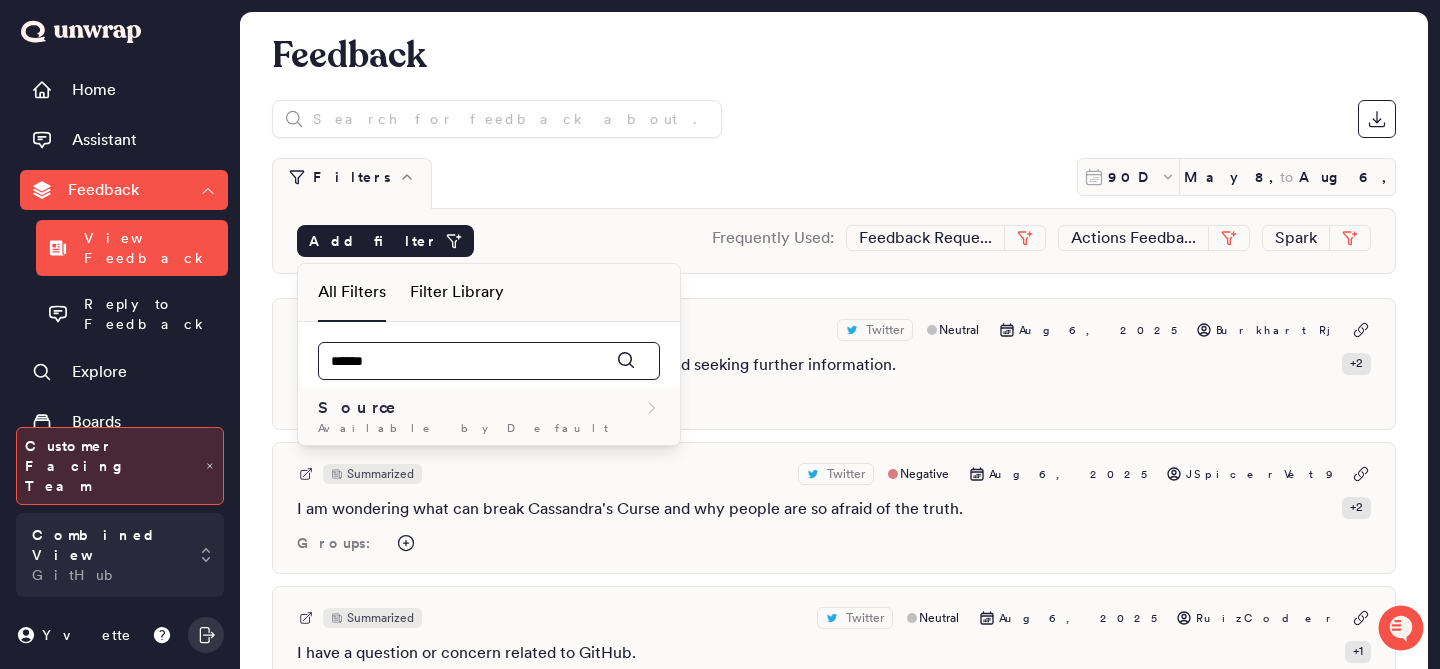 type on "******" 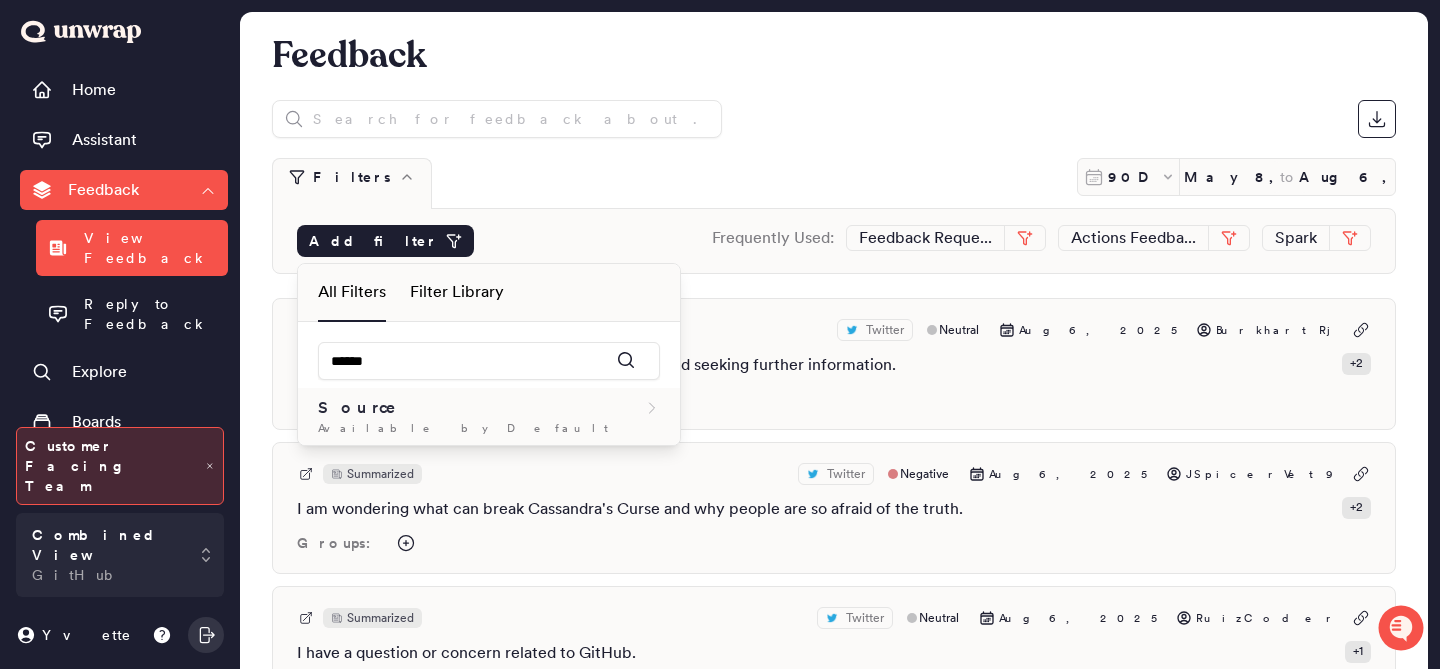 click on "Source" at bounding box center (489, 408) 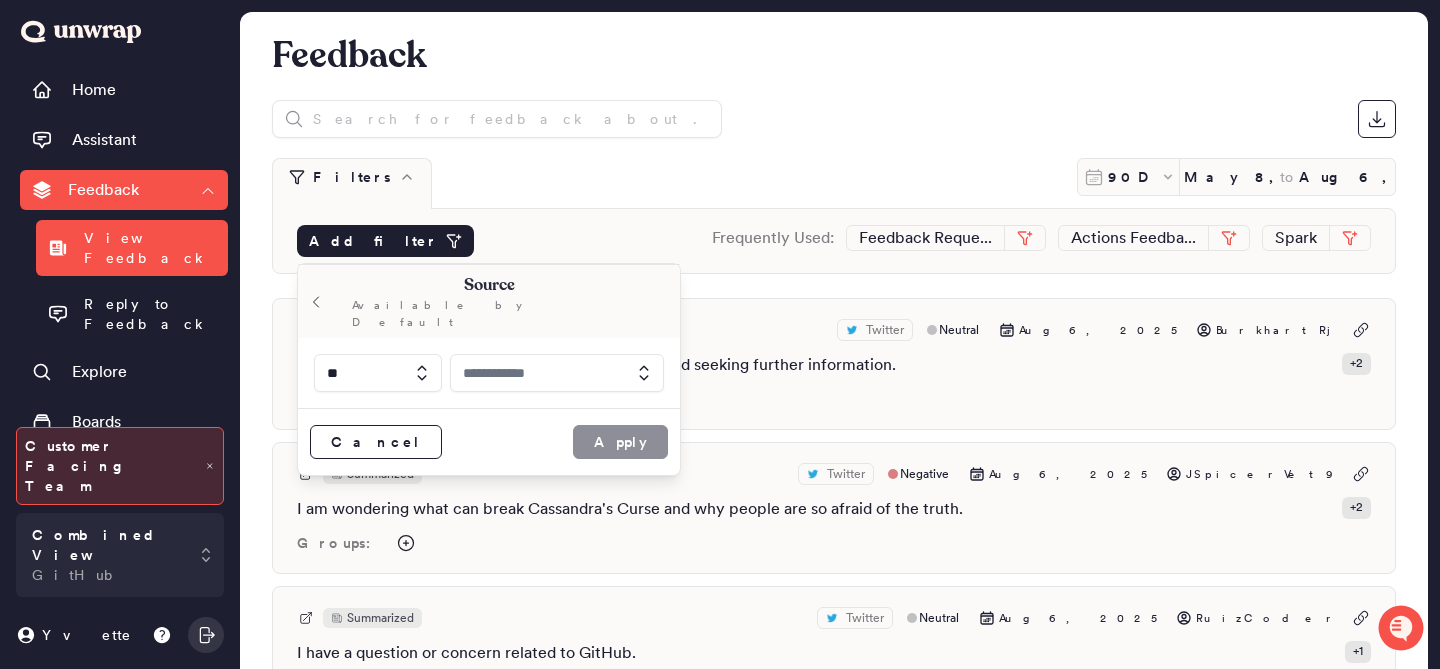 click at bounding box center (557, 373) 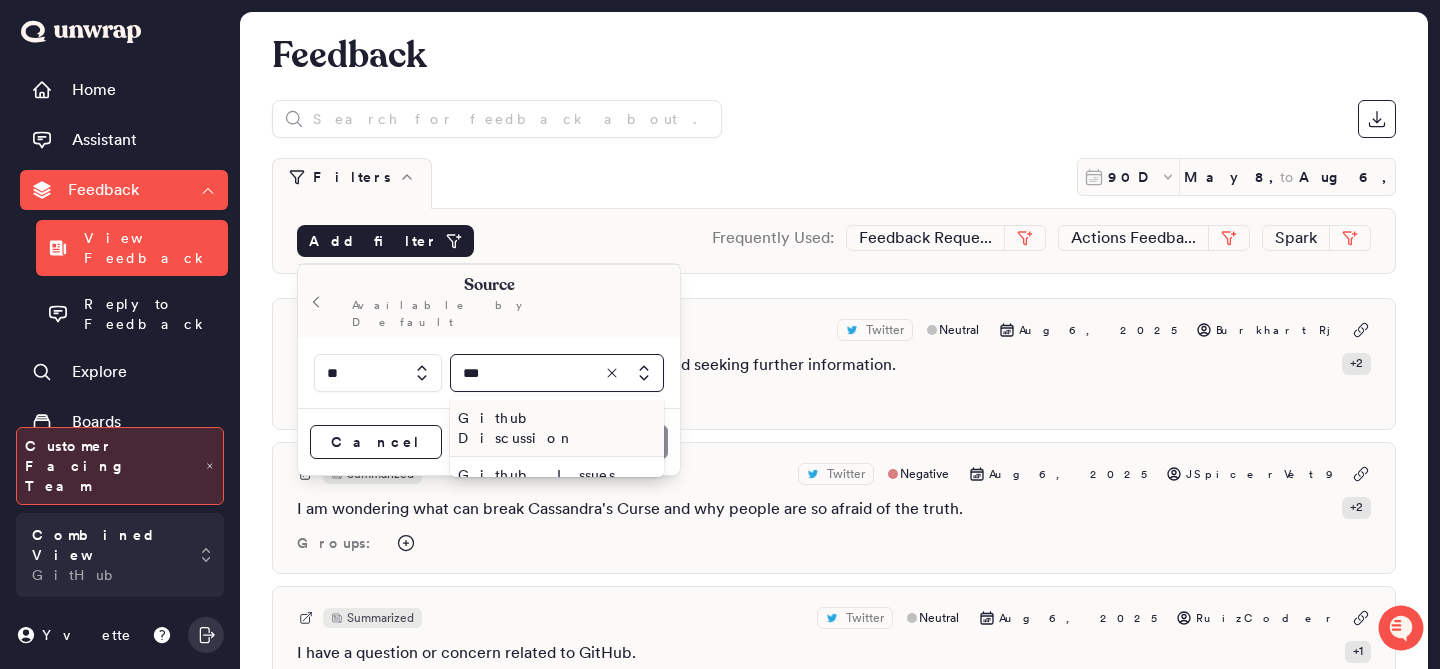 type on "***" 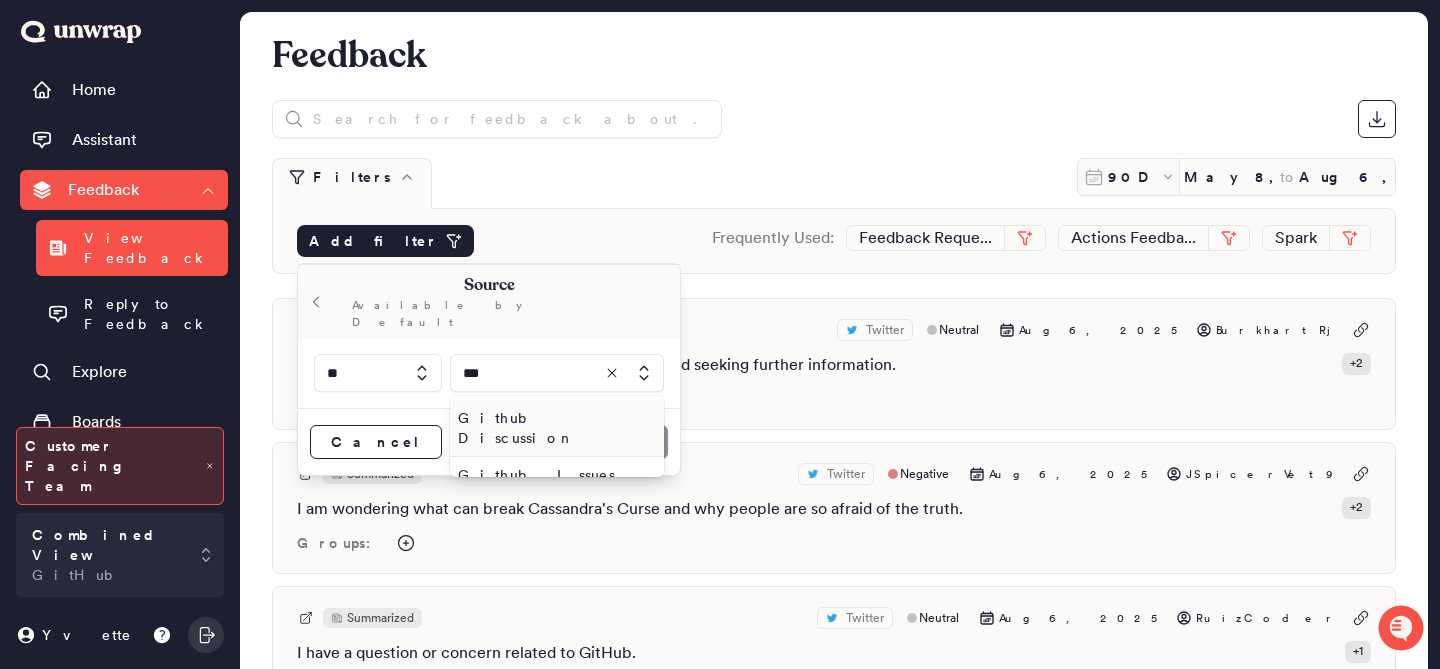 click on "Github Discussion" at bounding box center [553, 428] 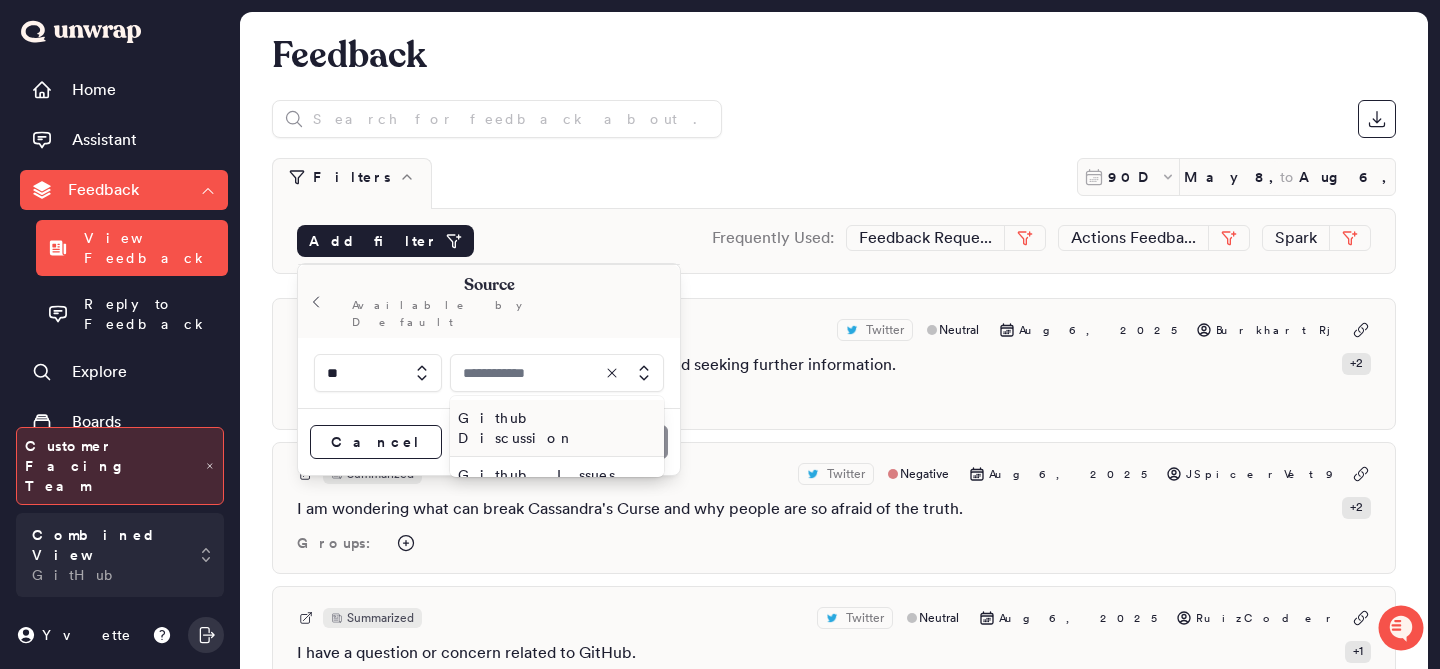 type on "**********" 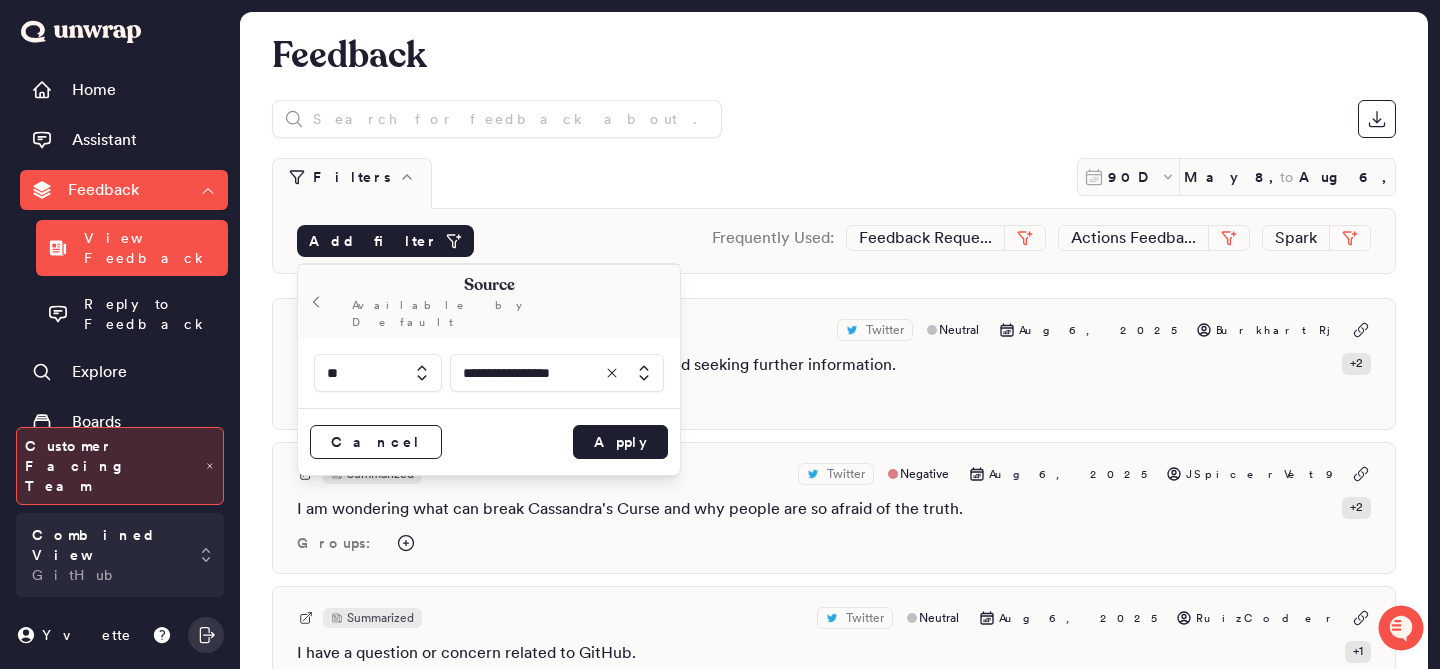click on "Cancel Apply" at bounding box center (489, 441) 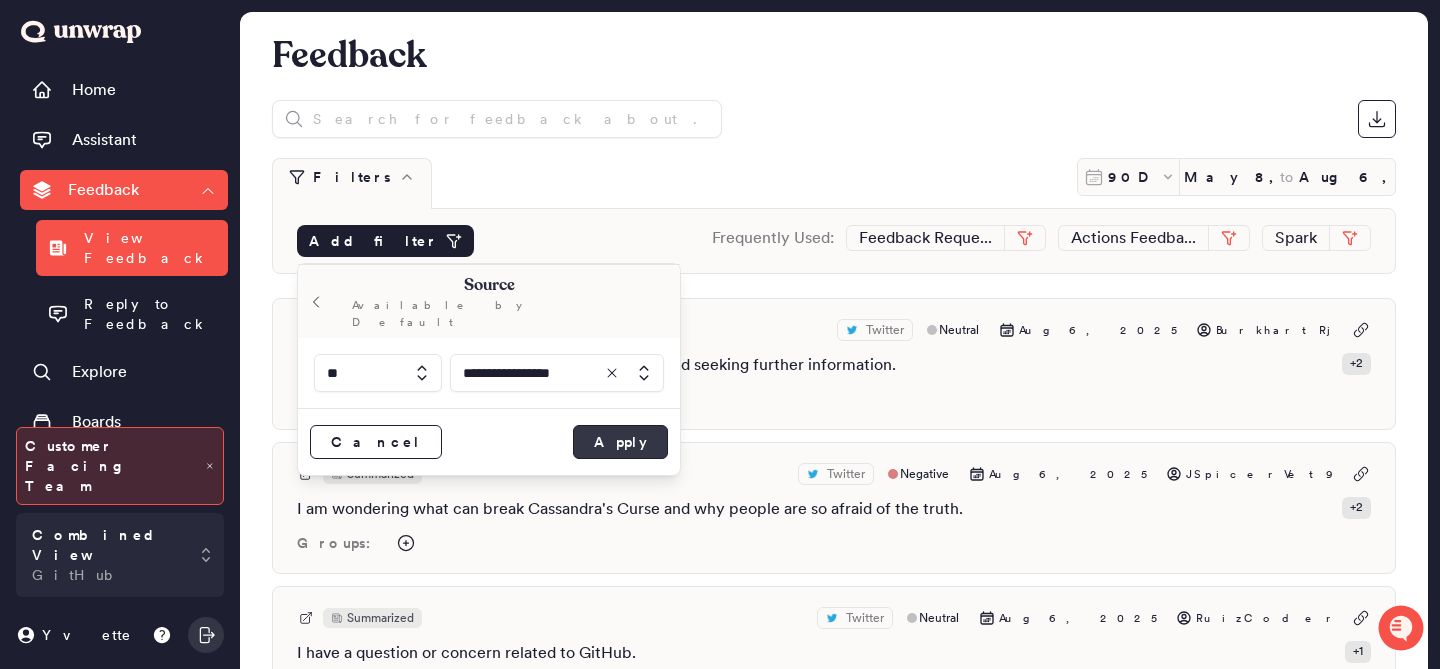 click on "Apply" at bounding box center (620, 442) 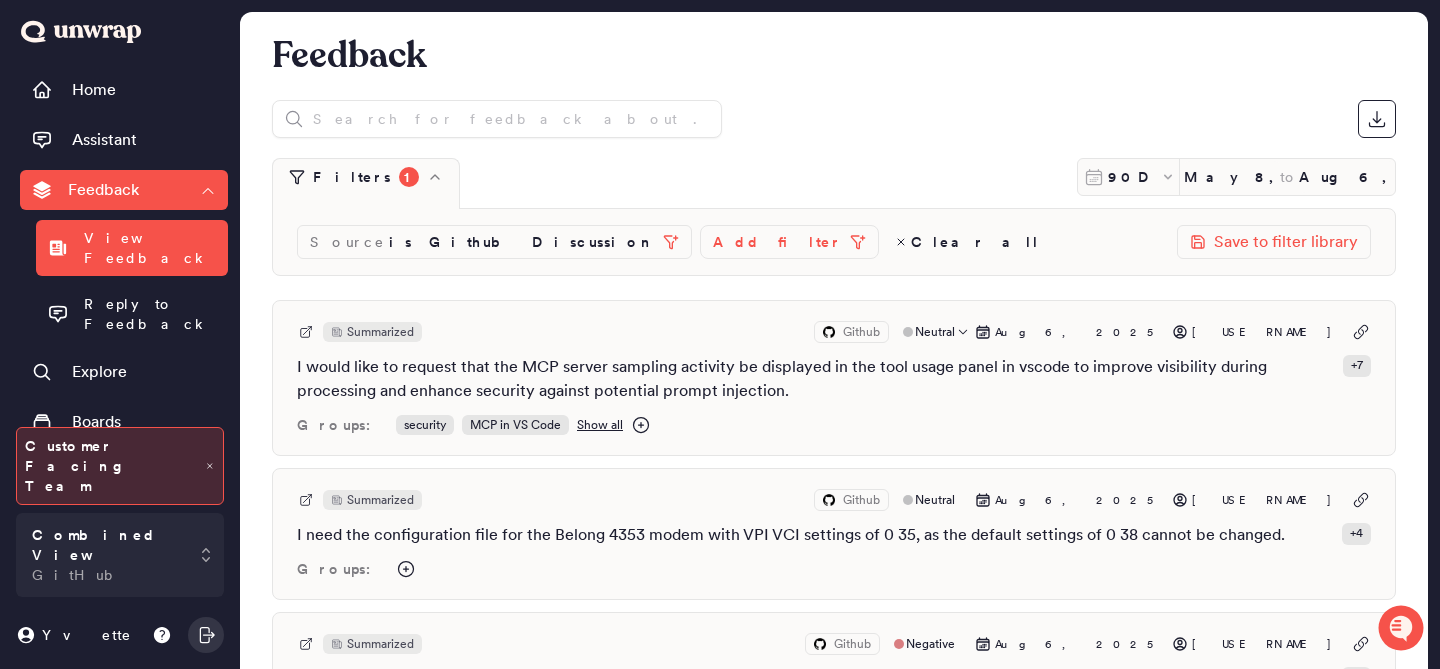 click on "I would like to request that the MCP server sampling activity be displayed in the tool usage panel in vscode to improve visibility during processing and enhance security against potential prompt injection." at bounding box center [816, 379] 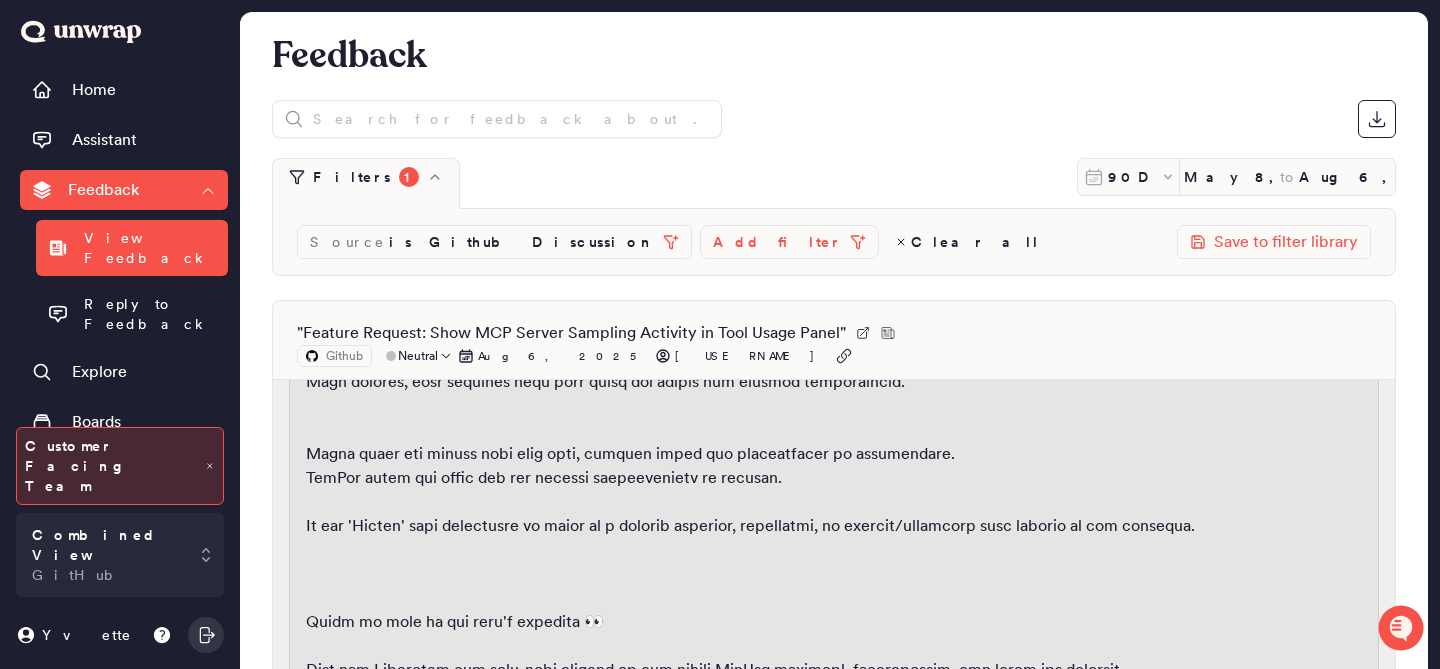scroll, scrollTop: 910, scrollLeft: 0, axis: vertical 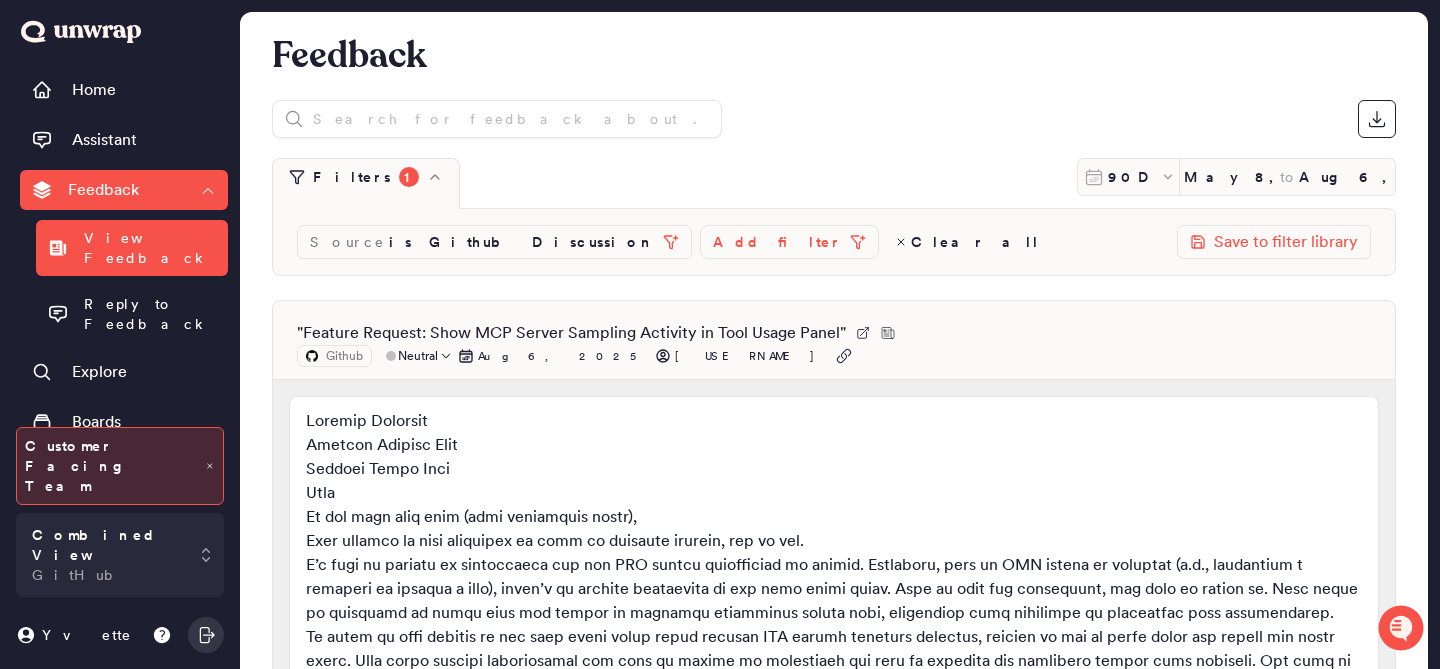 click on "" Feature Request: Show MCP Server Sampling Activity in Tool Usage Panel " Github Neutral Aug 6, 2025 NiclasOlofsson Groups: security MCP in VS Code Show all Comment Count :  1 Discussion Author :  NiclasOlofsson  + 5" at bounding box center (834, 547) 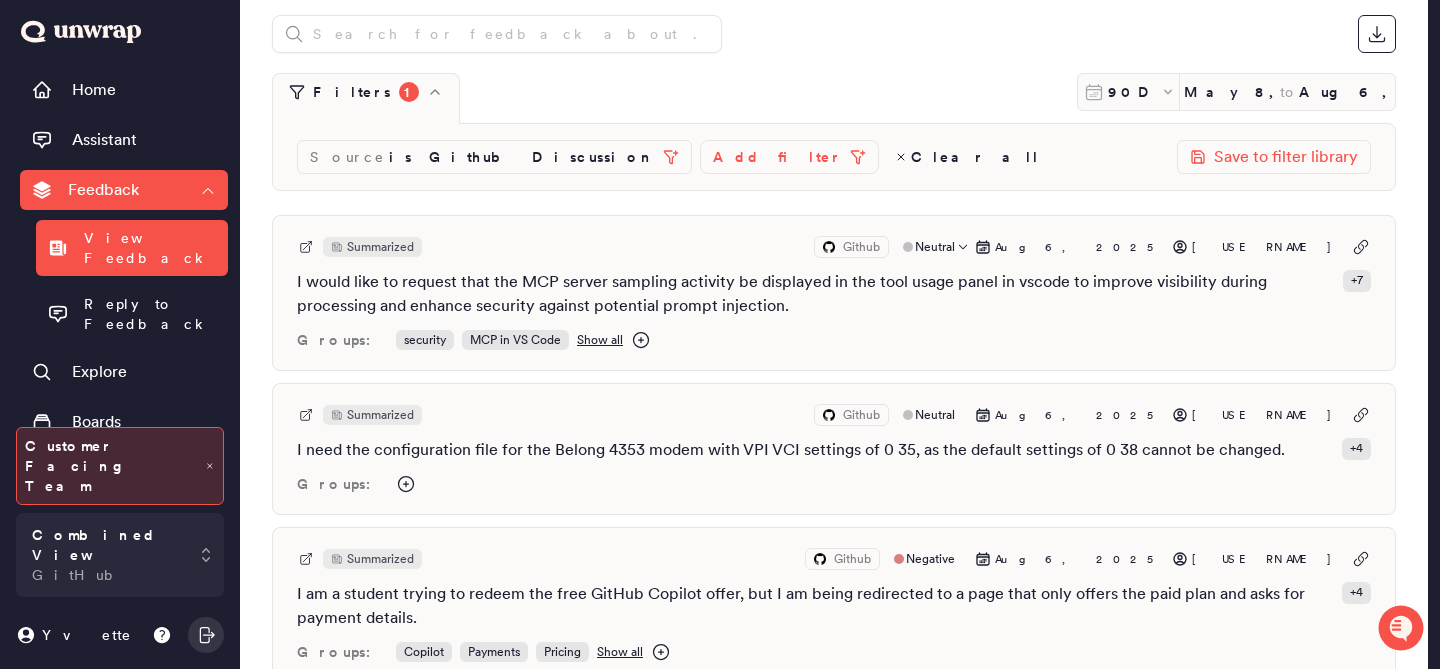scroll, scrollTop: 106, scrollLeft: 0, axis: vertical 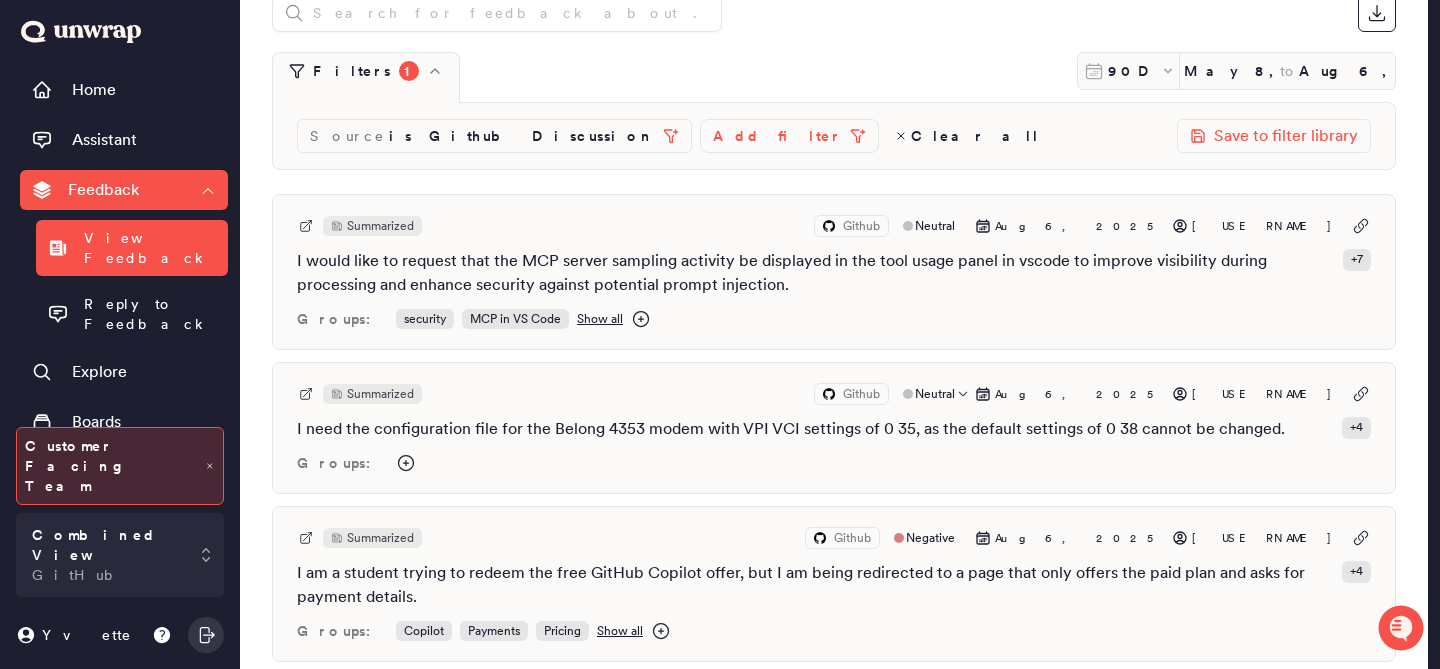 click on "I need the configuration file for the Belong 4353 modem with VPI VCI settings of 0 35, as the default settings of 0 38 cannot be changed." at bounding box center [791, 429] 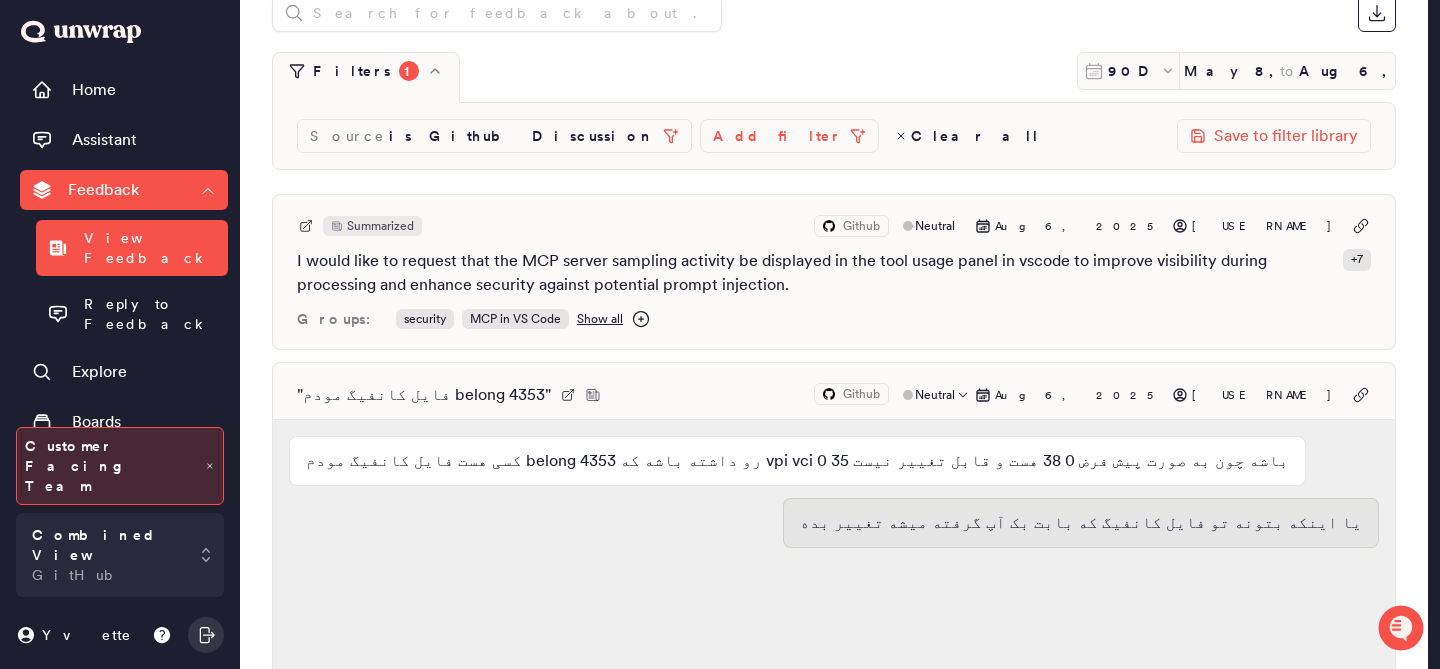 click on "" فایل کانفیگ مودم belong 4353 " Github Neutral Aug 6, 2025 nhamidn63 کسی هست فایل کانفیگ مودم belong 4353 رو داشته باشه که vpi vci 0 35 باشه چون به صورت پیش فرض 0 38 هست و قابل تغییر نیست یا اینکه بتونه تو فایل کانفیگ که بابت بک آپ گرفته میشه تغییر بده Groups: Comment Count :  1 Discussion Author :  nhamidn63  + 2" at bounding box center [834, 598] 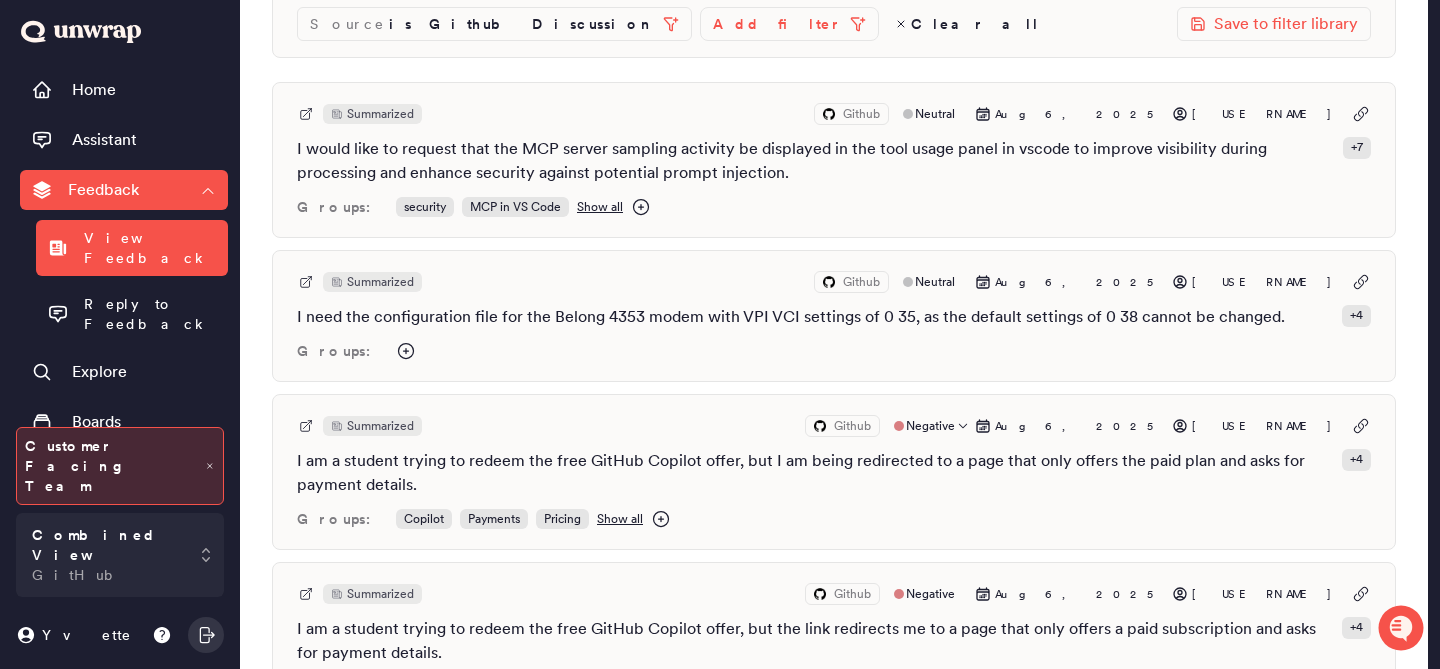 scroll, scrollTop: 223, scrollLeft: 0, axis: vertical 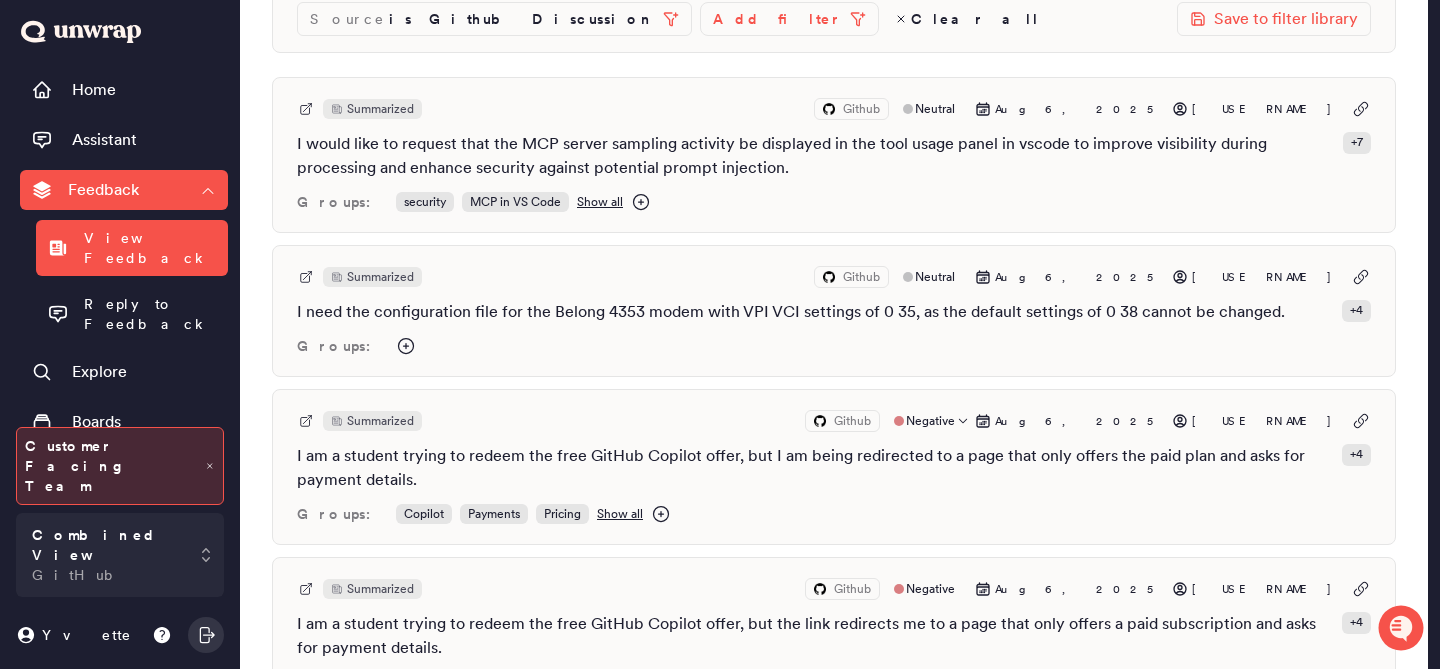 click on "I am a student trying to redeem the free GitHub Copilot offer, but I am being redirected to a page that only offers the paid plan and asks for payment details." at bounding box center (815, 468) 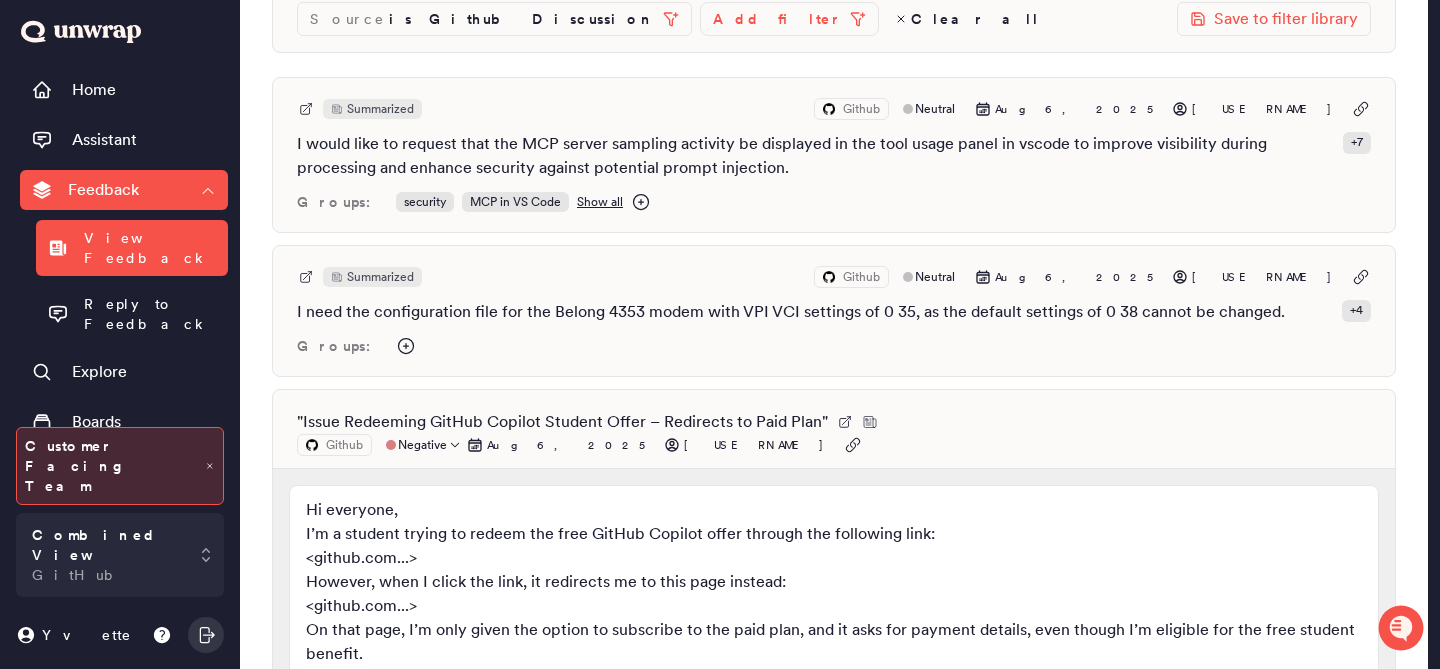scroll, scrollTop: 214, scrollLeft: 0, axis: vertical 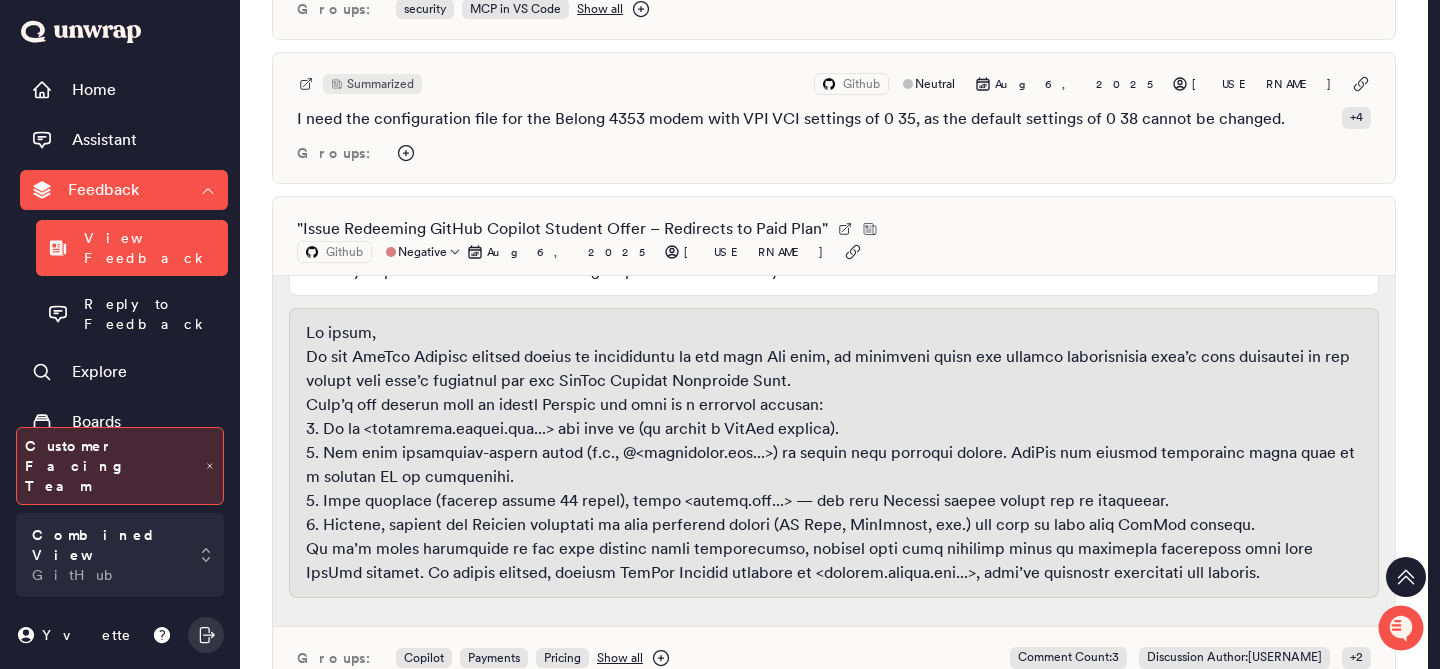click at bounding box center (845, 229) 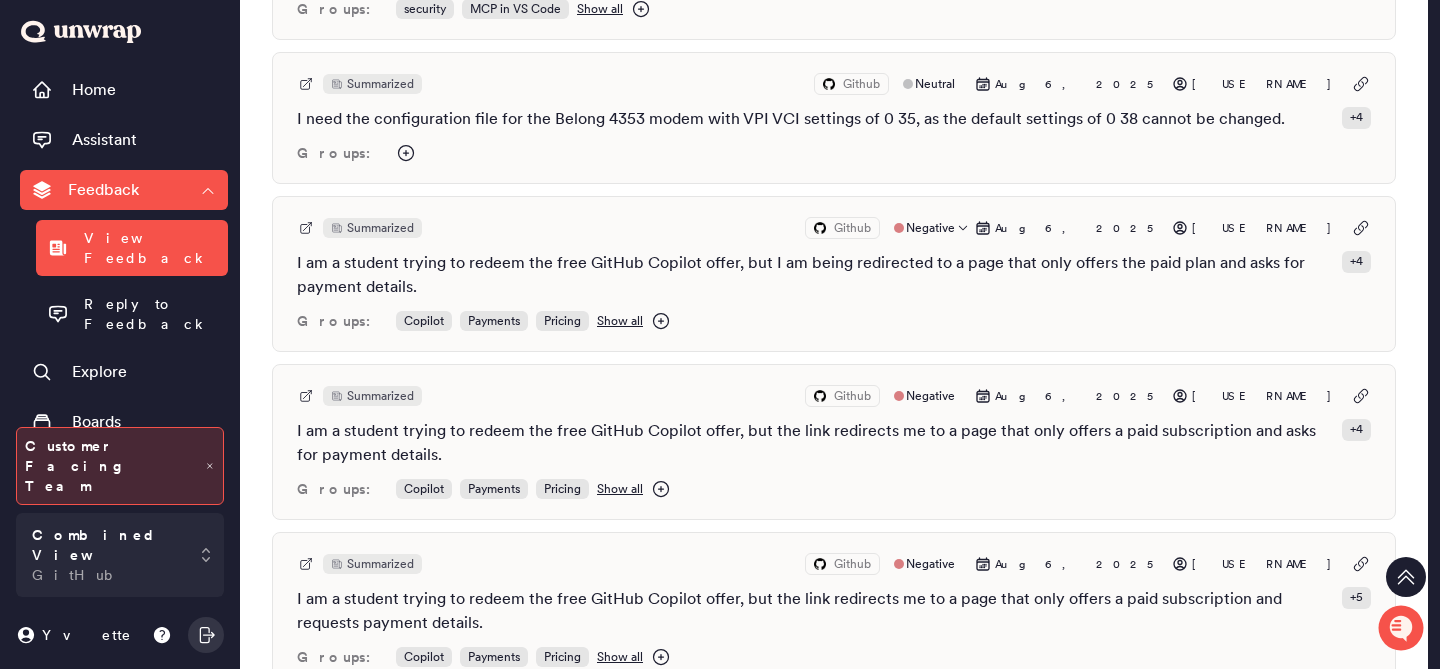 click on "Summarized Github Negative Aug 6, 2025 Yeury-DCM" at bounding box center [834, 228] 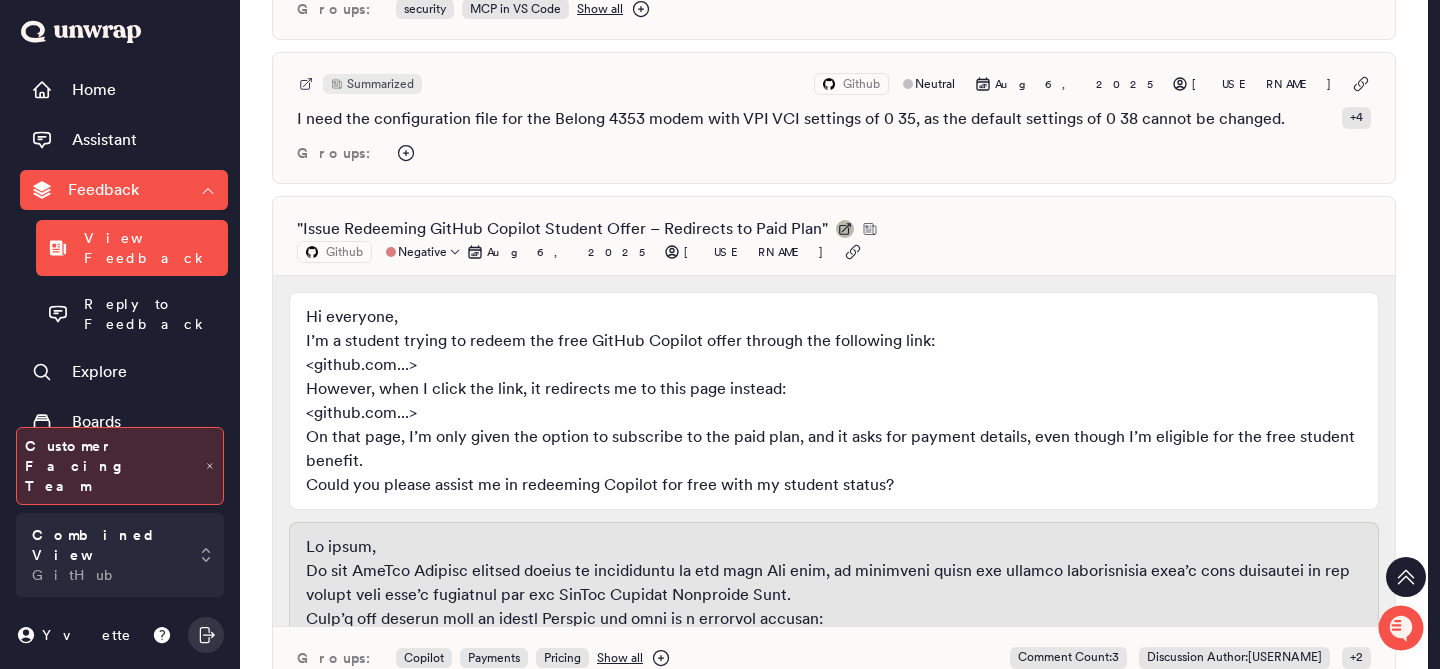 click 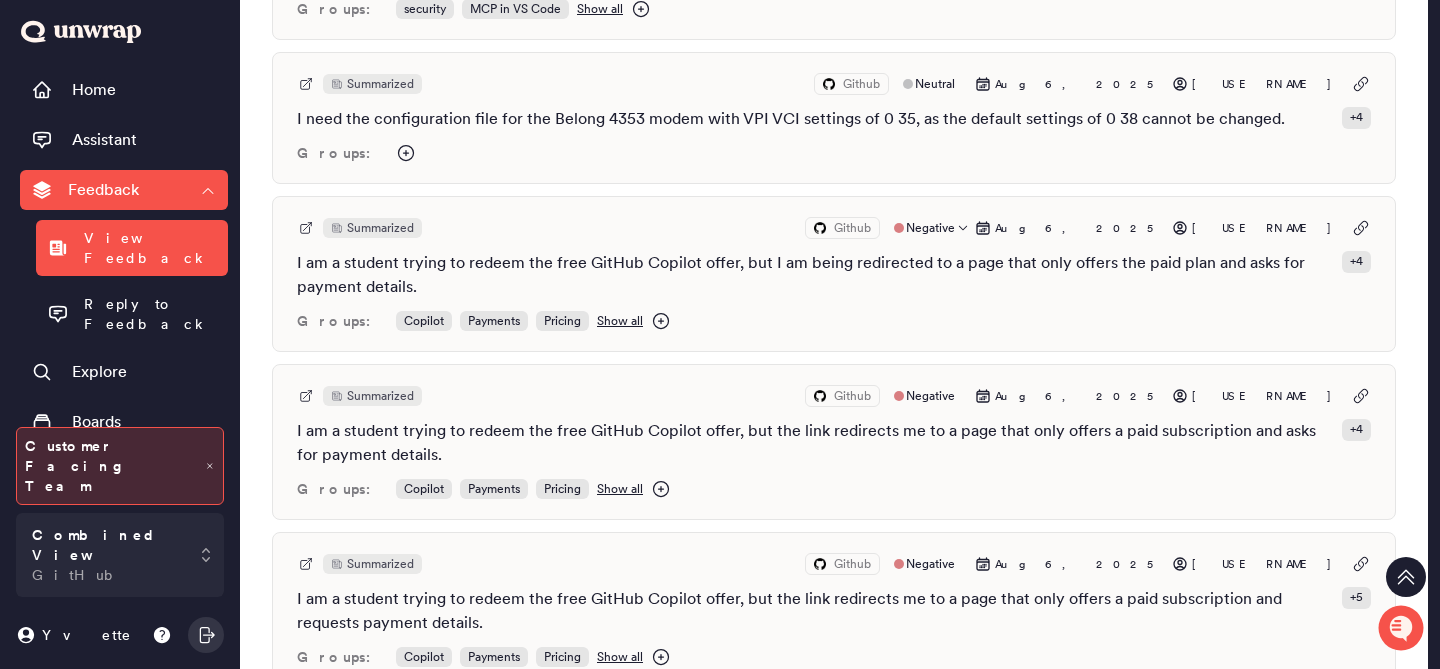 click on "I am a student trying to redeem the free GitHub Copilot offer, but I am being redirected to a page that only offers the paid plan and asks for payment details." at bounding box center (815, 275) 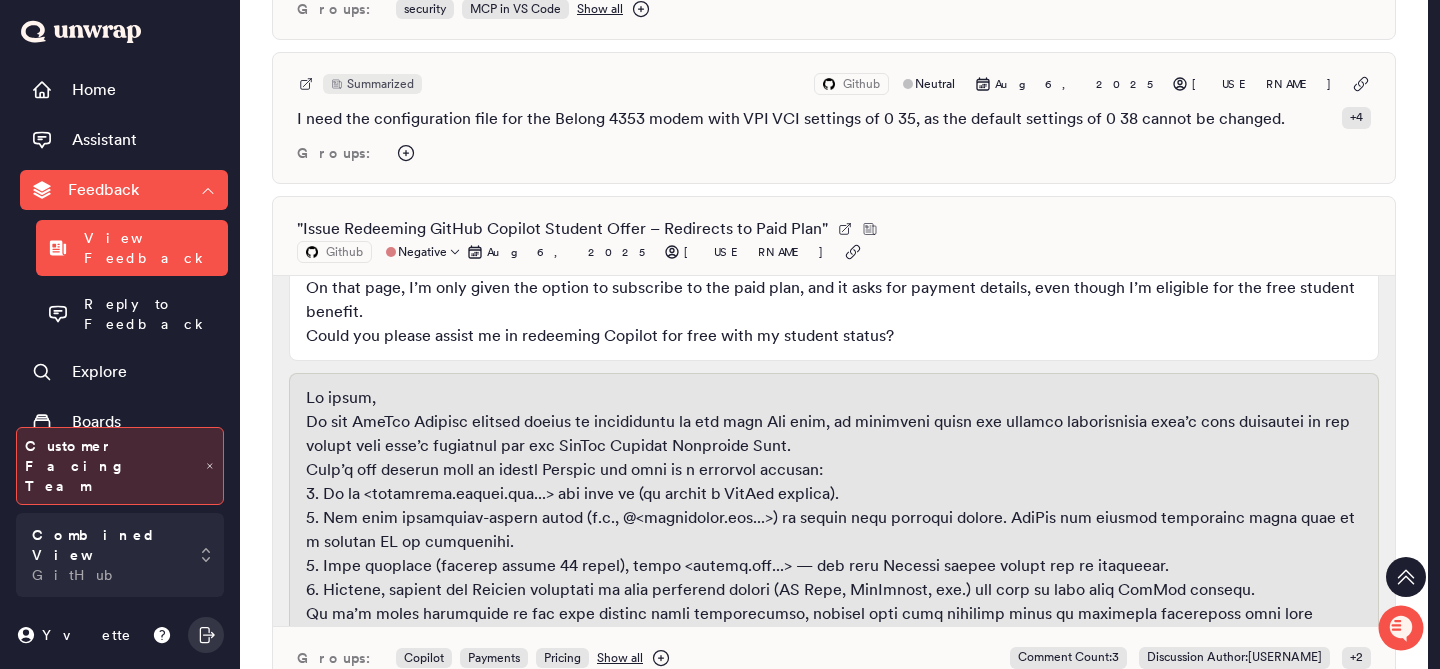 scroll, scrollTop: 214, scrollLeft: 0, axis: vertical 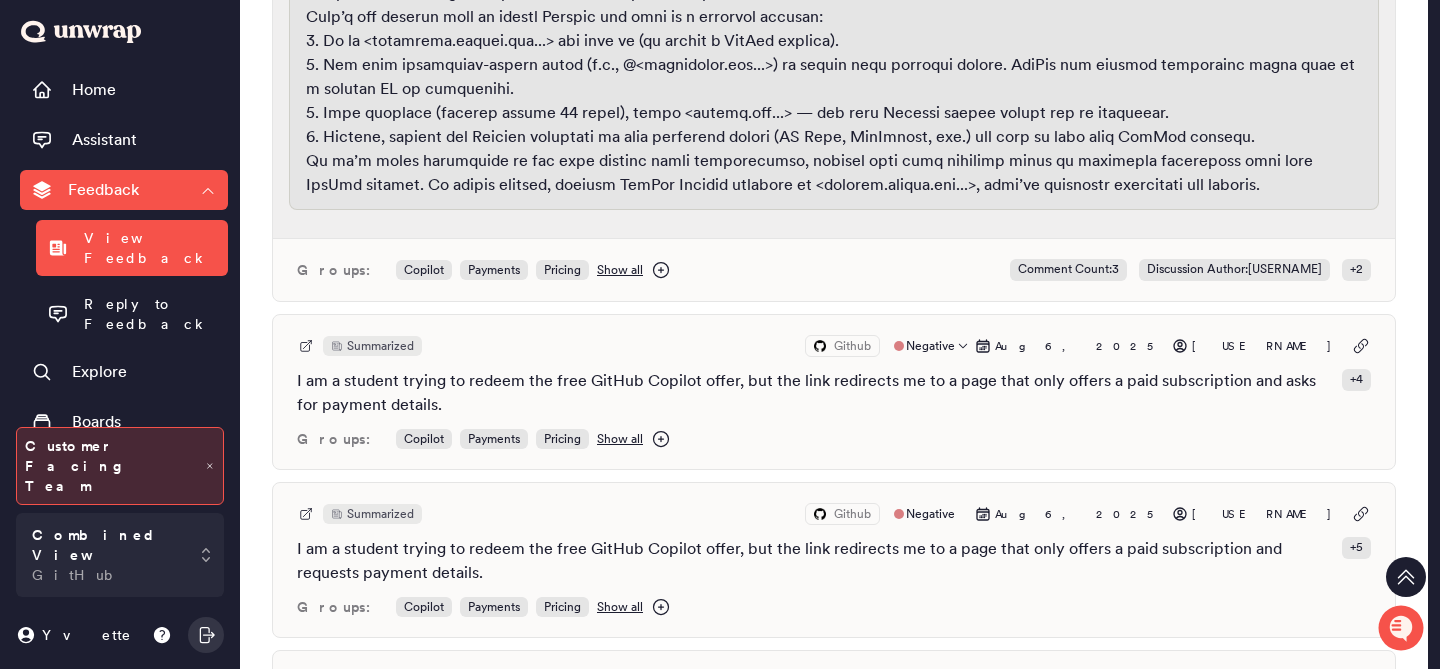 click on "I am a student trying to redeem the free GitHub Copilot offer, but the link redirects me to a page that only offers a paid subscription and asks for payment details." at bounding box center [815, 393] 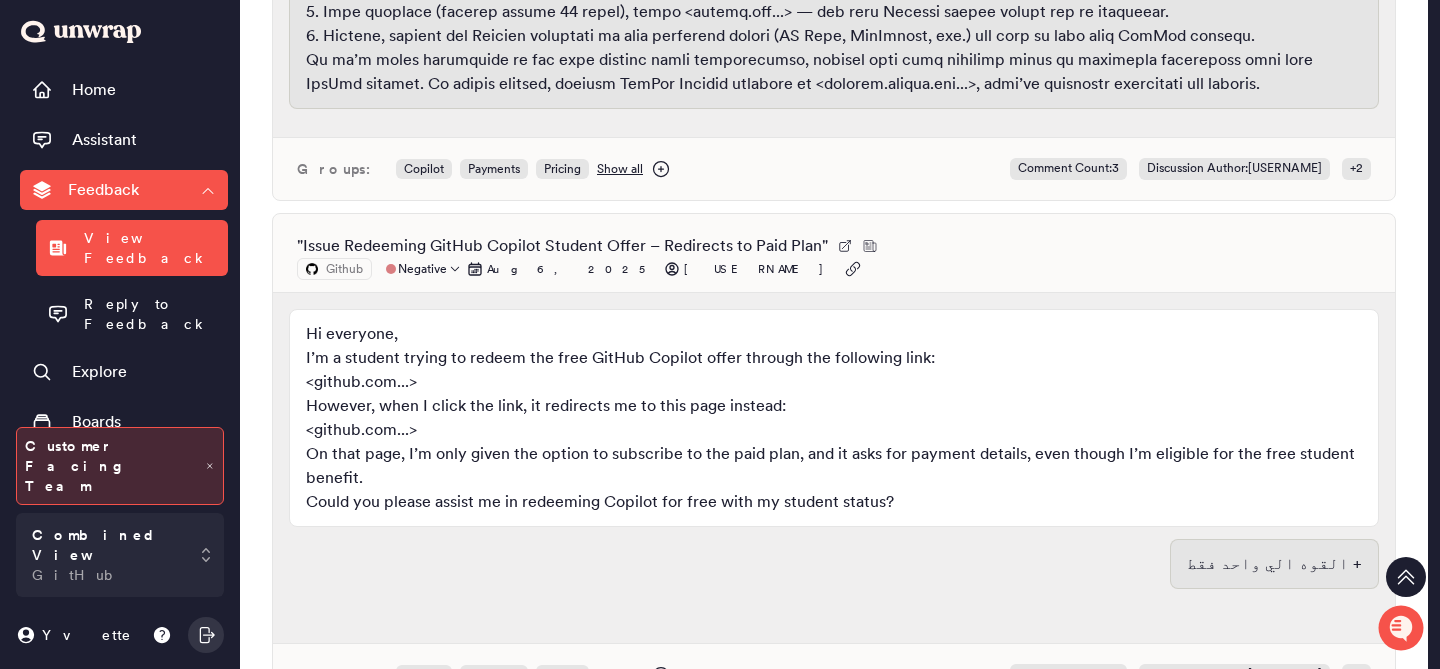scroll, scrollTop: 941, scrollLeft: 0, axis: vertical 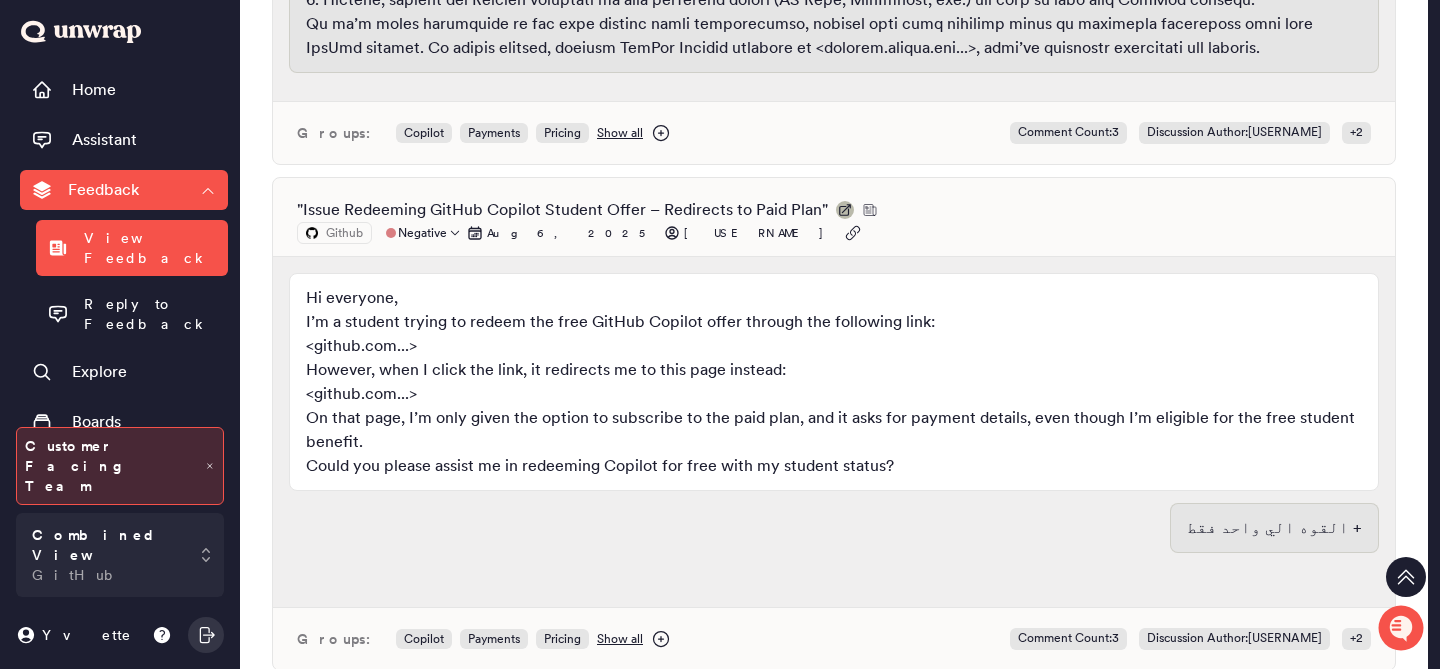 click 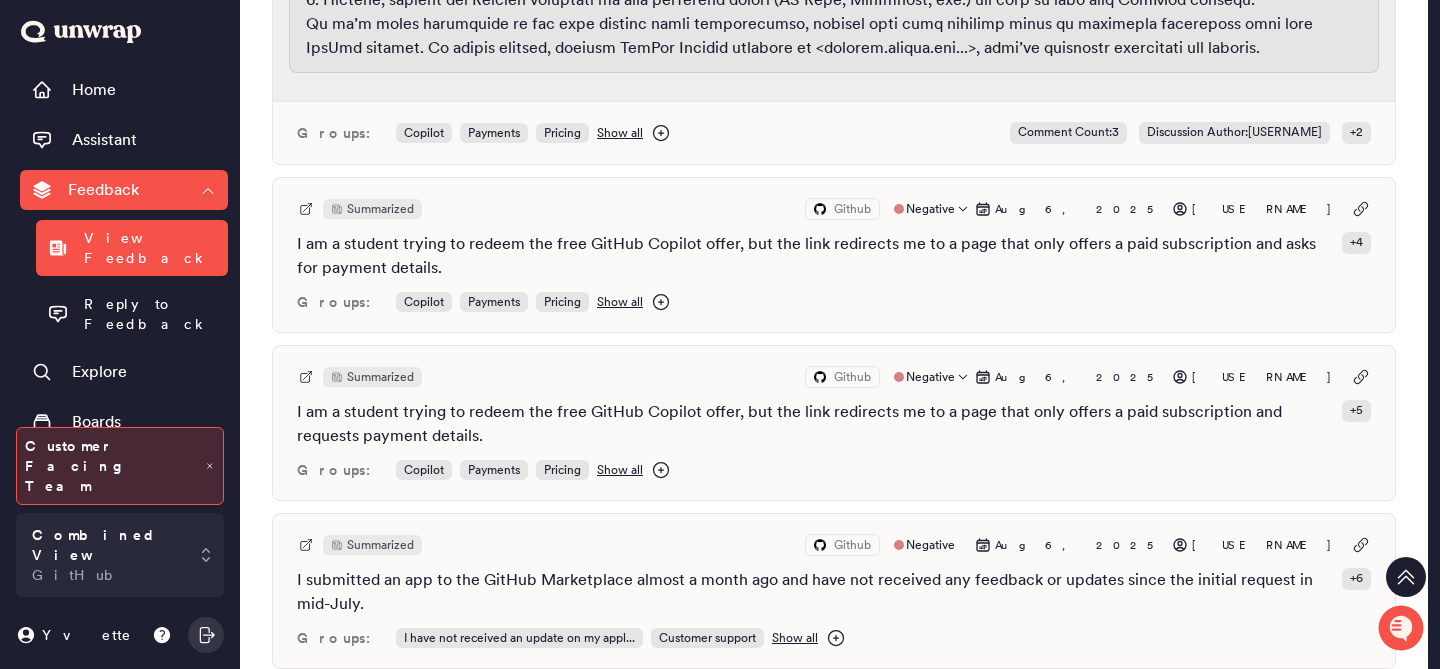 click on "I am a student trying to redeem the free GitHub Copilot offer, but the link redirects me to a page that only offers a paid subscription and requests payment details." at bounding box center [815, 424] 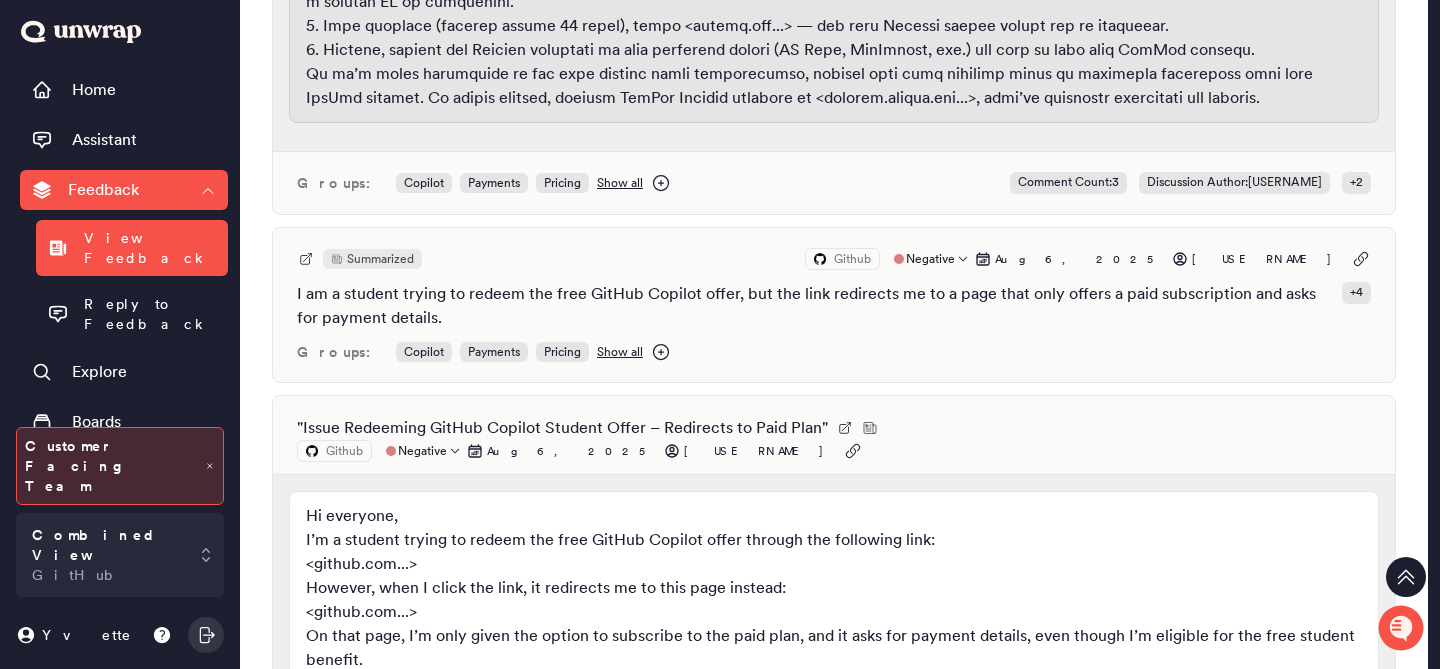 scroll, scrollTop: 865, scrollLeft: 0, axis: vertical 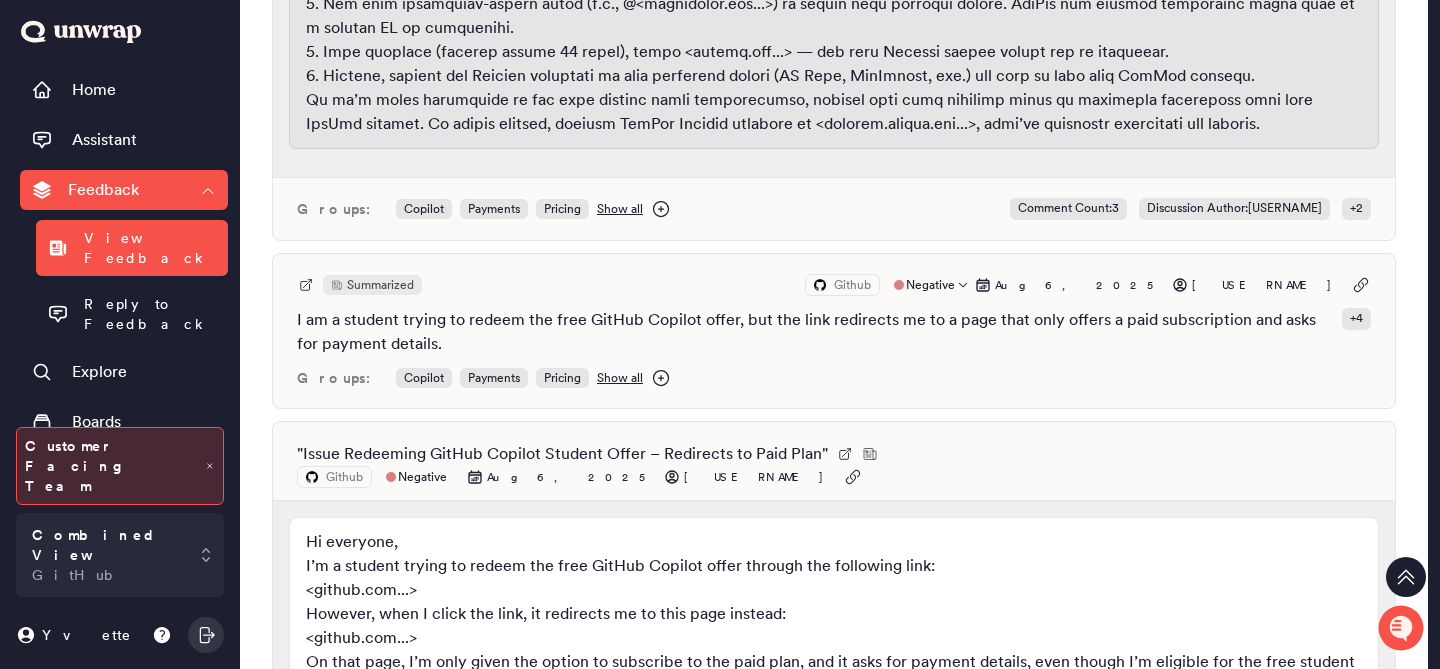 click on "I am a student trying to redeem the free GitHub Copilot offer, but the link redirects me to a page that only offers a paid subscription and asks for payment details." at bounding box center (815, 332) 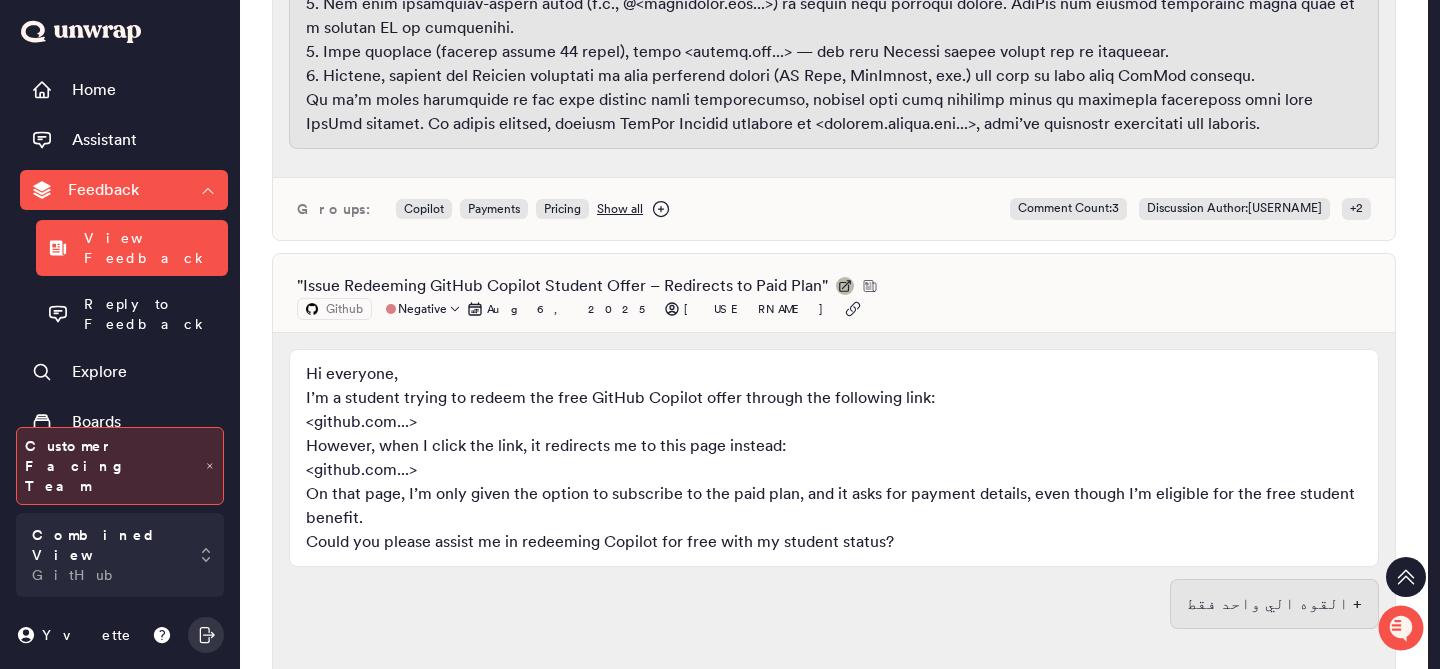 click 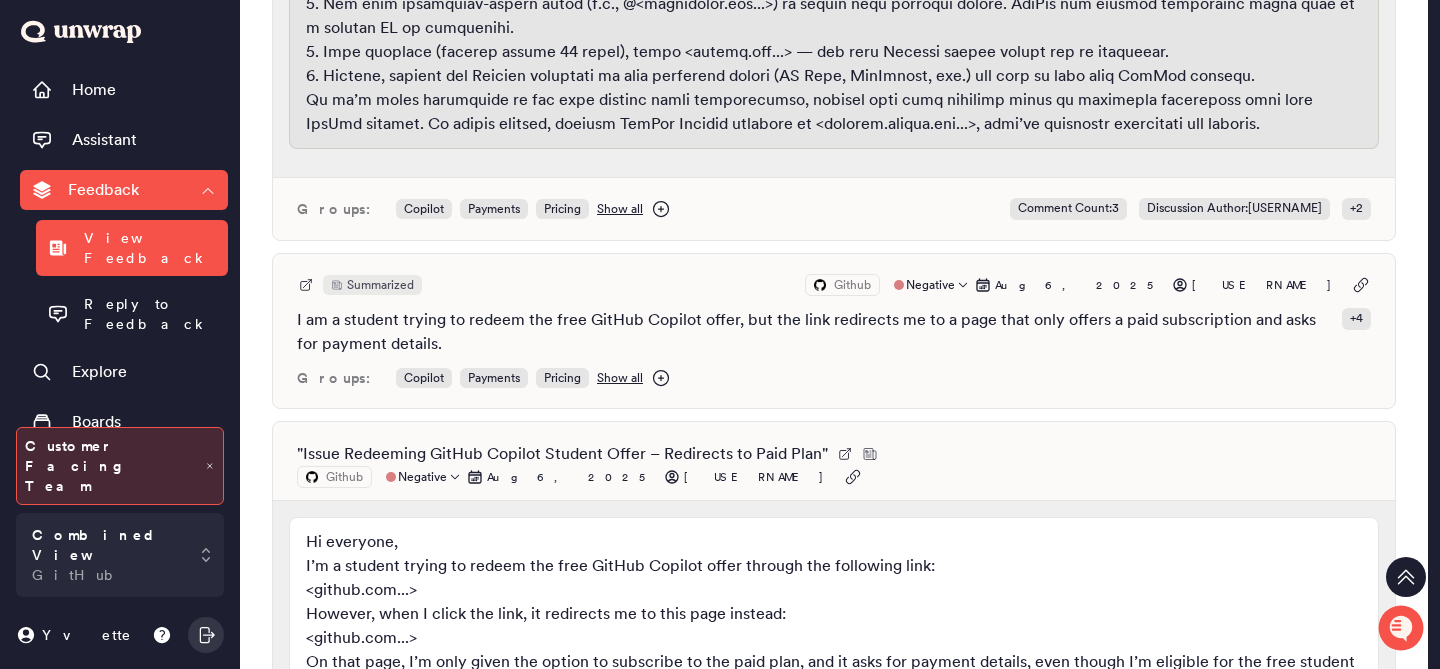 click on "" Issue Redeeming GitHub Copilot Student Offer – Redirects to Paid Plan " Github Negative Aug 6, 2025 Yeury-DCM" at bounding box center (834, 465) 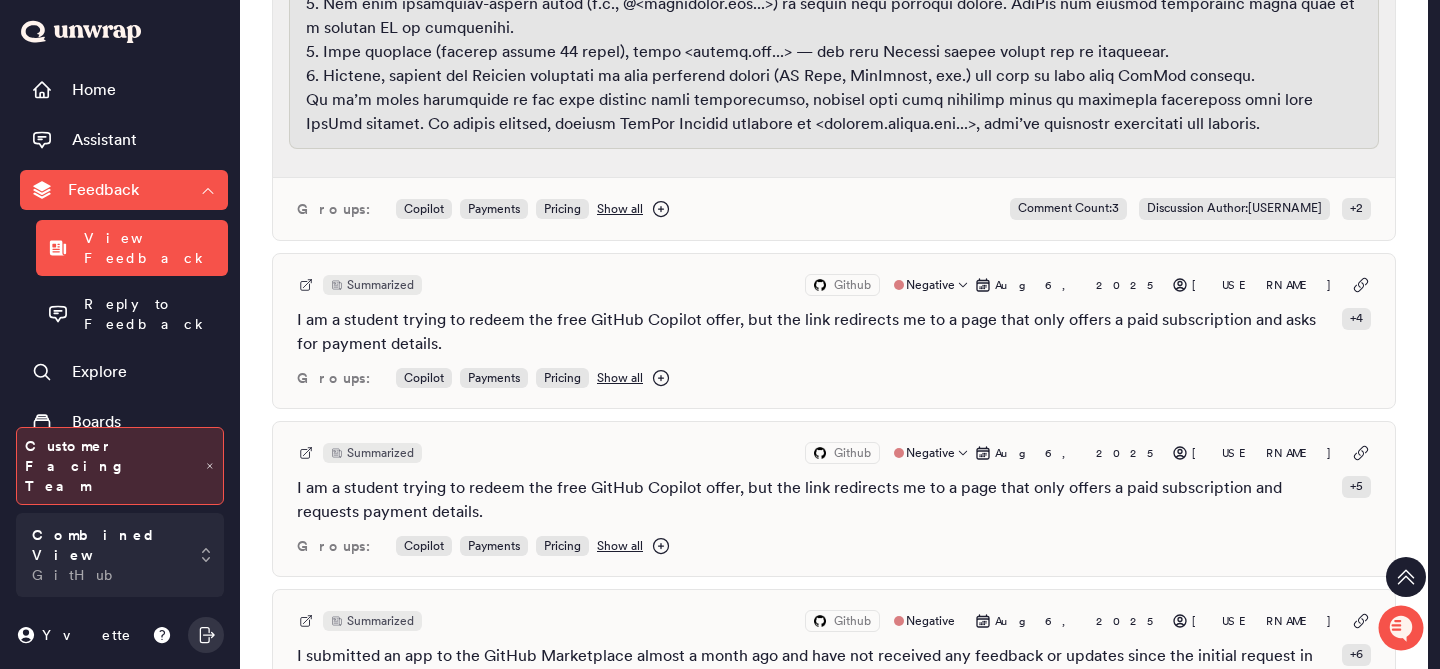 click on "Summarized Github Negative Aug 6, 2025 Yeury-DCM I am a student trying to redeem the free GitHub Copilot offer, but the link redirects me to a page that only offers a paid subscription and asks for payment details.    + 4 Groups: Copilot Payments Pricing Show all" at bounding box center (834, 331) 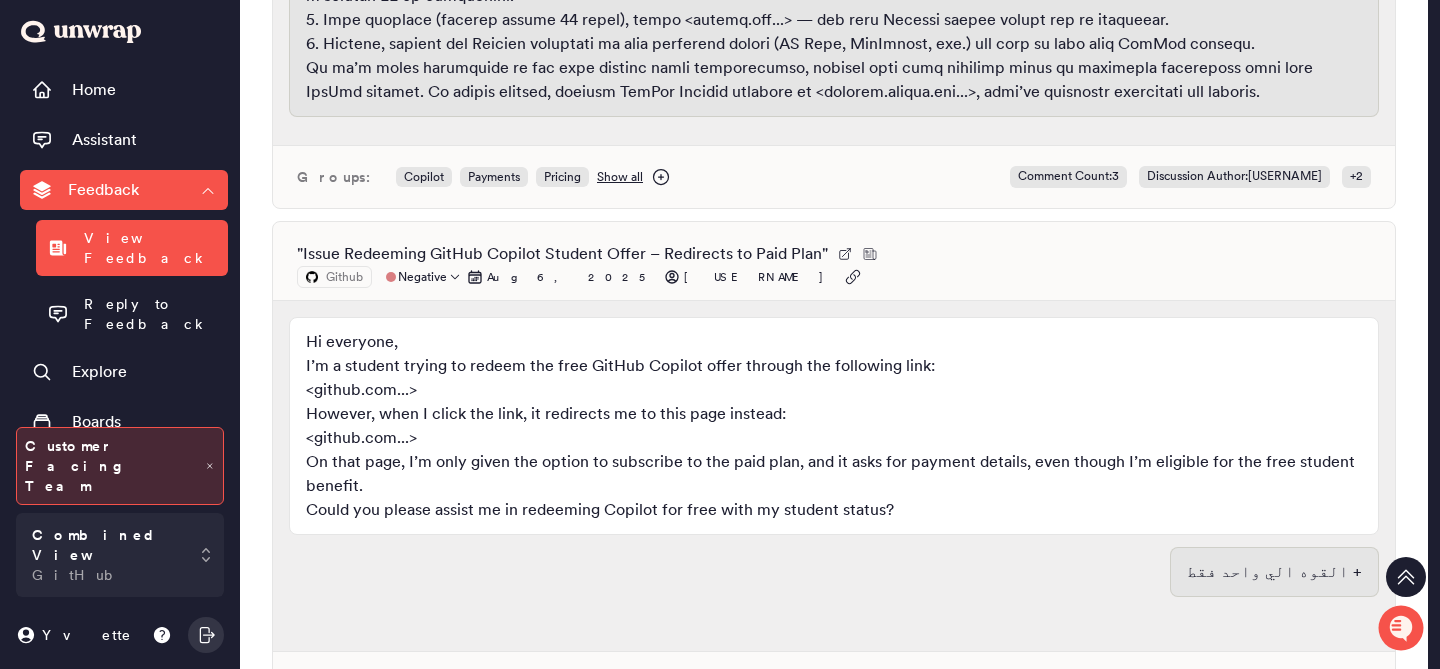 scroll, scrollTop: 901, scrollLeft: 0, axis: vertical 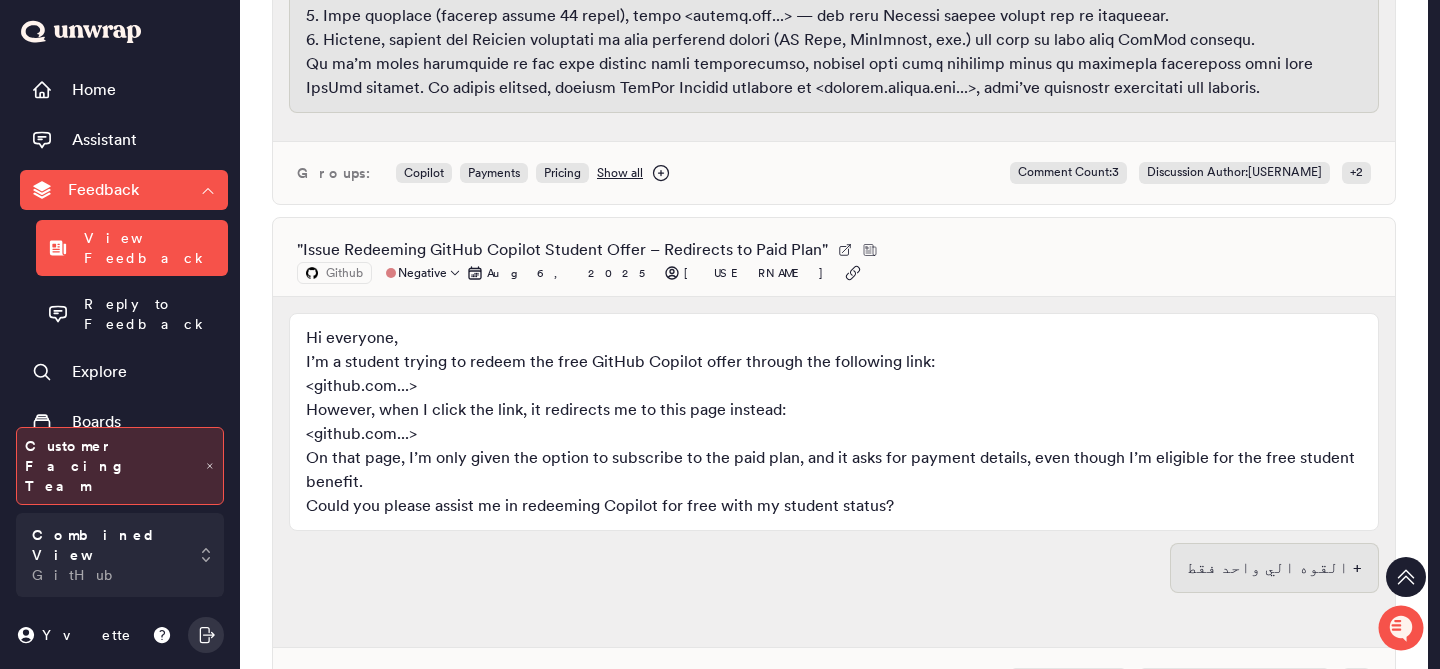 click on "" Issue Redeeming GitHub Copilot Student Offer – Redirects to Paid Plan " Github Negative Aug 6, 2025 Yeury-DCM" at bounding box center [834, 261] 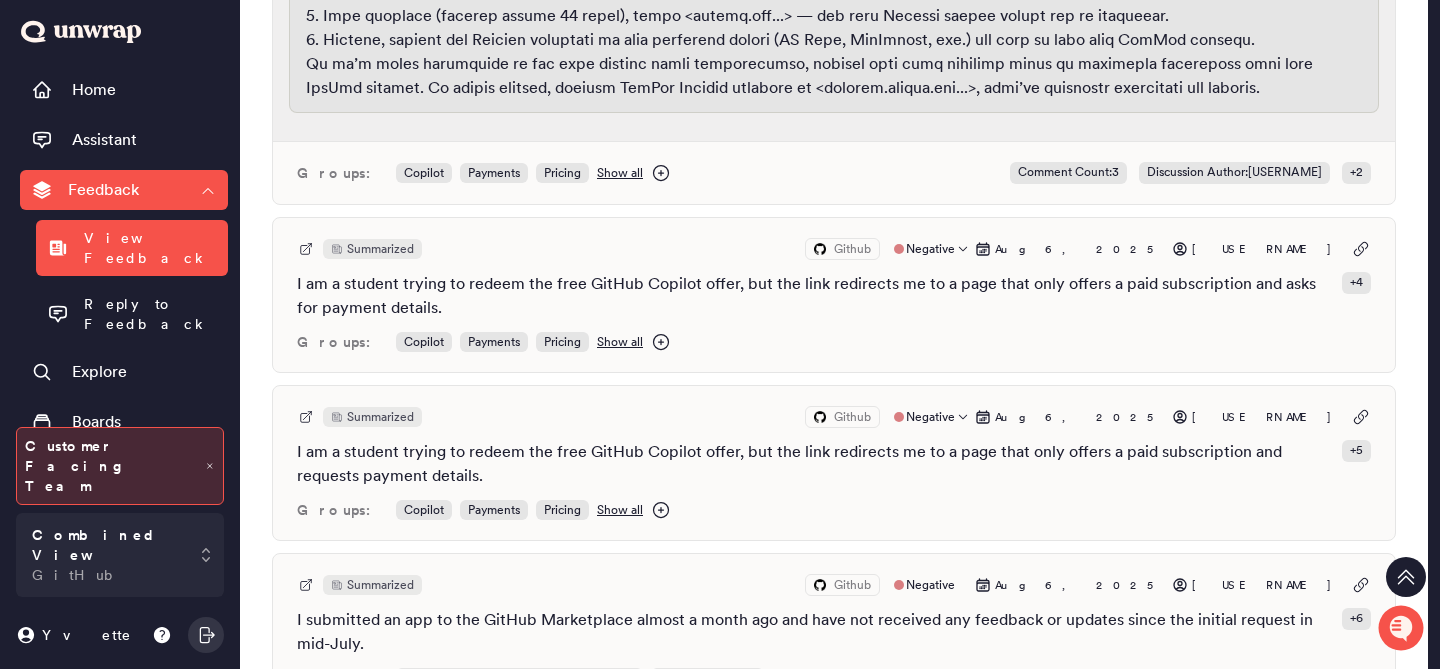 click on "I am a student trying to redeem the free GitHub Copilot offer, but the link redirects me to a page that only offers a paid subscription and requests payment details." at bounding box center (815, 464) 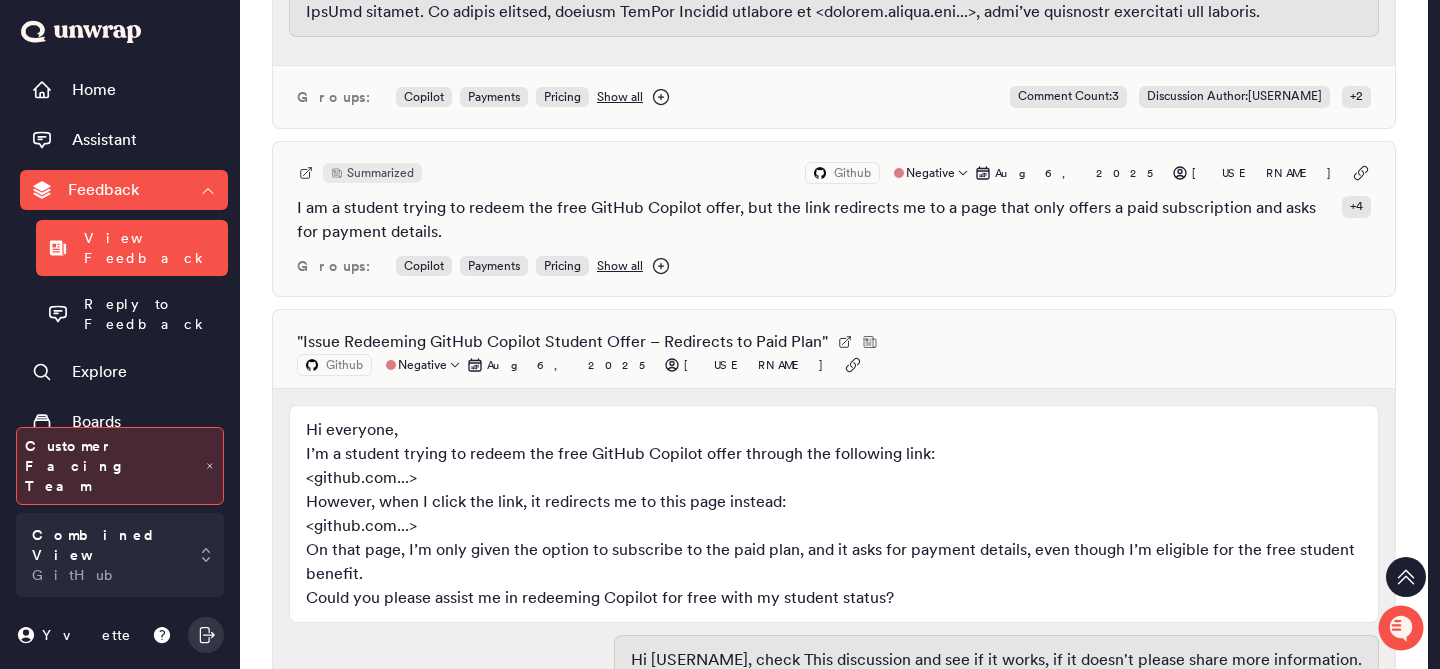 scroll, scrollTop: 976, scrollLeft: 0, axis: vertical 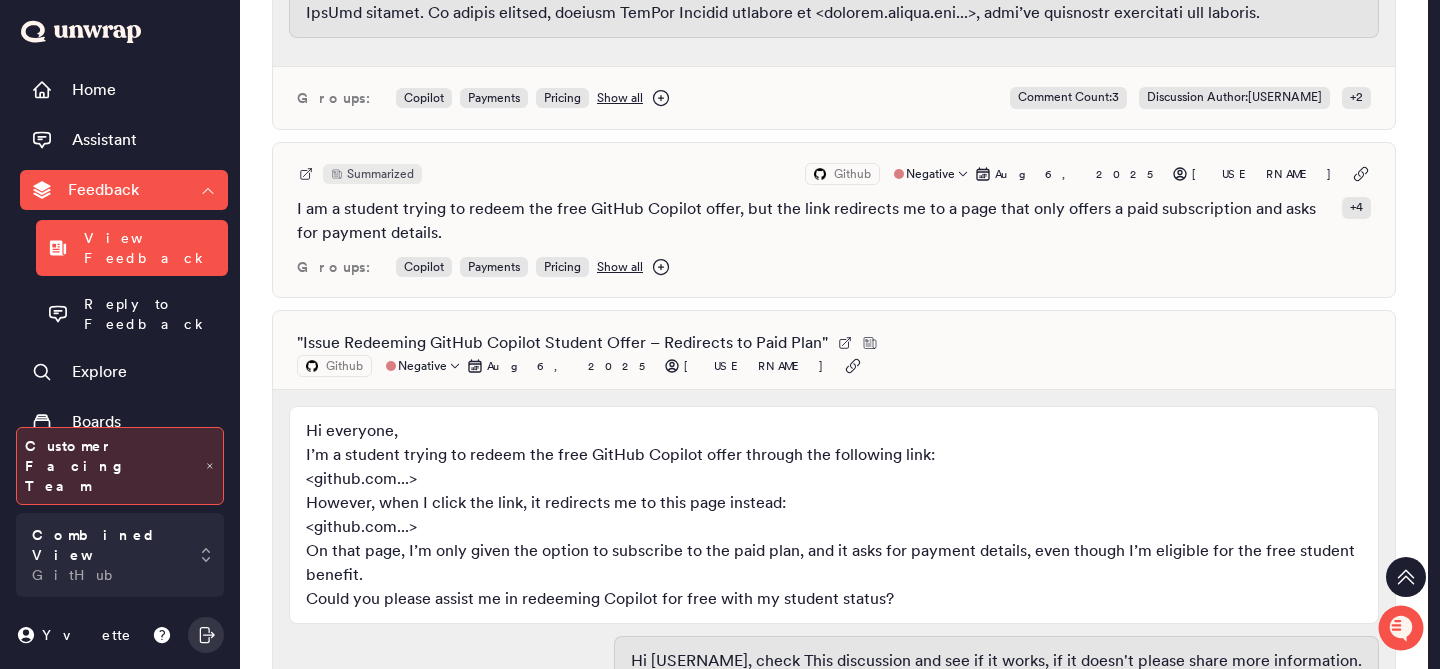 click on "Summarized Github Negative Aug 6, 2025 Yeury-DCM" at bounding box center (834, 174) 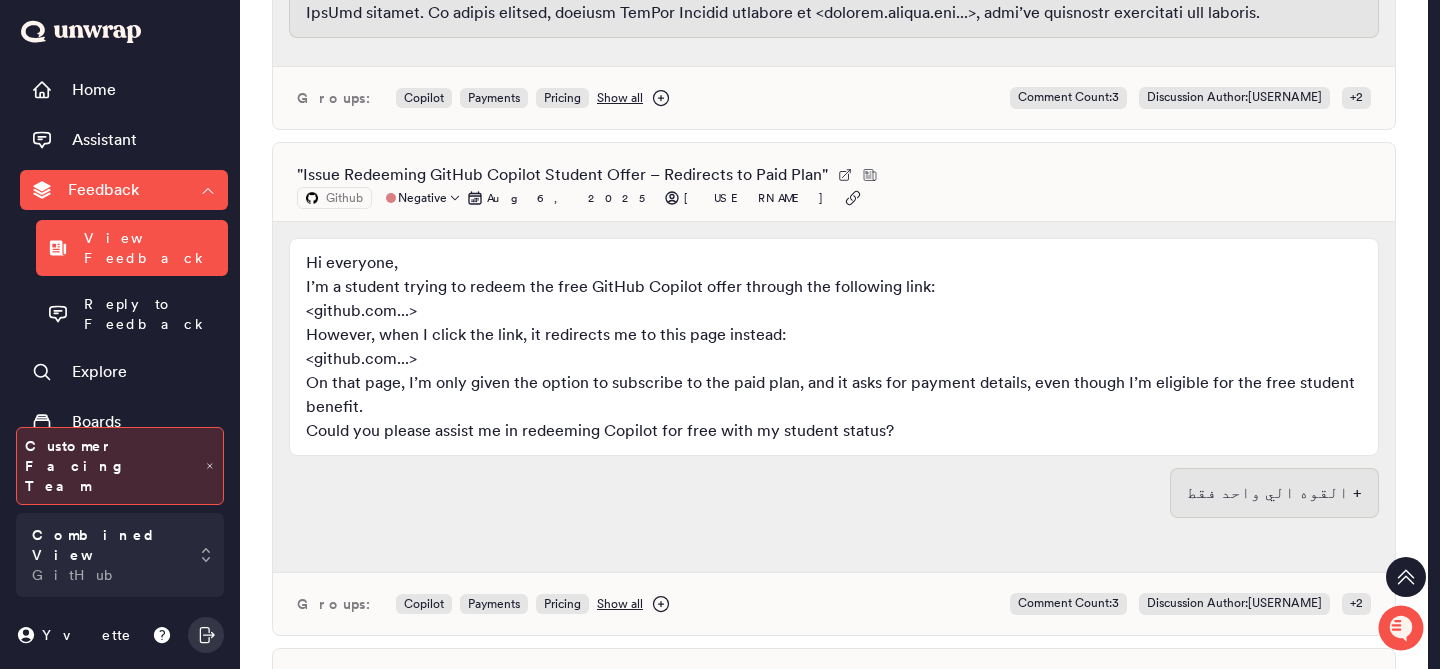 click on "" Issue Redeeming GitHub Copilot Student Offer – Redirects to Paid Plan " Github Negative Aug 6, 2025 Yeury-DCM" at bounding box center (834, 186) 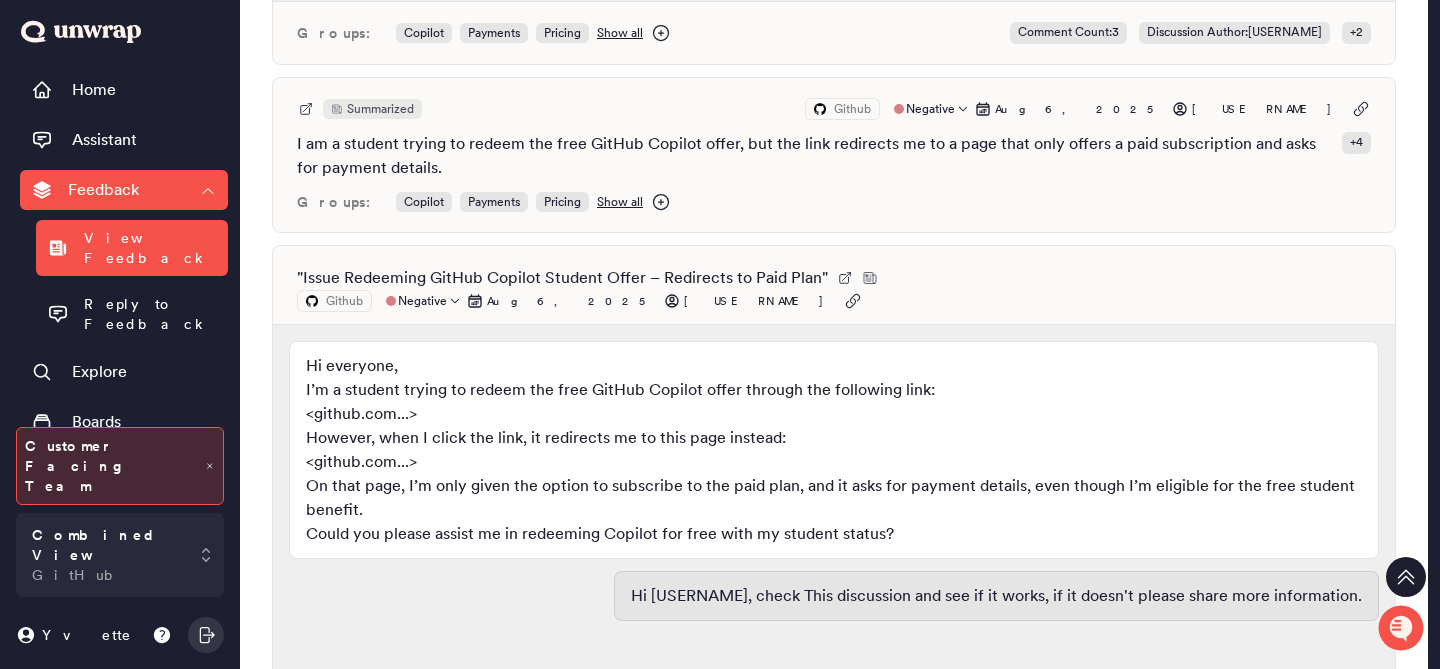 scroll, scrollTop: 1057, scrollLeft: 0, axis: vertical 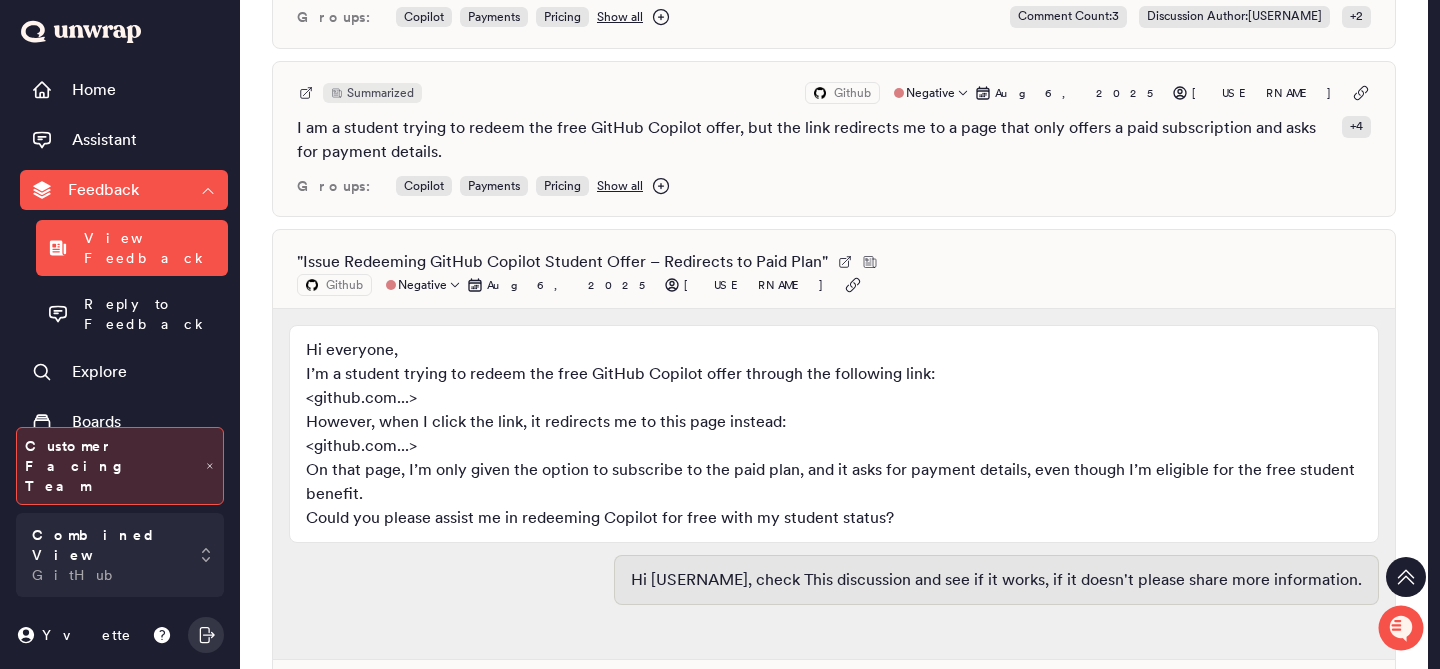 click on "" Issue Redeeming GitHub Copilot Student Offer – Redirects to Paid Plan " Github Negative Aug 6, 2025 Yeury-DCM" at bounding box center (834, 273) 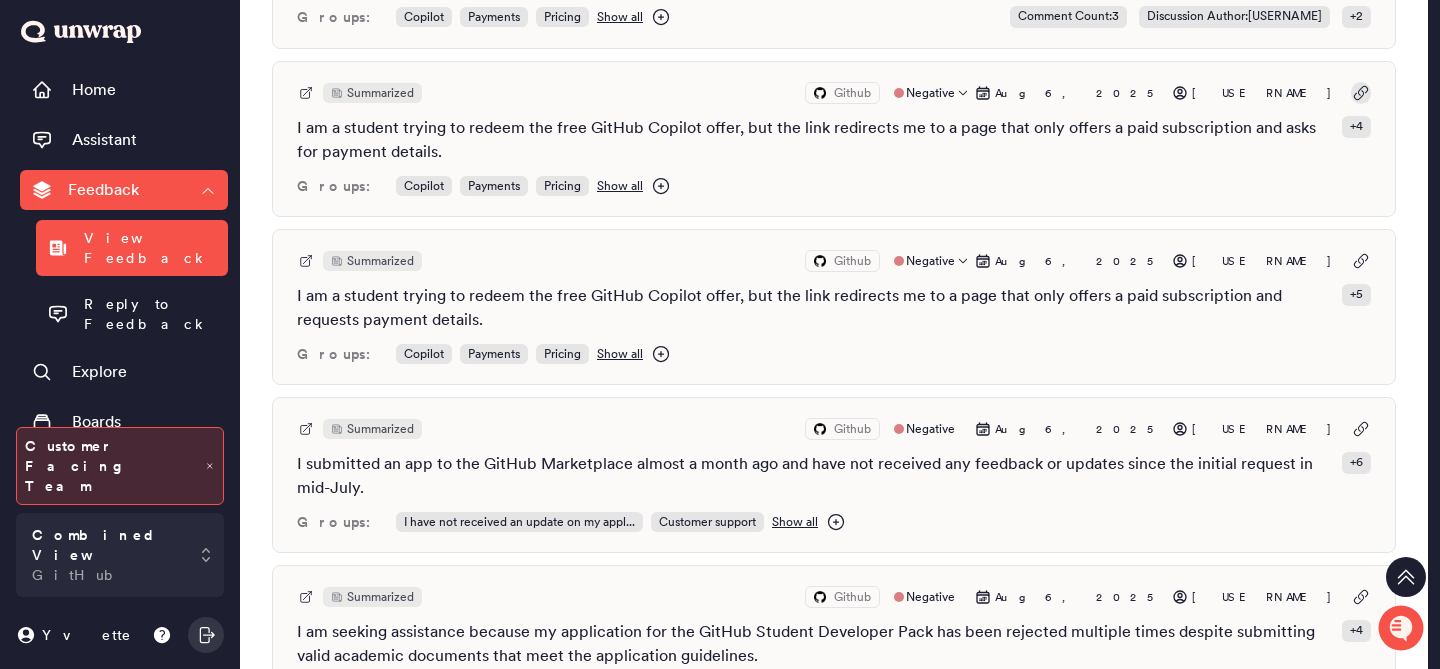 click 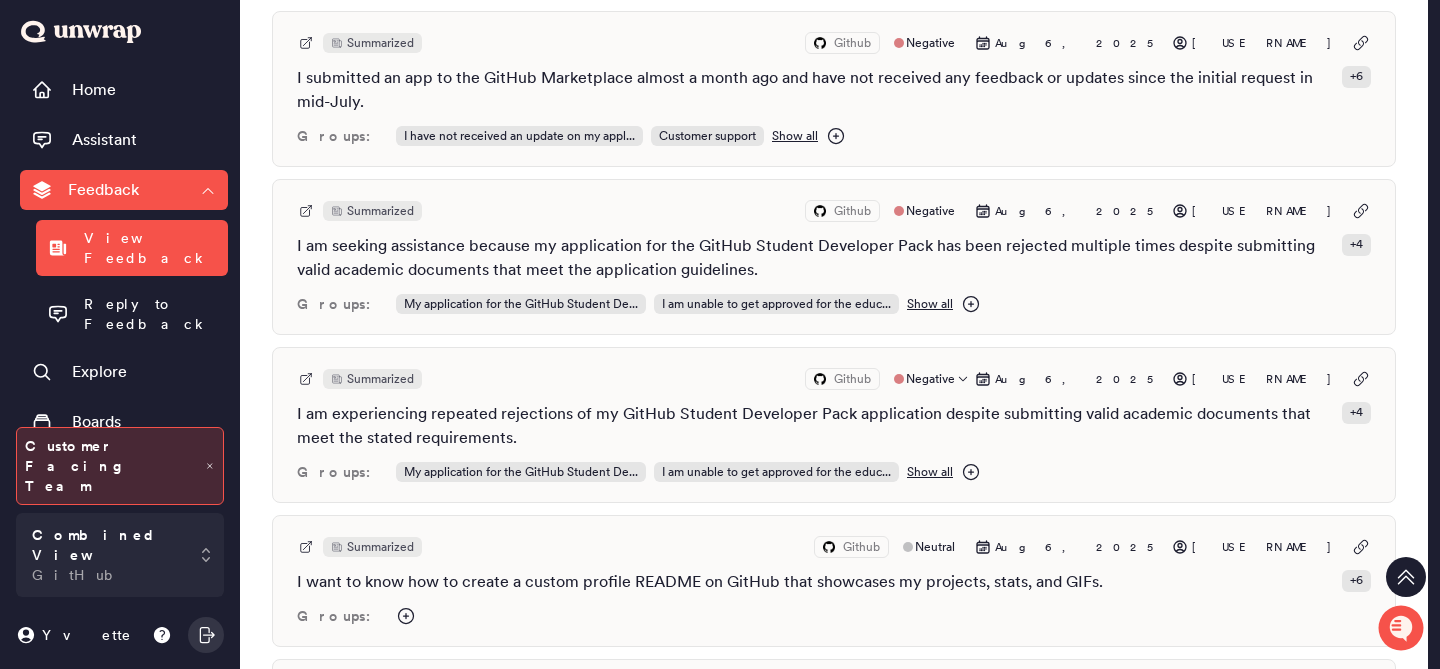 scroll, scrollTop: 1451, scrollLeft: 0, axis: vertical 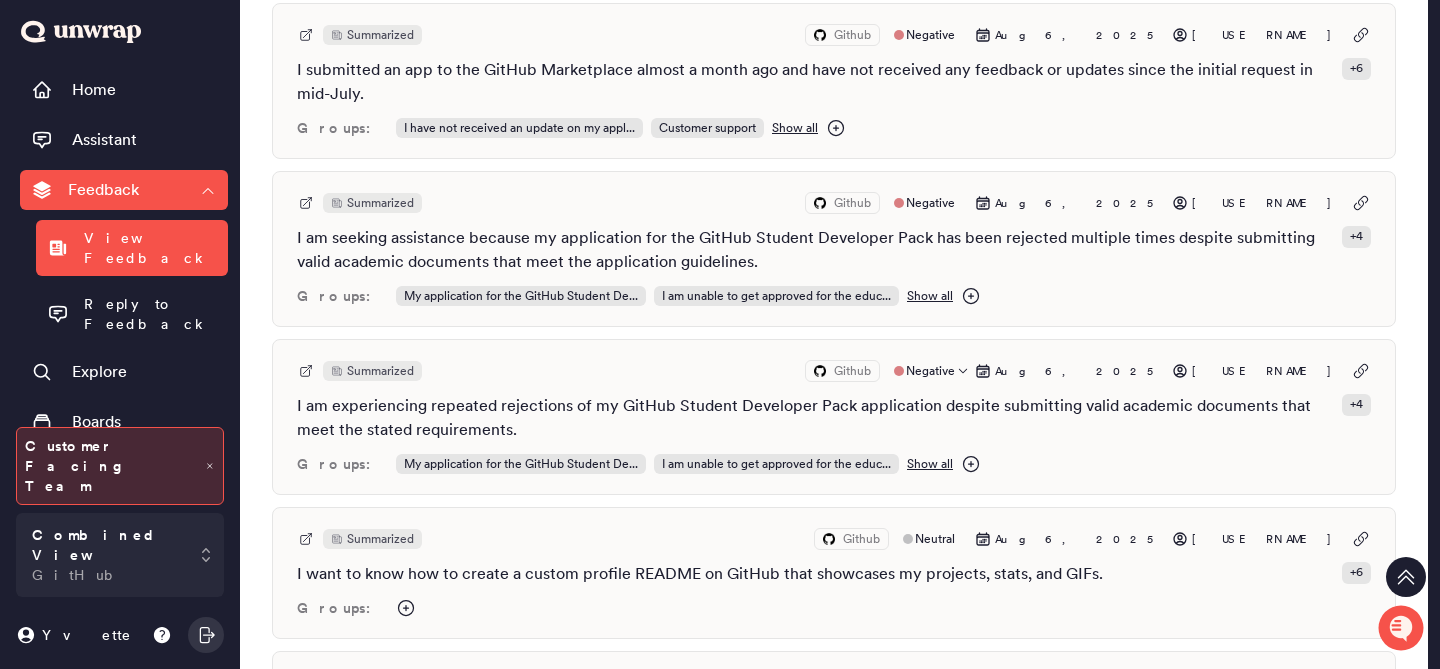 click on "Groups: My application for the GitHub Student De... I am unable to get approved for the educ... Show all" at bounding box center (834, 464) 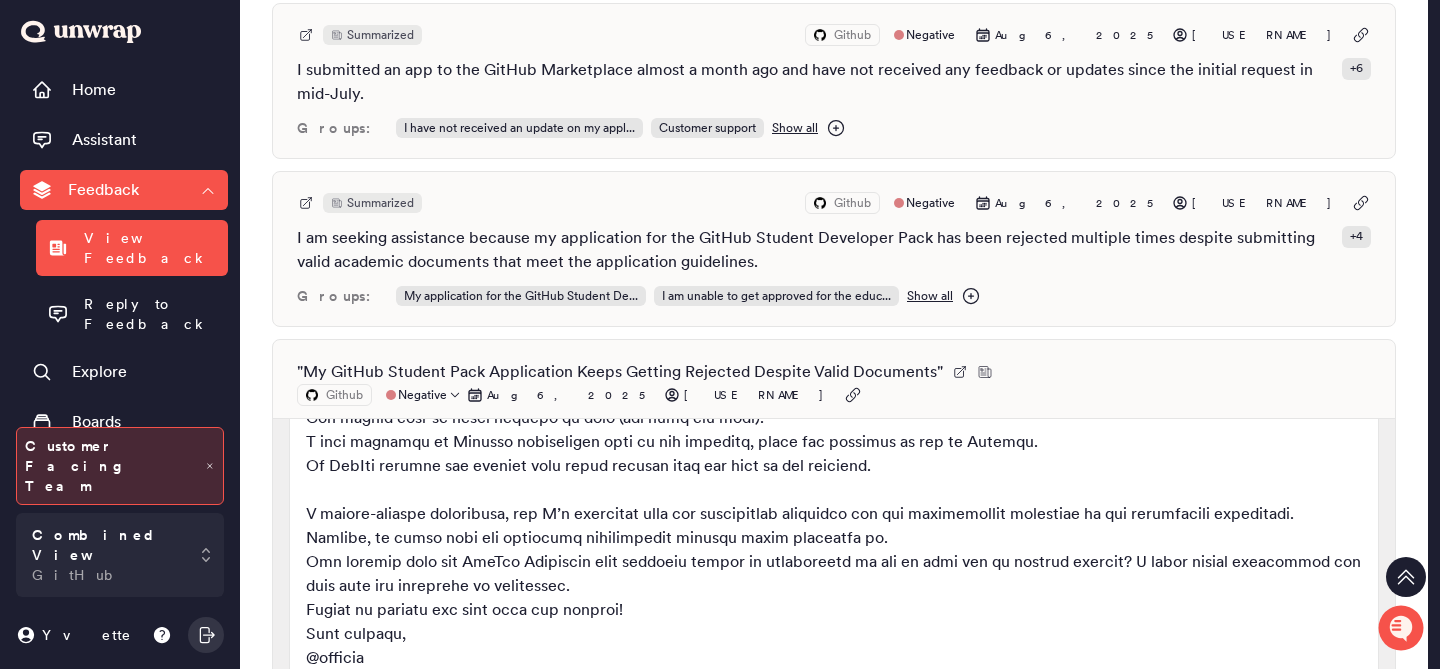 scroll, scrollTop: 310, scrollLeft: 0, axis: vertical 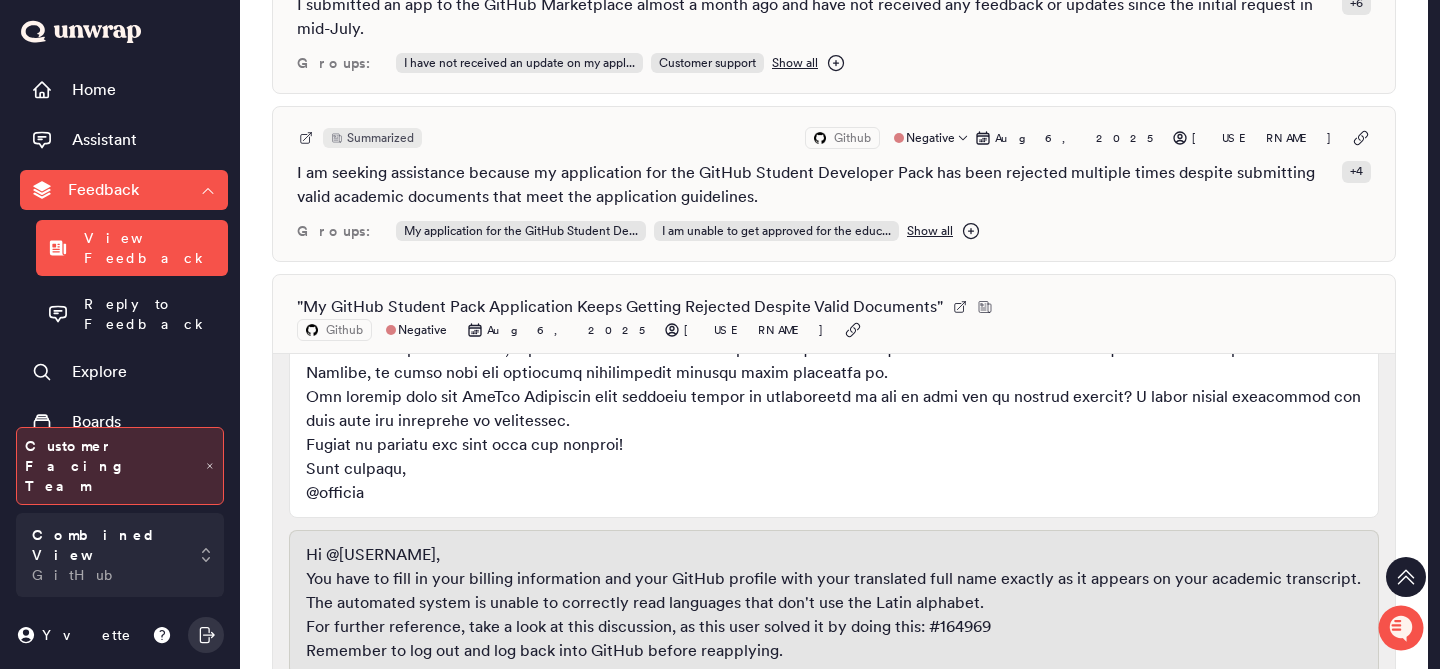 click on "Summarized Github Negative Aug 6, 2025 daghlar I am seeking assistance because my application for the GitHub Student Developer Pack has been rejected multiple times despite submitting valid academic documents that meet the application guidelines.    + 4 Groups: My application for the GitHub Student De... I am unable to get approved for the educ... Show all" at bounding box center [834, 184] 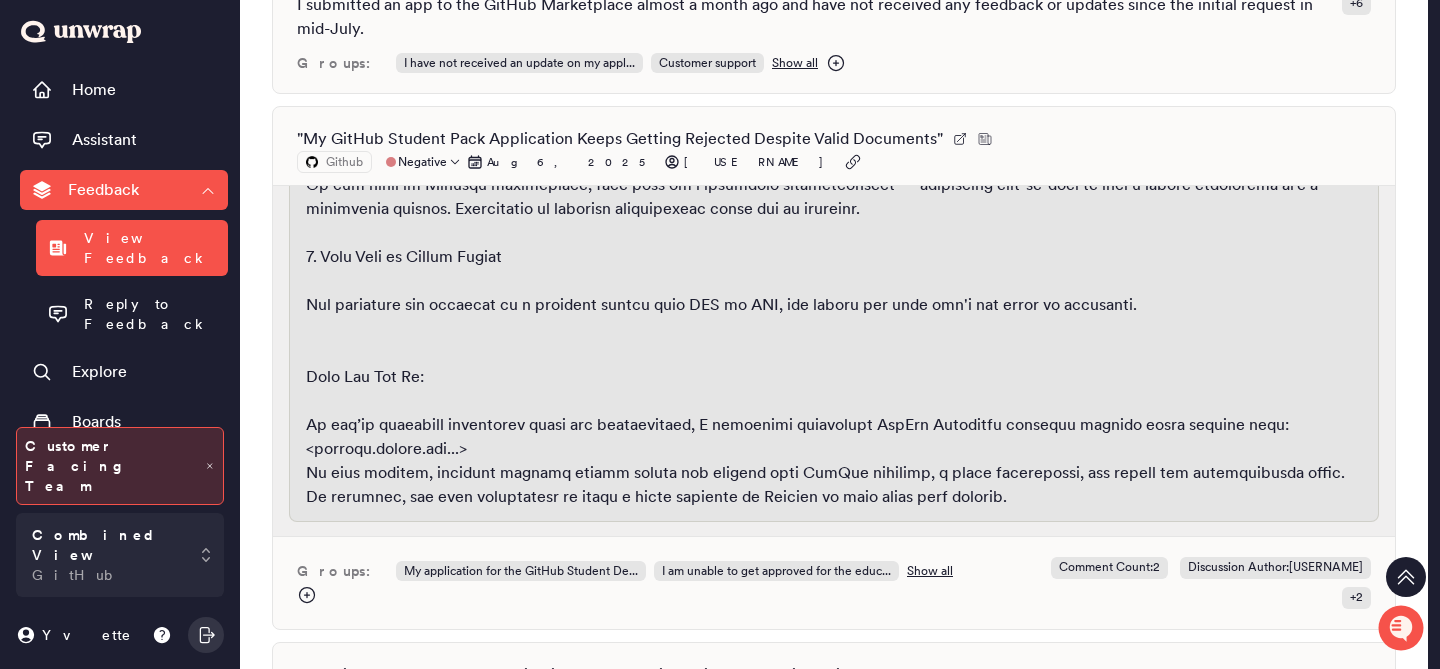 scroll, scrollTop: 1006, scrollLeft: 0, axis: vertical 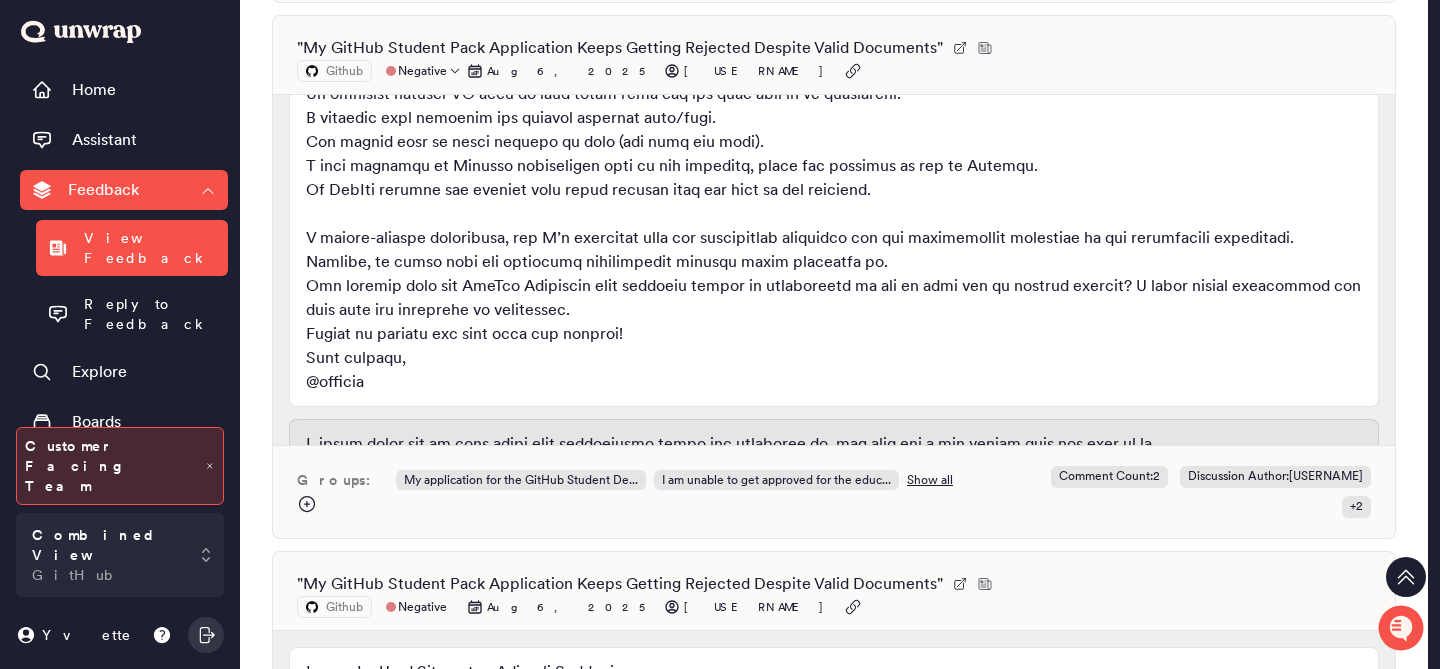 click at bounding box center [960, 48] 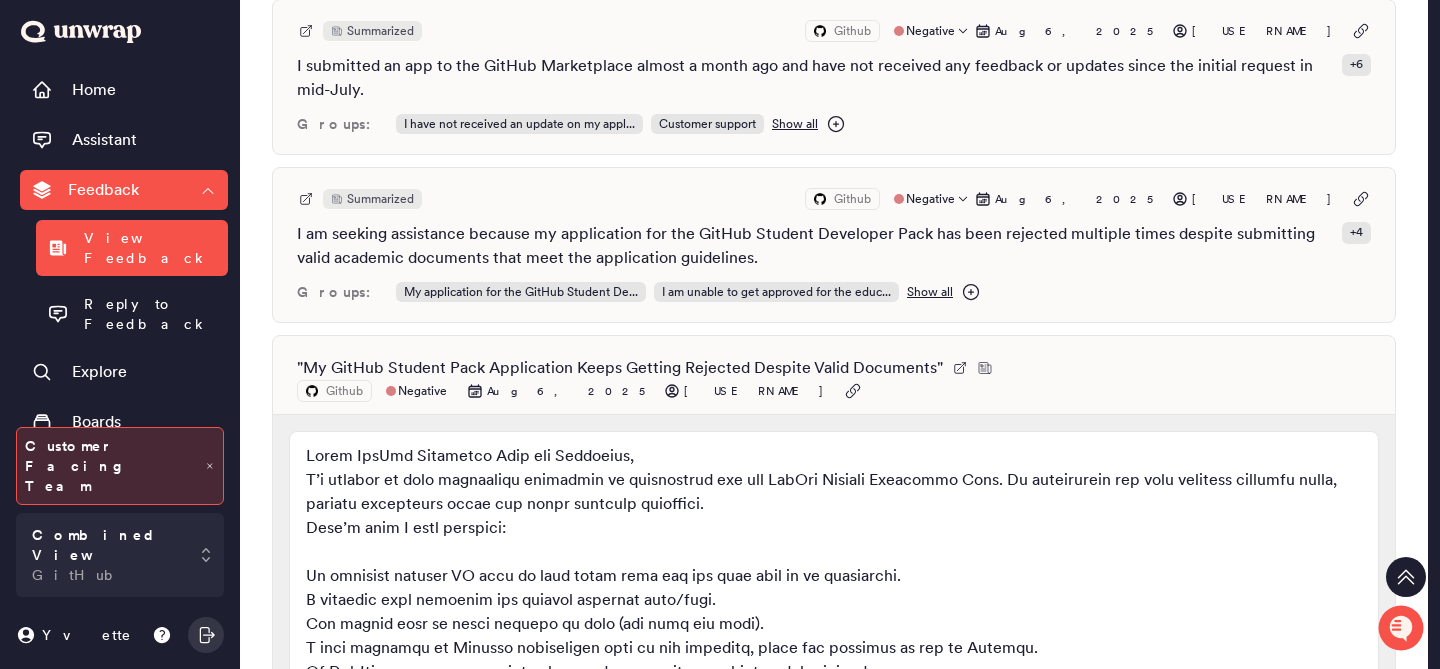 scroll, scrollTop: 1443, scrollLeft: 0, axis: vertical 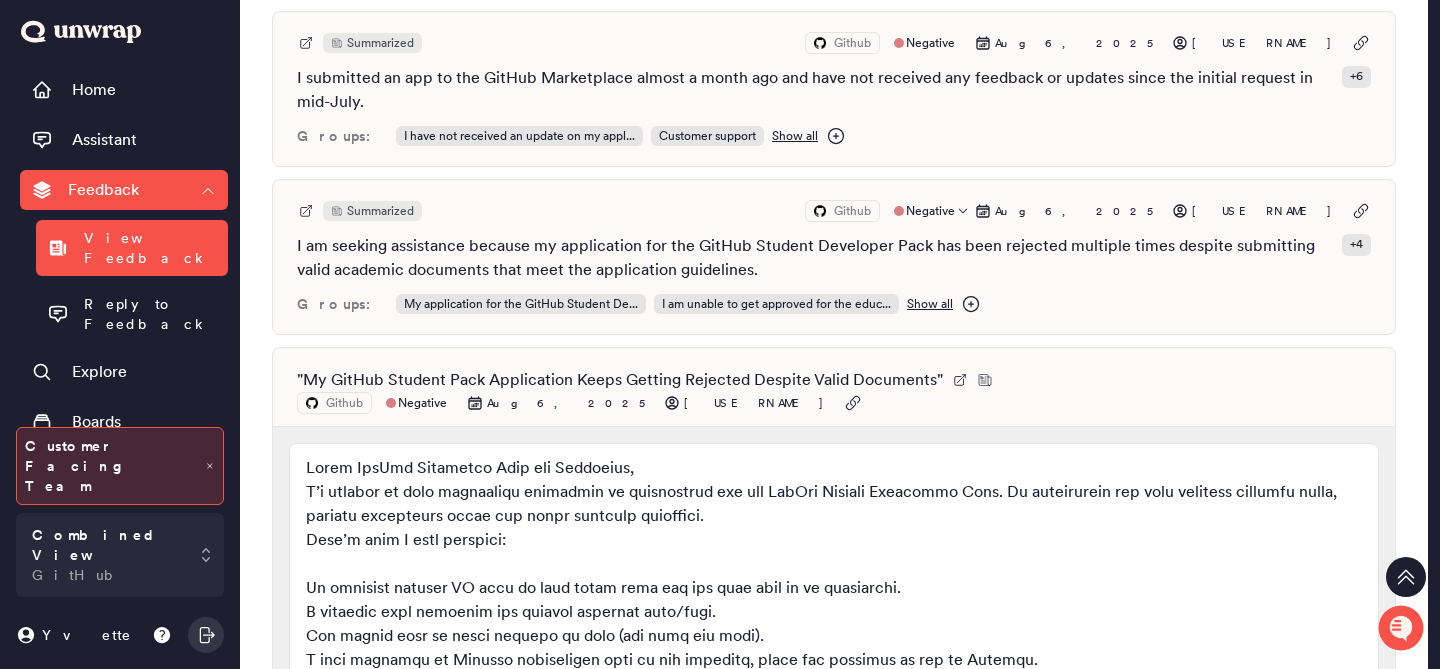 click on "I am seeking assistance because my application for the GitHub Student Developer Pack has been rejected multiple times despite submitting valid academic documents that meet the application guidelines." at bounding box center [815, 258] 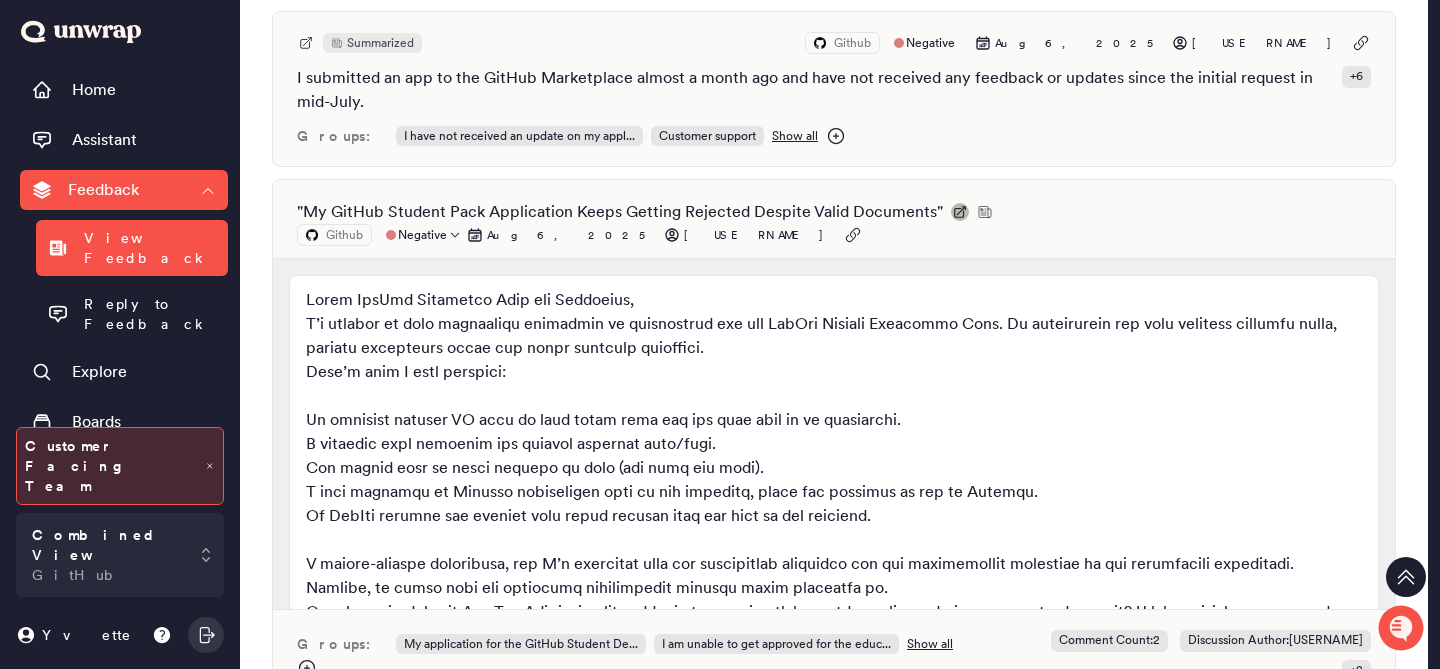 click 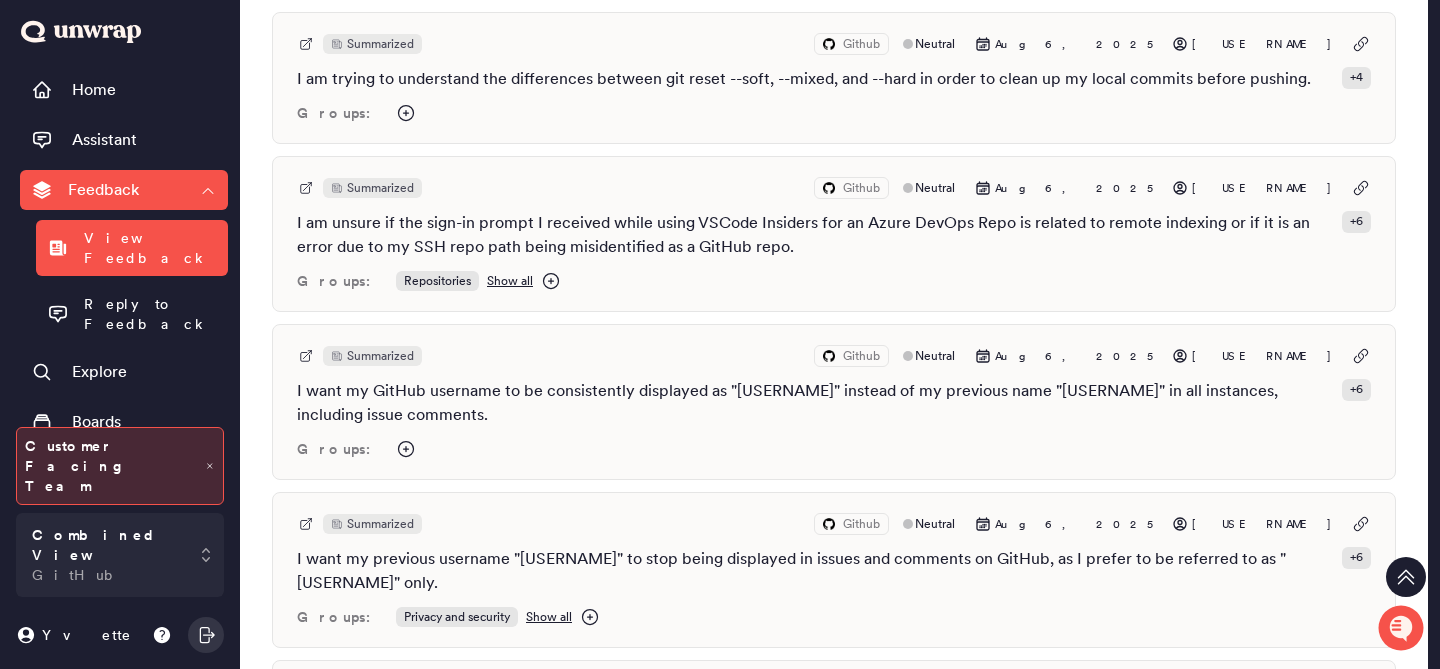 scroll, scrollTop: 2632, scrollLeft: 0, axis: vertical 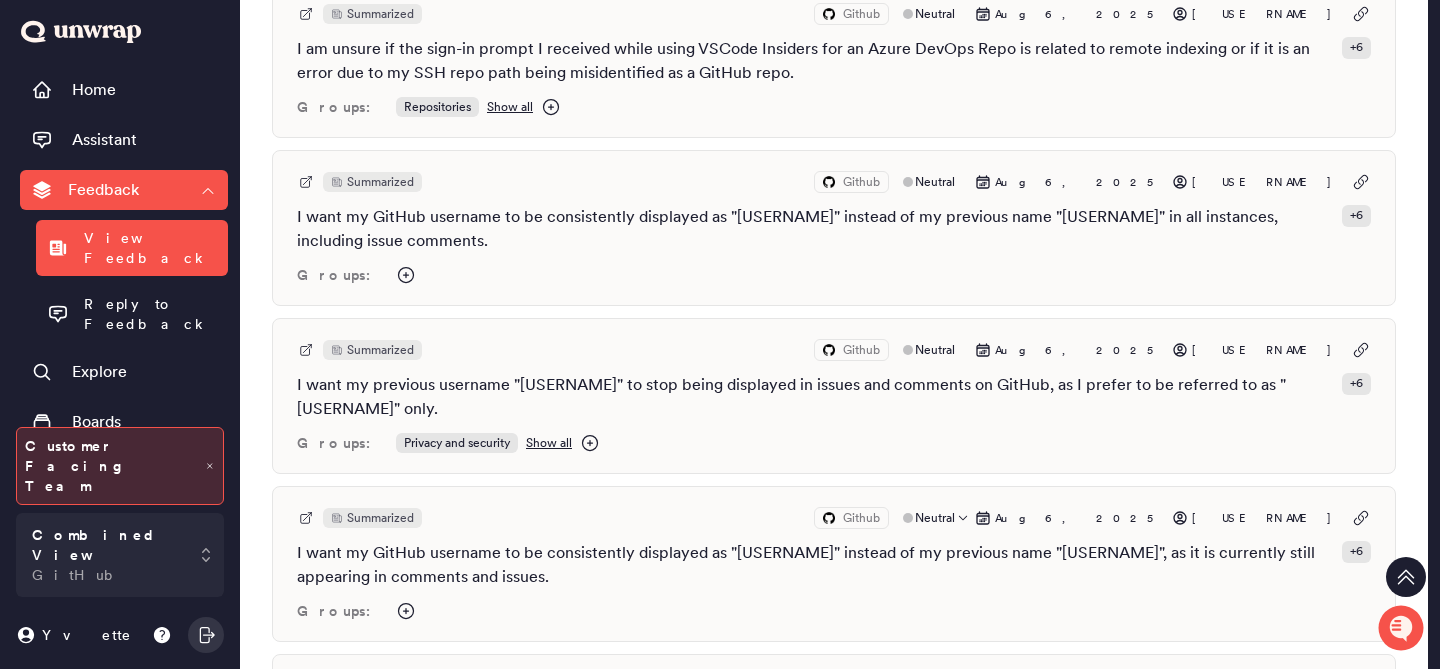 click on "I want my GitHub username to be consistently displayed as "PixelRain" instead of my previous name "Mangonels," as it is currently still appearing in comments and issues." at bounding box center (815, 565) 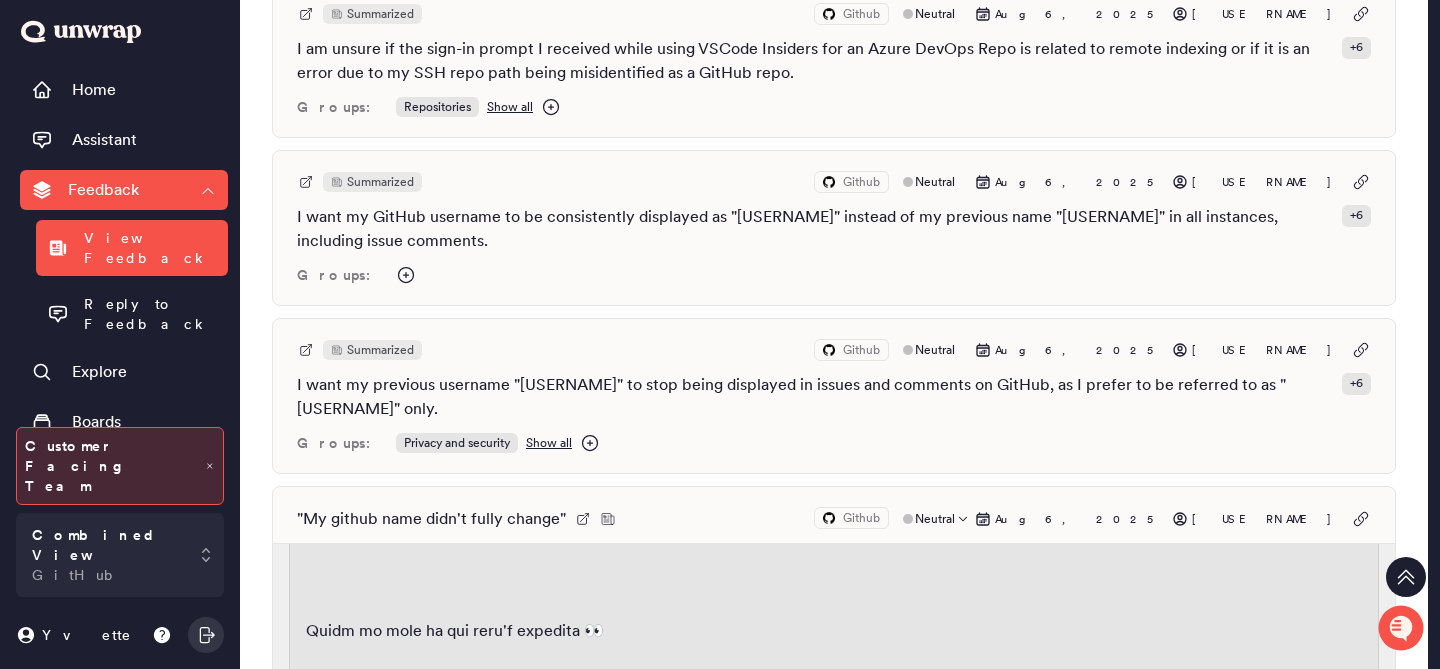 scroll, scrollTop: 718, scrollLeft: 0, axis: vertical 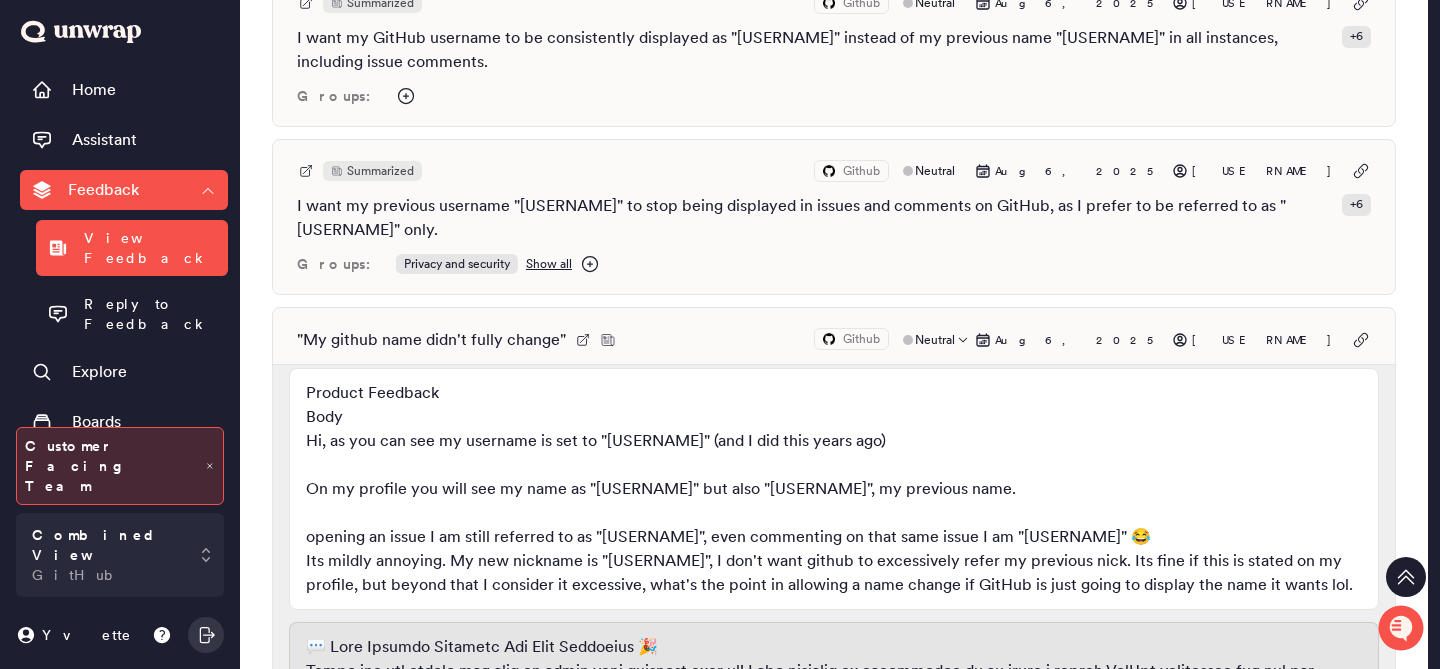 click on "" My github name didn't fully change " Github Neutral Aug 6, 2025 Mangonels Product Feedback
Body
Hi, as you can see my username is set to "PixelRain" (and I did this years ago)
On my profile you will see my name as "PixelRain" but also "Mangonels", my previous name.
opening an issue I am still referred to as "Mangonels", even commenting on that same issue I am "Mangonels" 😂
Its mildly annoying. My new nickname is "PixelRain", I don't want github to excessively refer my previous nick. Its fine if this is stated on my profile, but beyond that I consider it excessive, what's the point in allowing a name change if GitHub is just going to display the name it wants lol. Groups: Comment Count :  4 Discussion Author :  Mangonels  + 4" at bounding box center (834, 543) 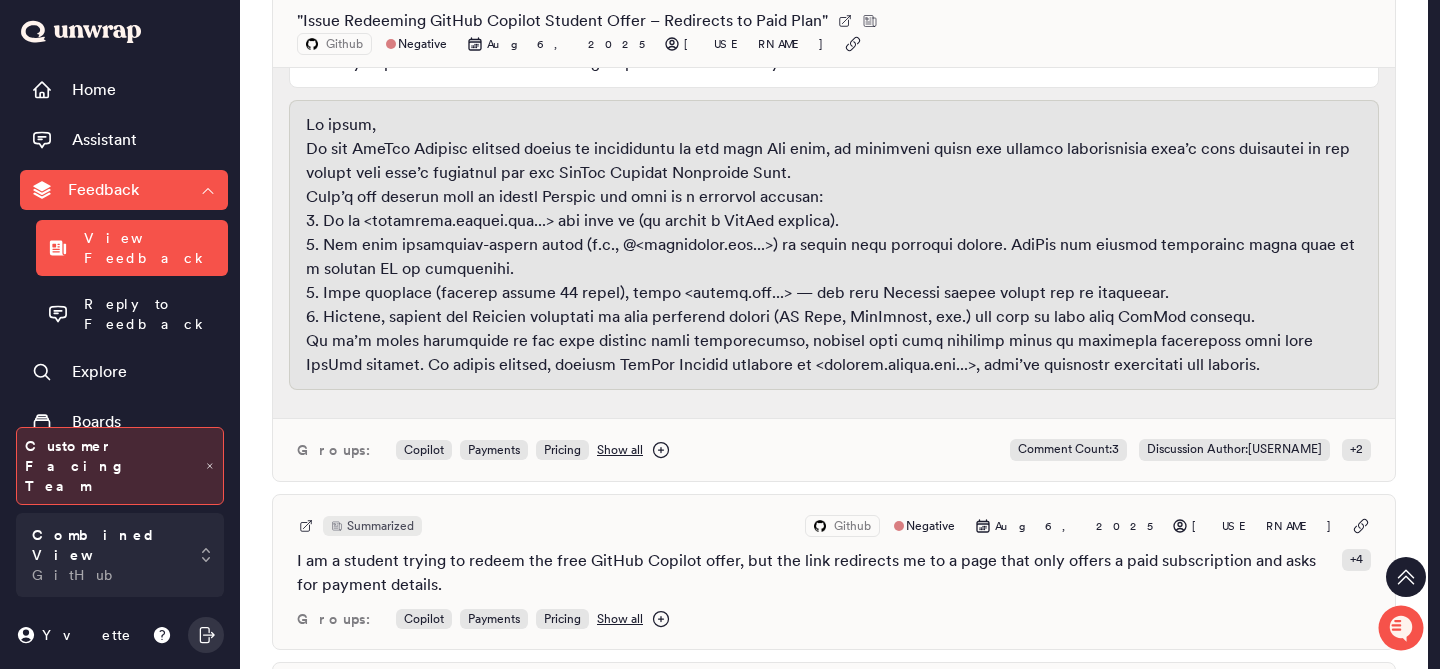 scroll, scrollTop: 0, scrollLeft: 0, axis: both 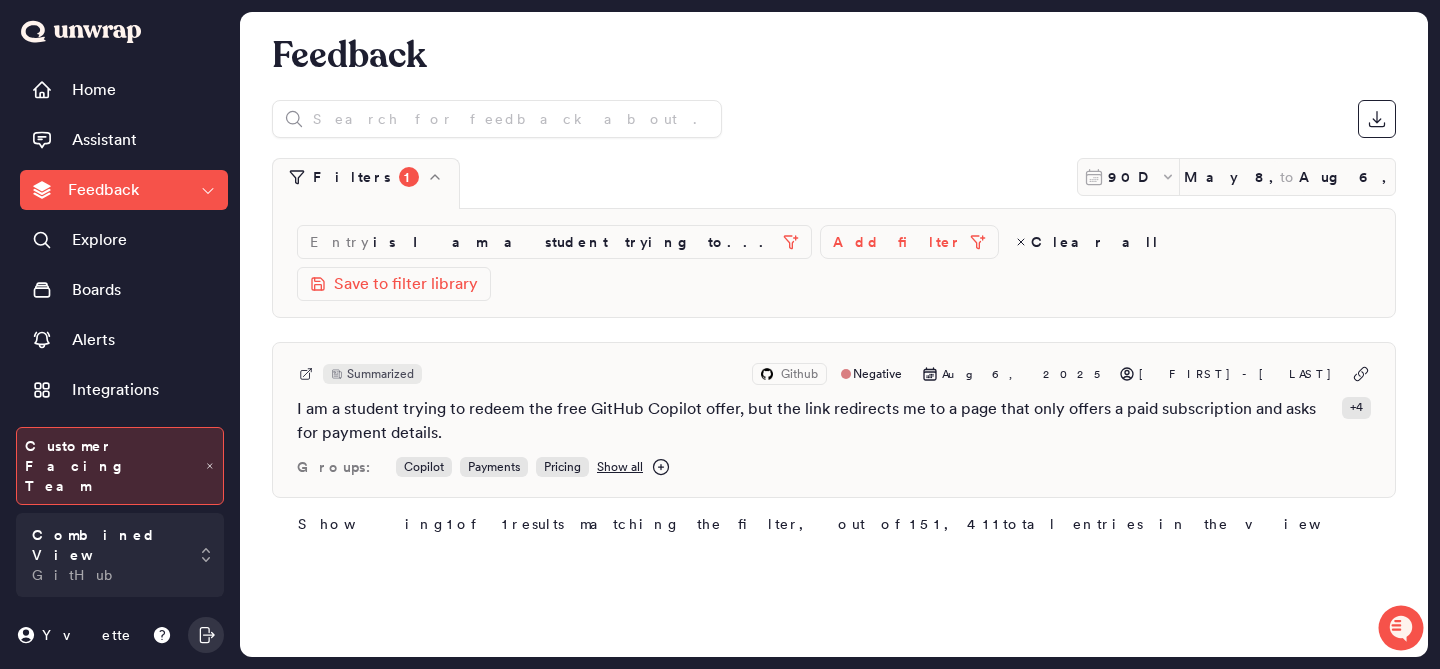 click on "Feedback" at bounding box center [103, 190] 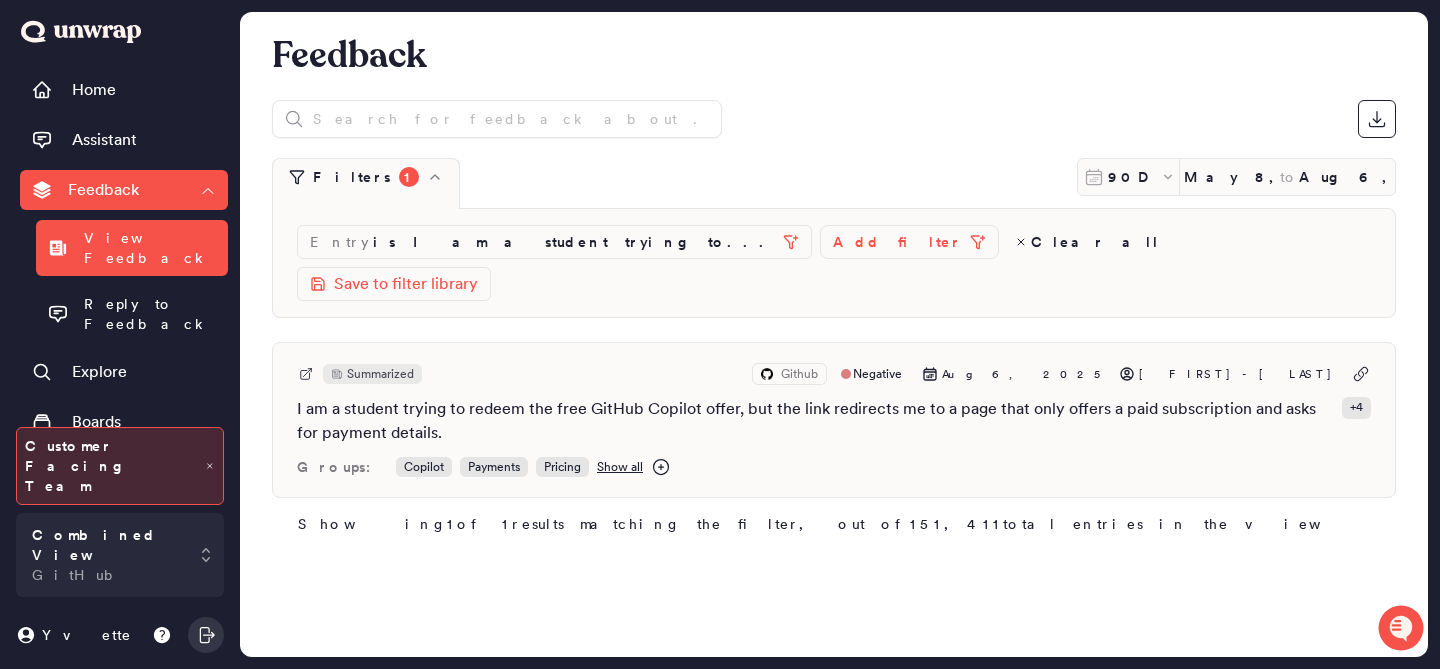 click on "Feedback" at bounding box center [103, 190] 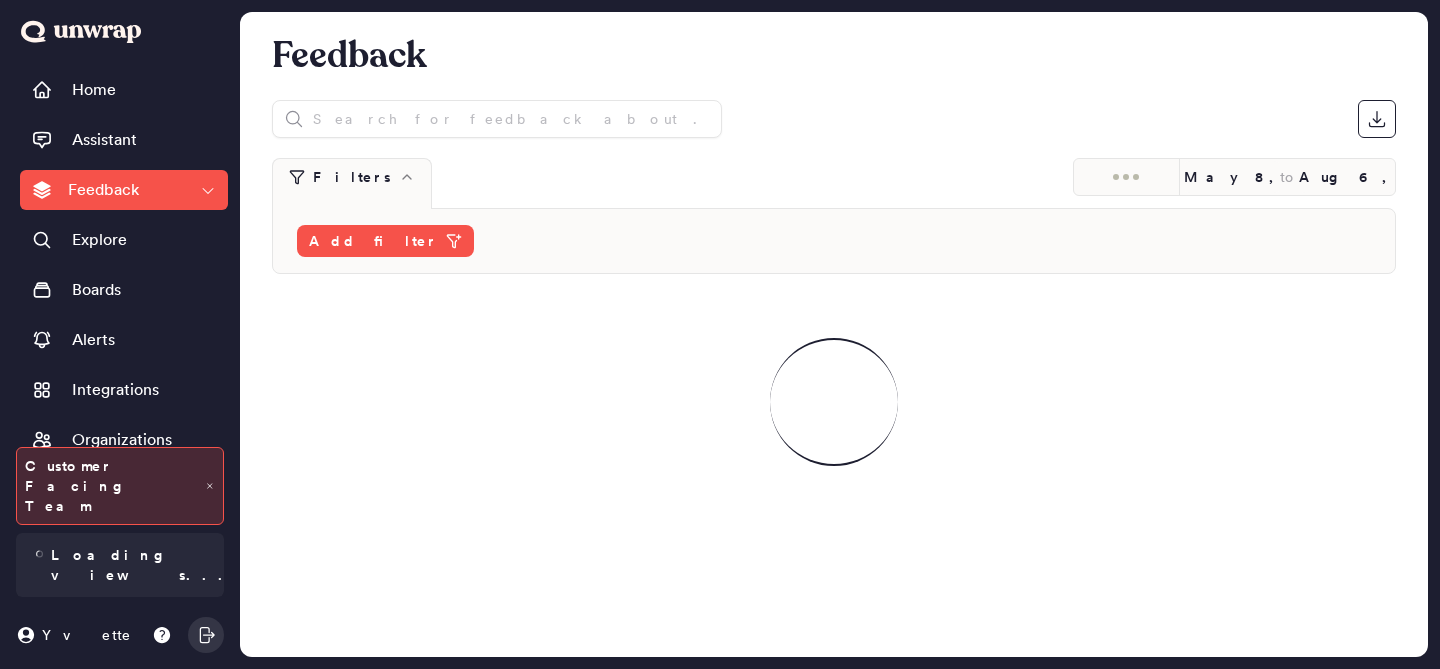 scroll, scrollTop: 0, scrollLeft: 0, axis: both 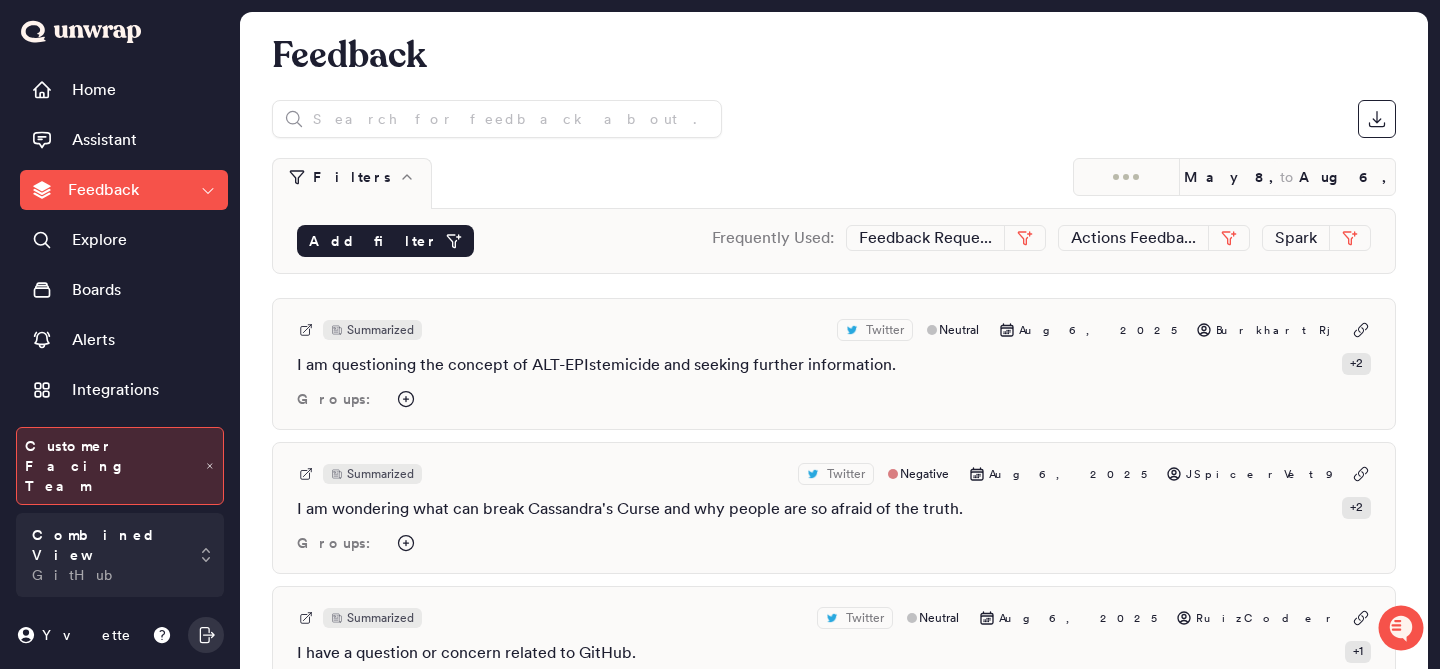 click on "Add filter" at bounding box center [385, 241] 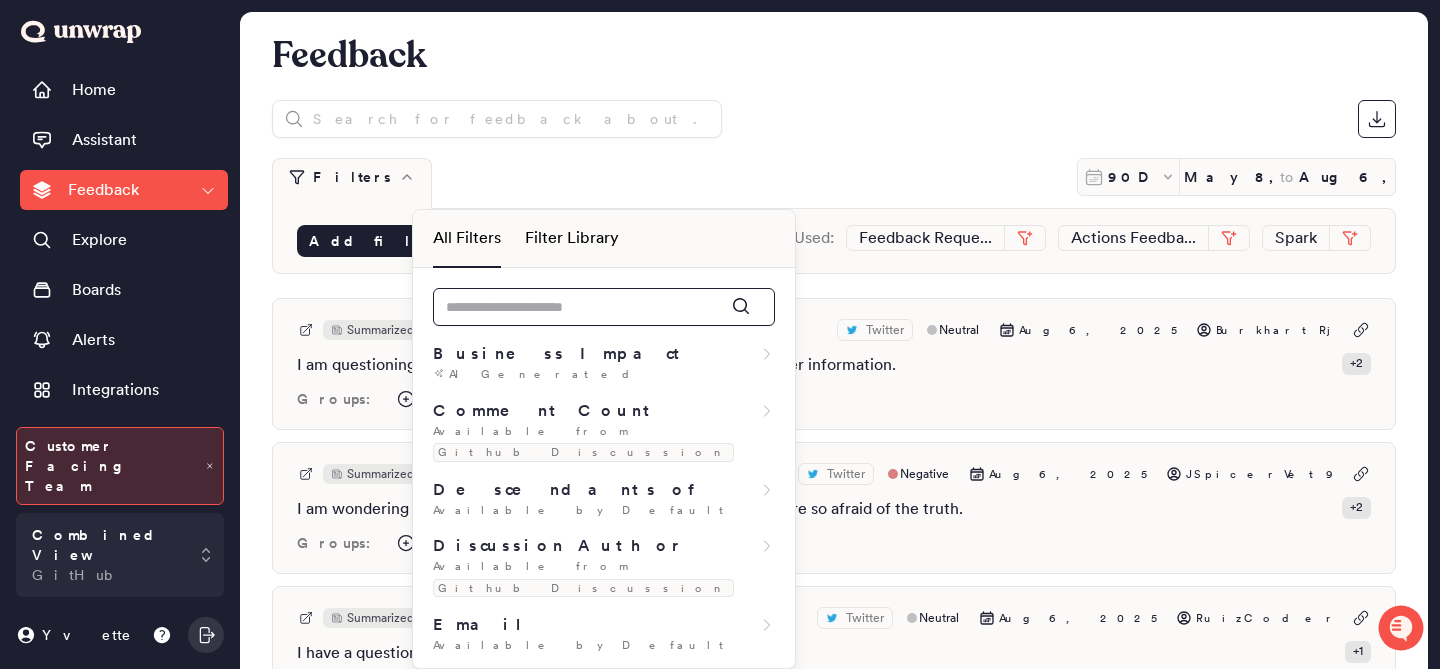 click at bounding box center (604, 307) 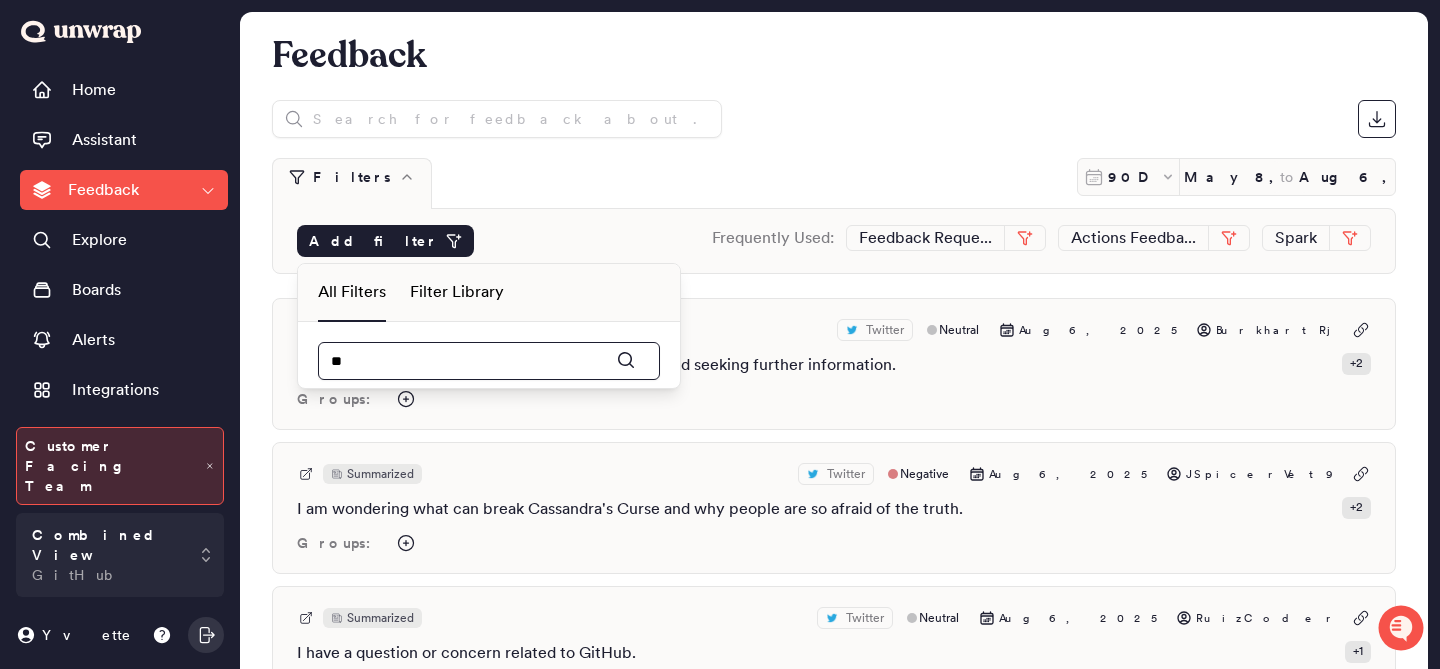 type on "*" 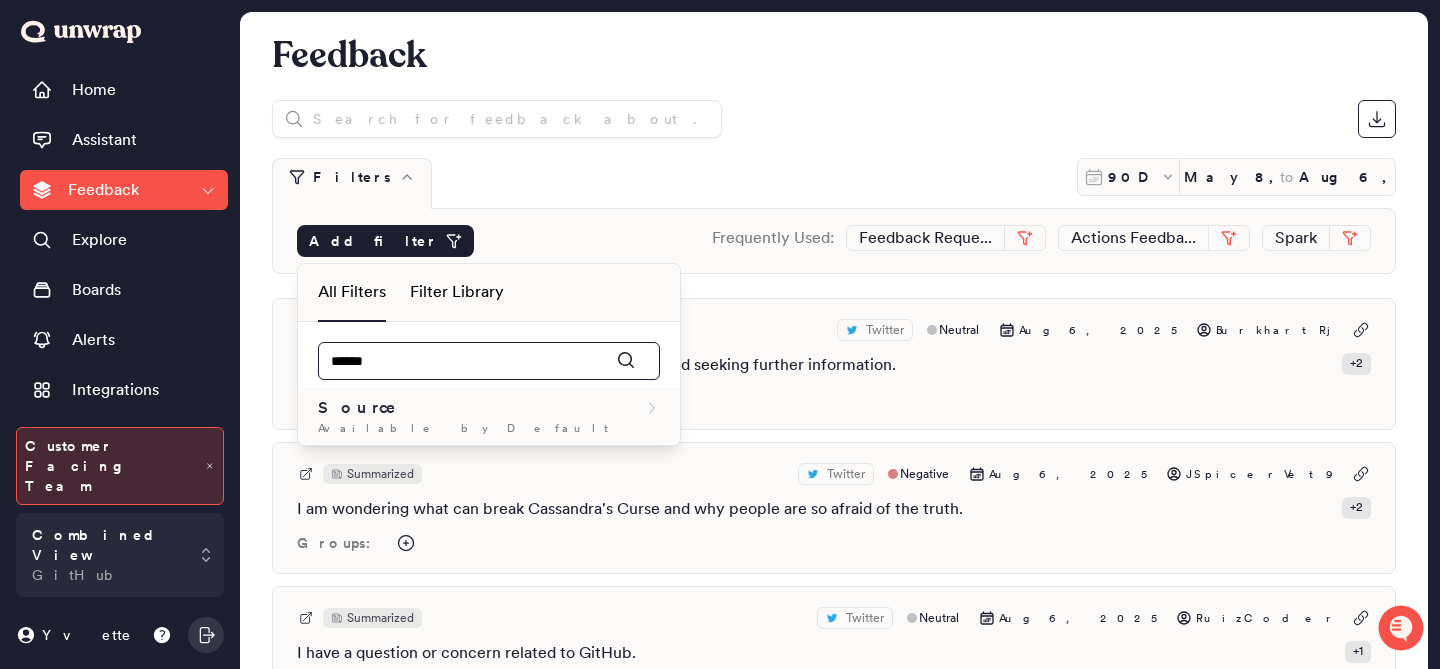 type on "******" 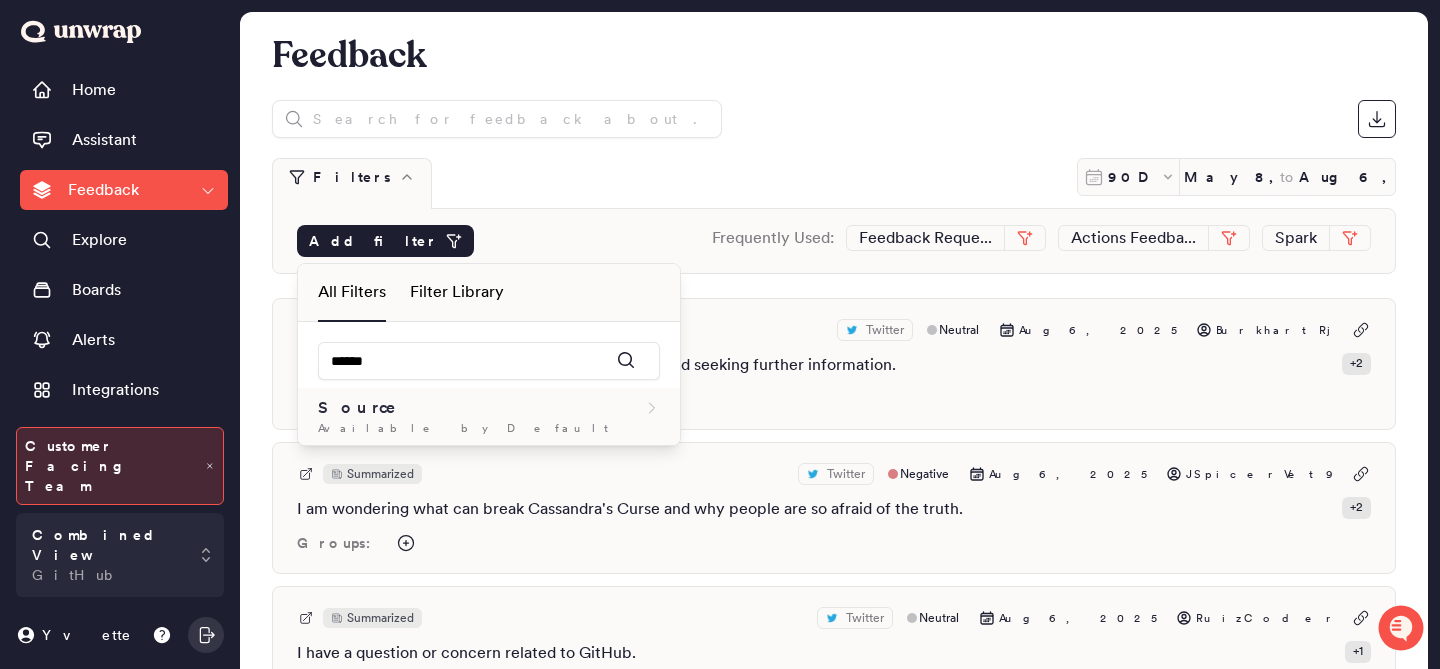 click on "Available by Default" at bounding box center (489, 428) 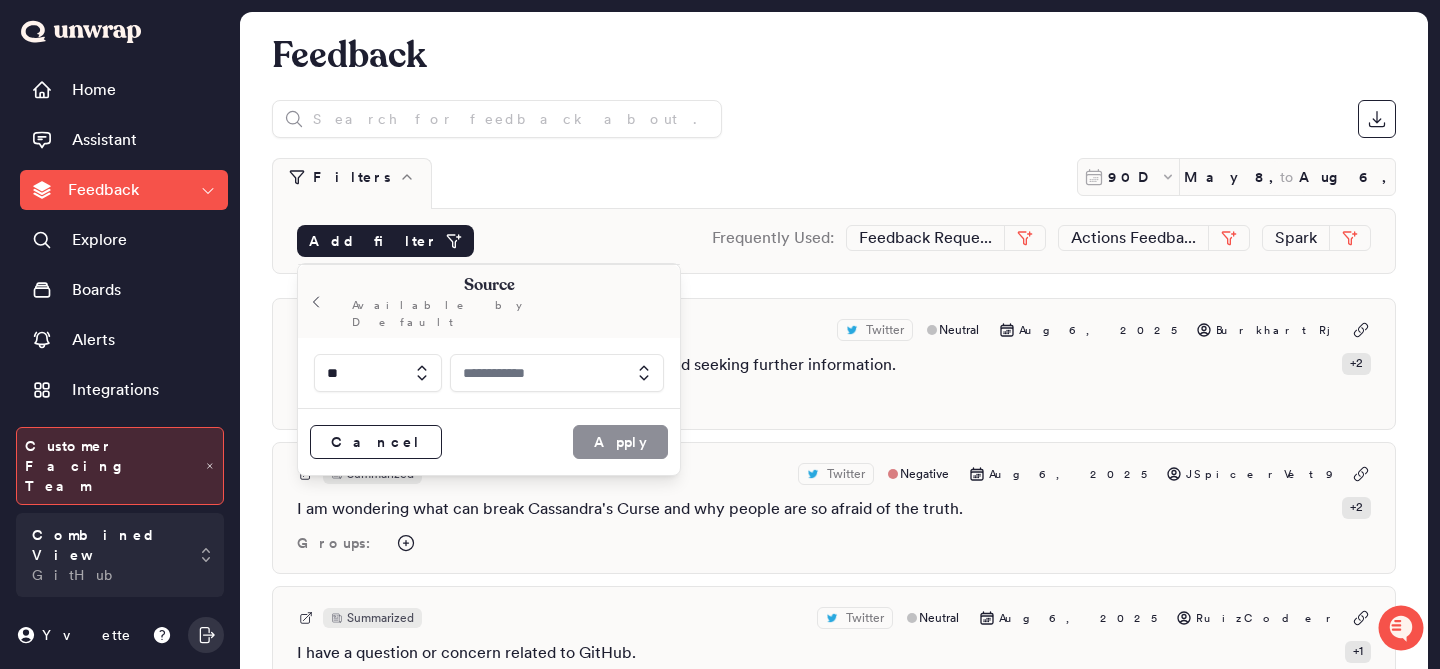 click at bounding box center [557, 373] 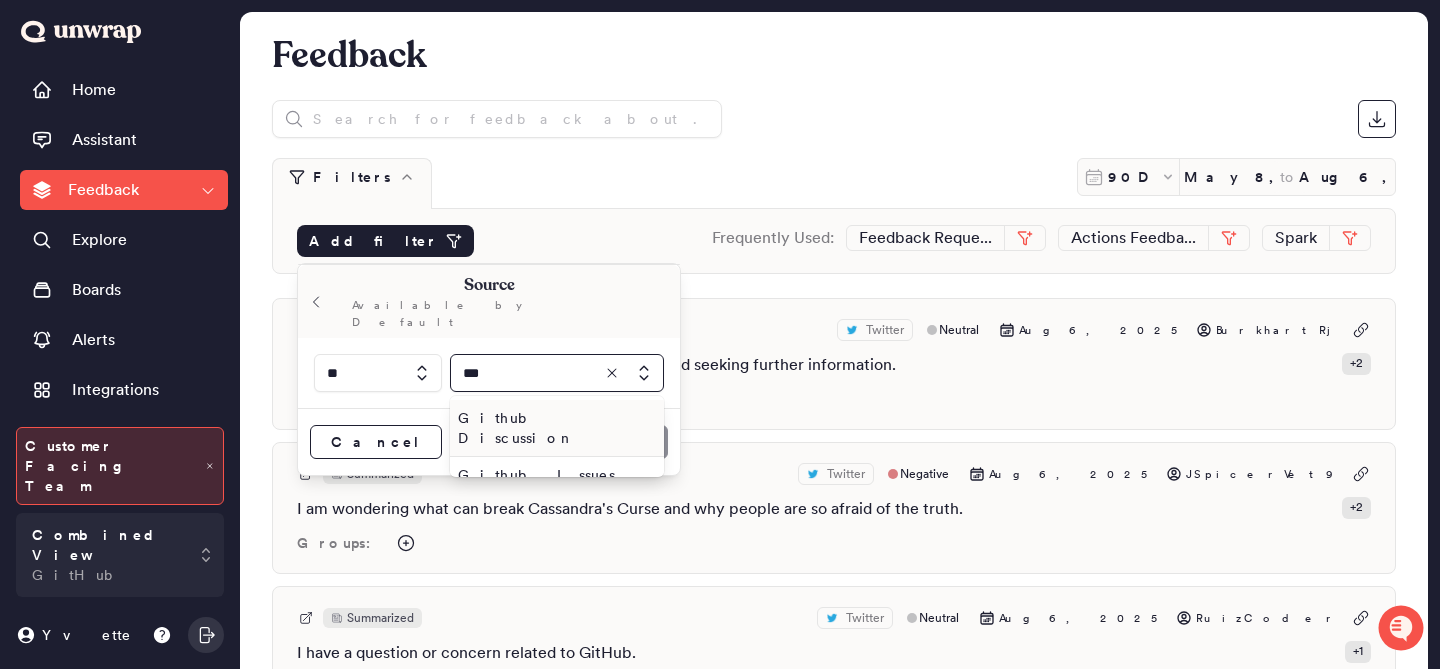 type on "***" 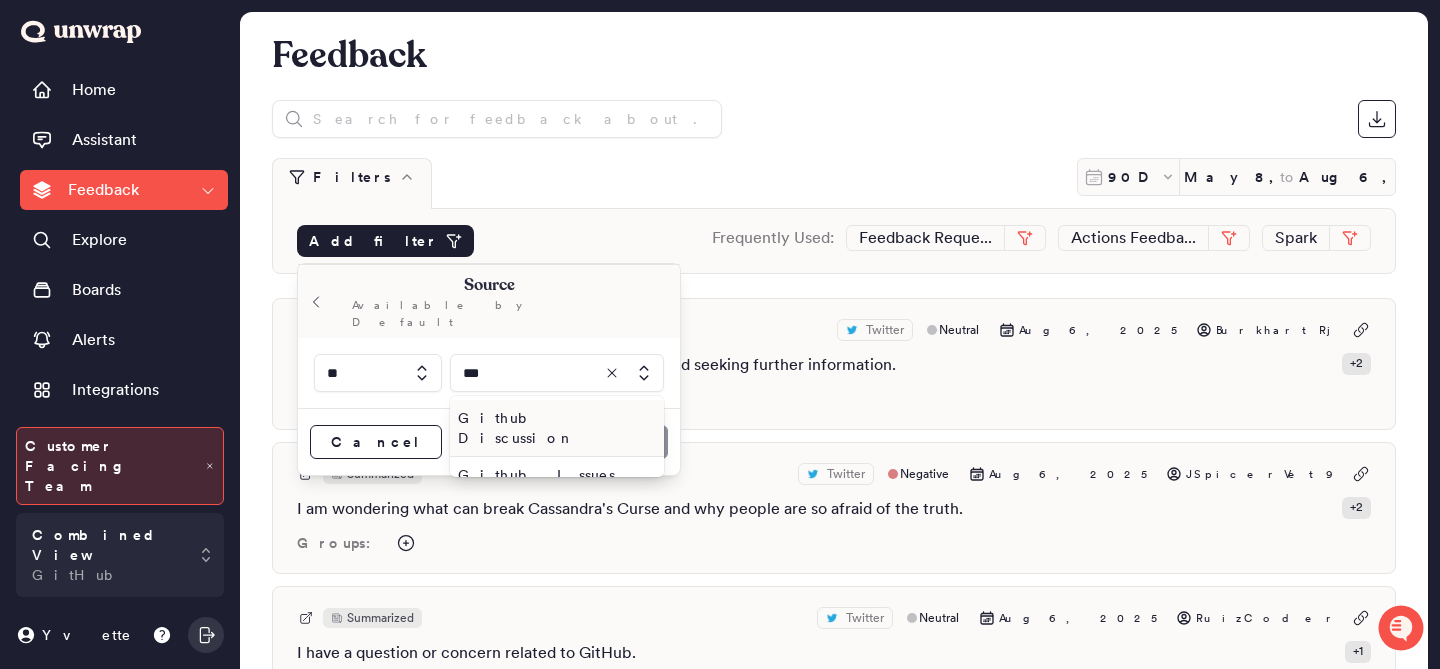 click on "Github Discussion" at bounding box center (557, 428) 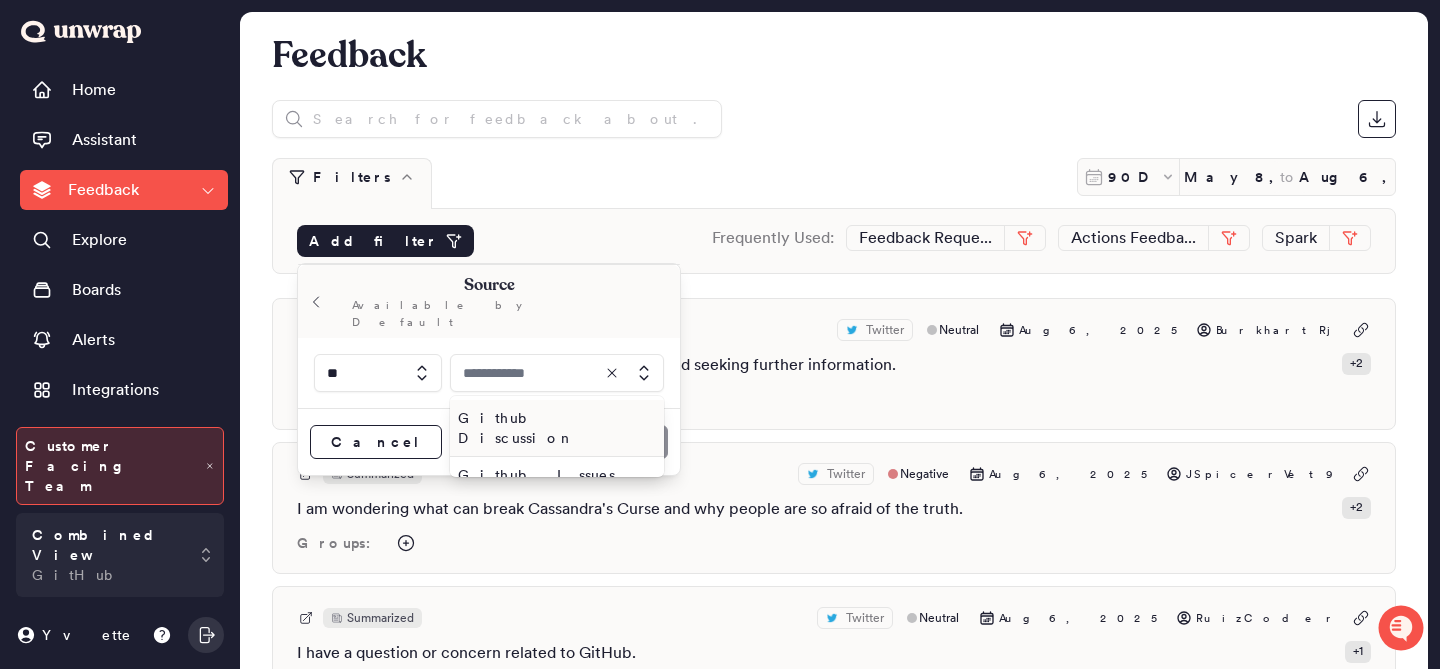 type on "**********" 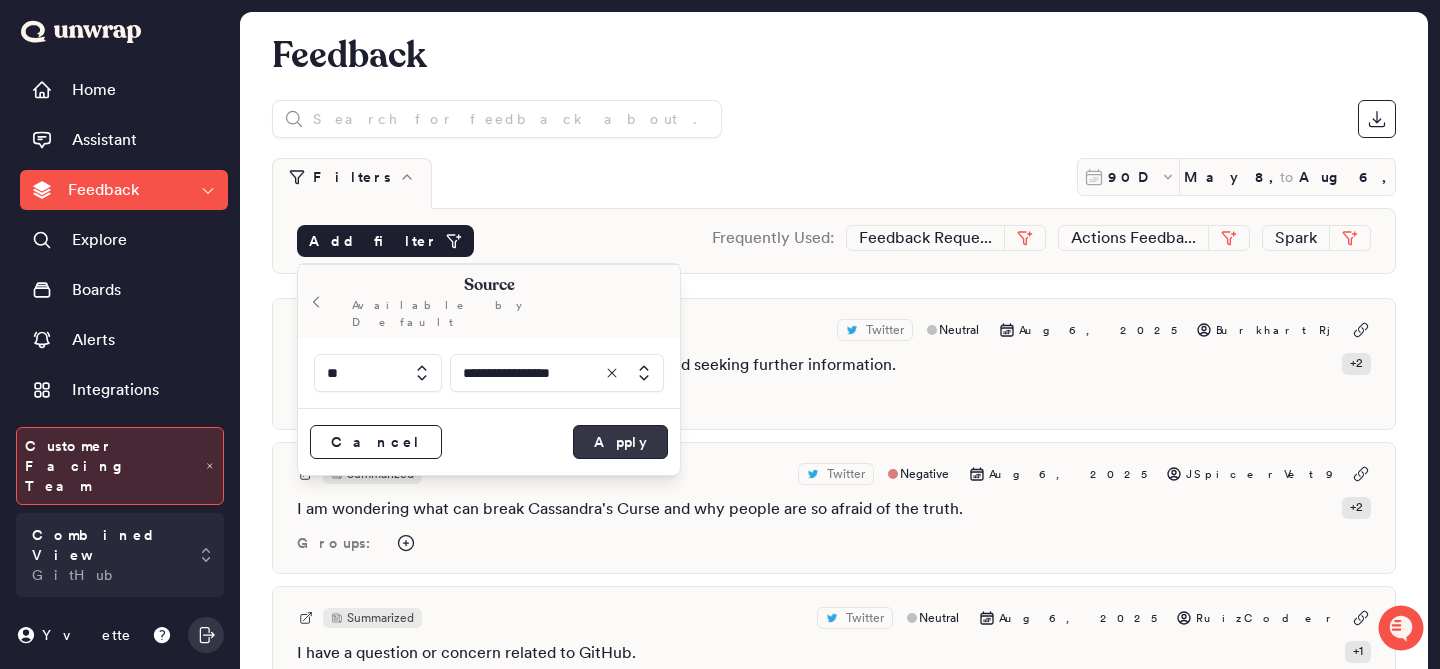 click on "Apply" at bounding box center (620, 442) 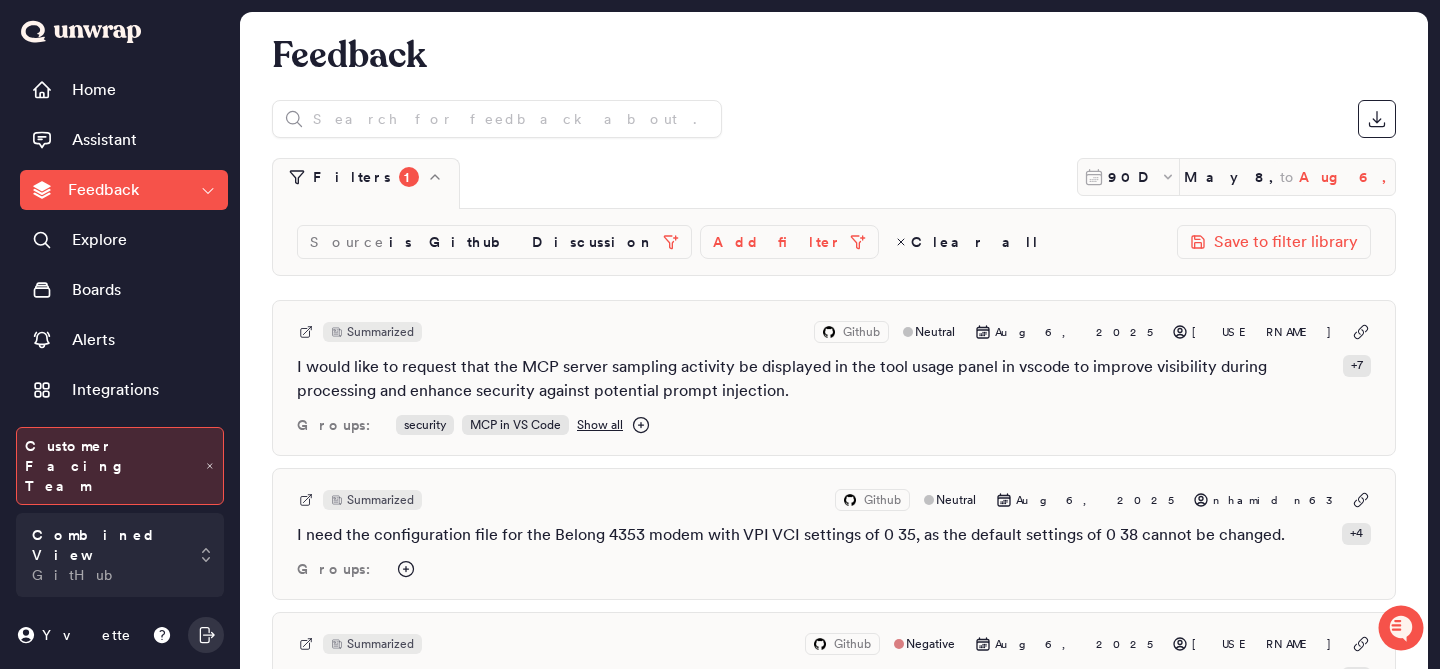 click on "Aug 6, 2025" at bounding box center (1347, 177) 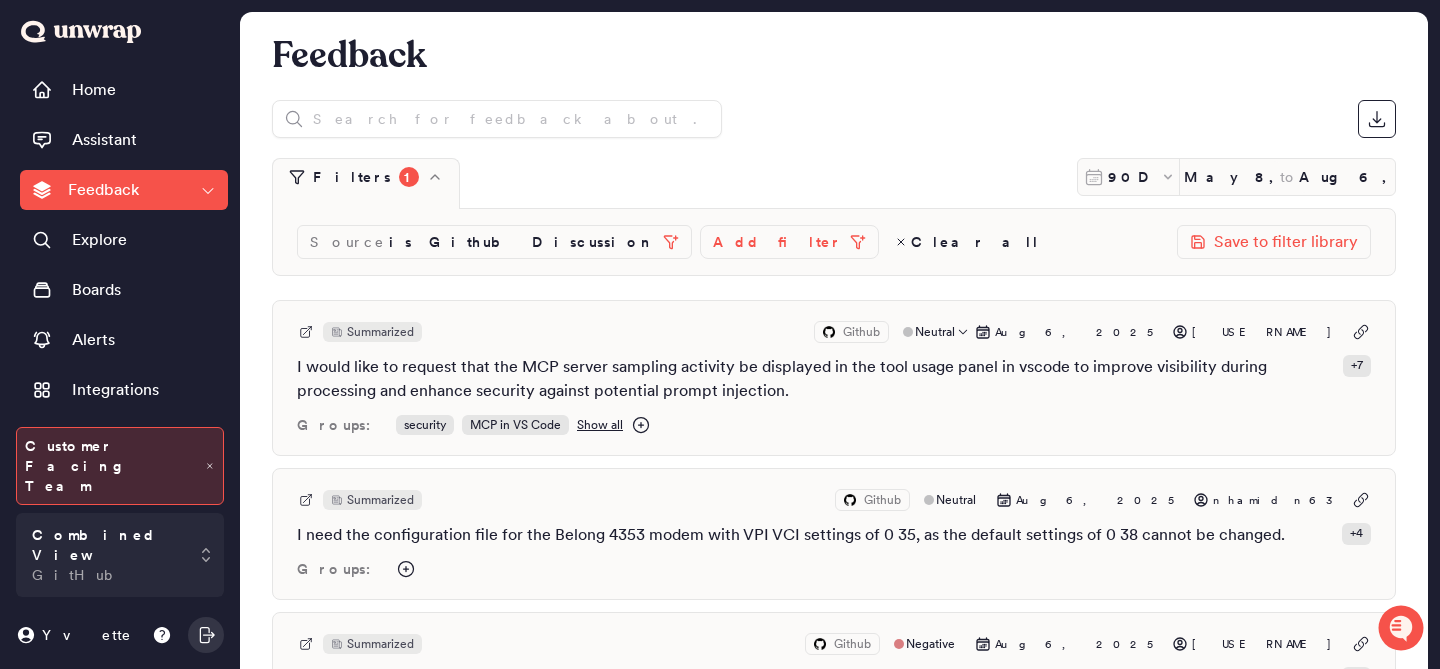 click on "Summarized Github Neutral Aug 6, 2025 NiclasOlofsson I would like to request that the MCP server sampling activity be displayed in the tool usage panel in vscode to improve visibility during processing and enhance security against potential prompt injection.    + 7 Groups: security MCP in VS Code Show all" at bounding box center (834, 378) 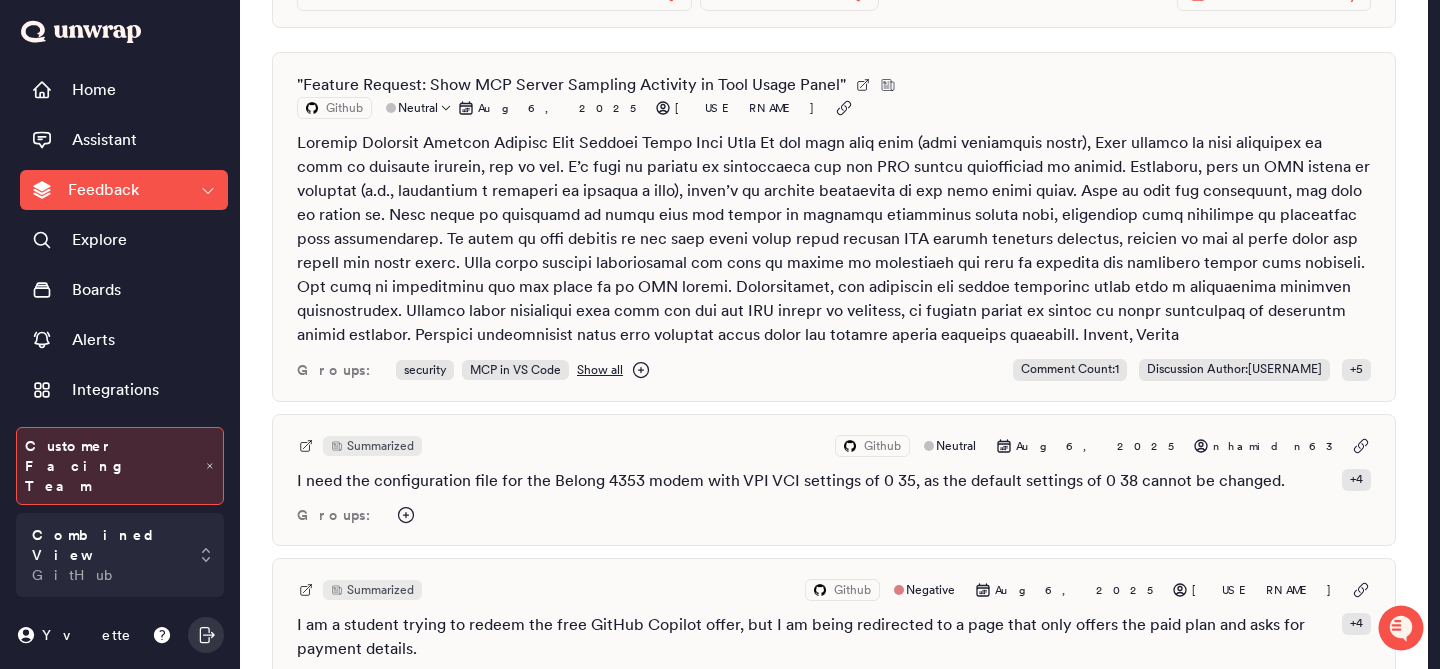 scroll, scrollTop: 247, scrollLeft: 0, axis: vertical 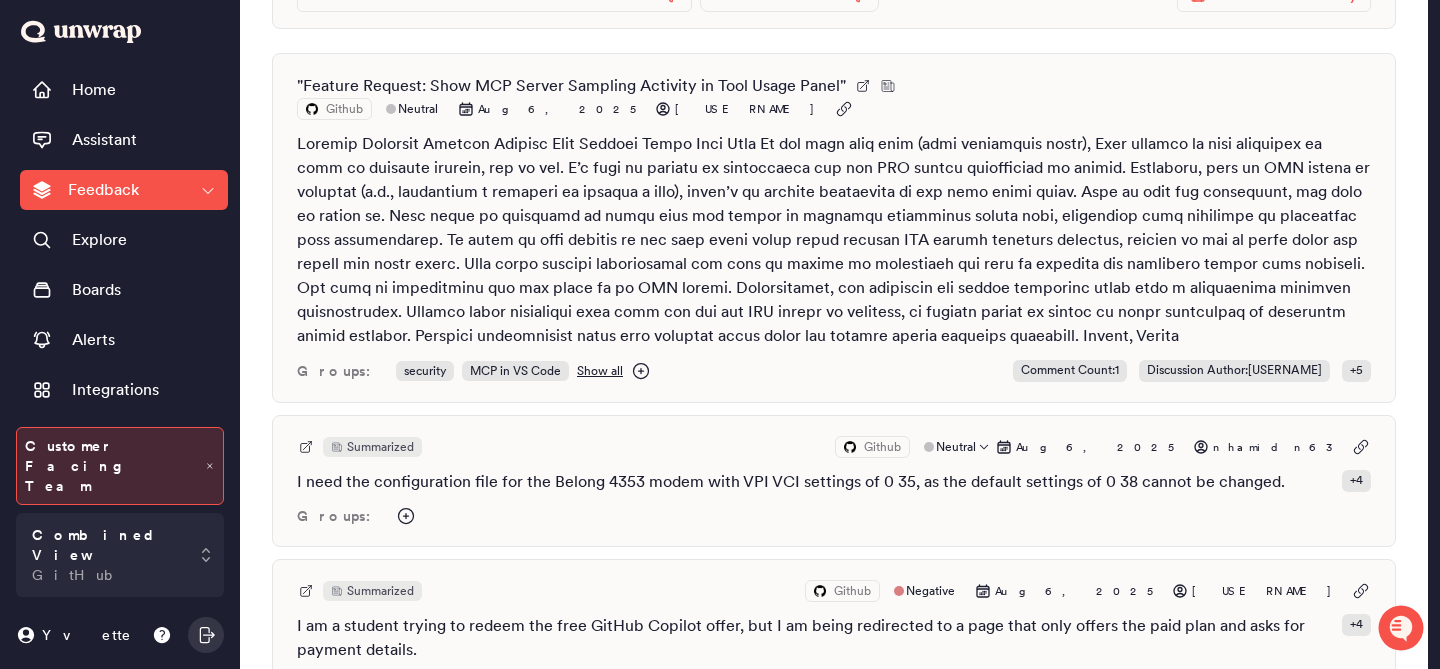 click on "I need the configuration file for the Belong 4353 modem with VPI VCI settings of 0 35, as the default settings of 0 38 cannot be changed." at bounding box center [791, 482] 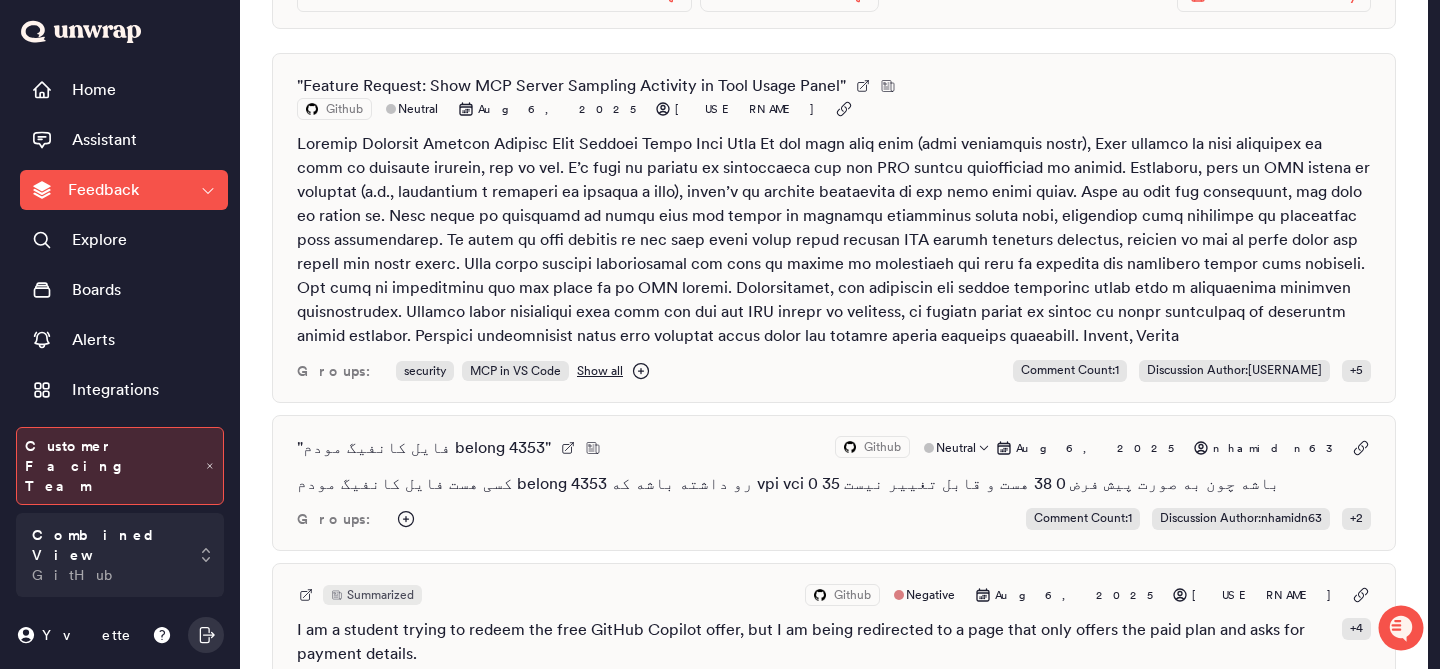 click on "کسی هست فایل کانفیگ مودم belong 4353 رو داشته باشه که vpi vci 0 35 باشه چون به صورت پیش فرض 0 38 هست و قابل تغییر نیست" at bounding box center (834, 484) 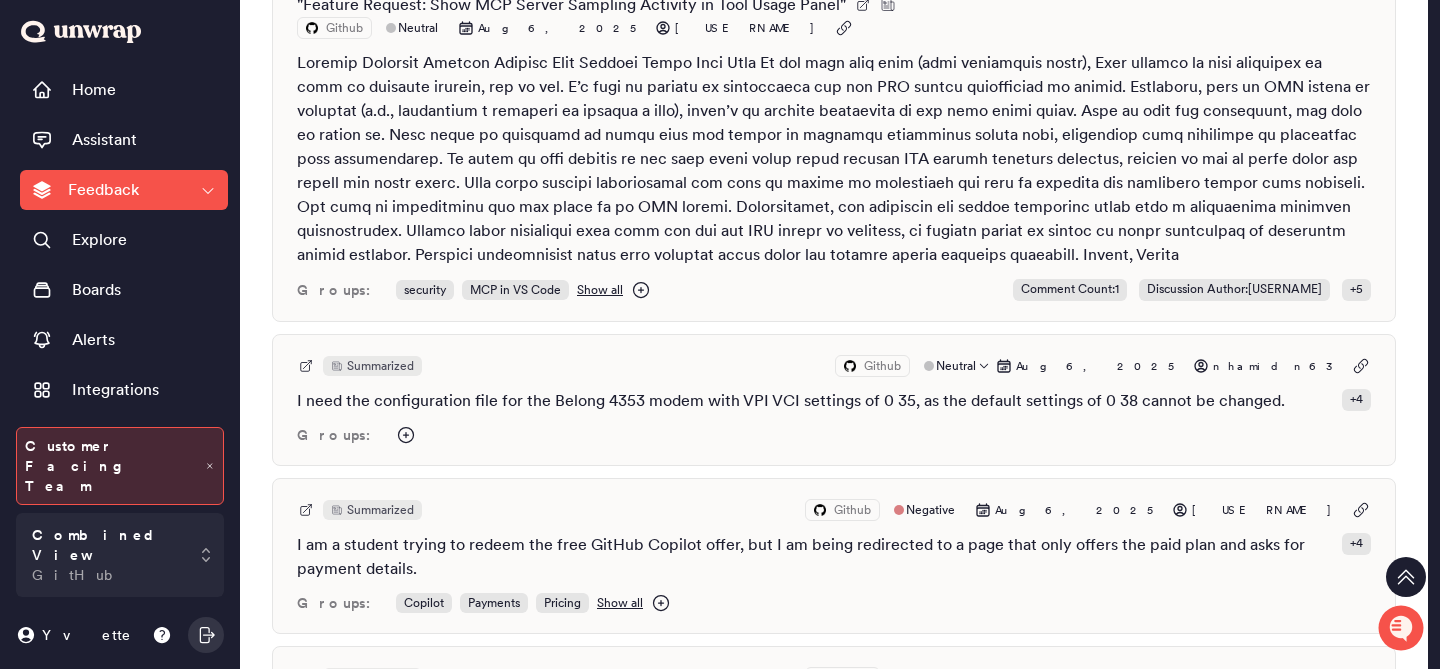 scroll, scrollTop: 330, scrollLeft: 0, axis: vertical 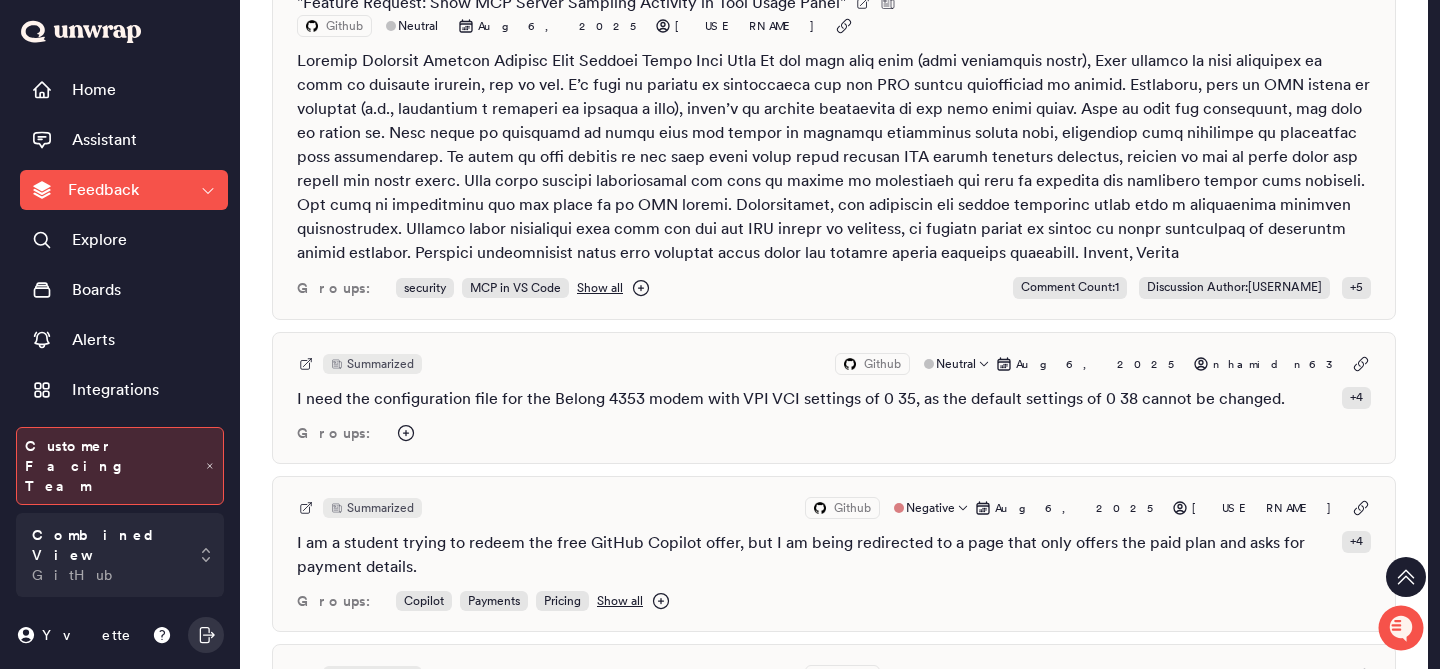 click on "I am a student trying to redeem the free GitHub Copilot offer, but I am being redirected to a page that only offers the paid plan and asks for payment details." at bounding box center [815, 555] 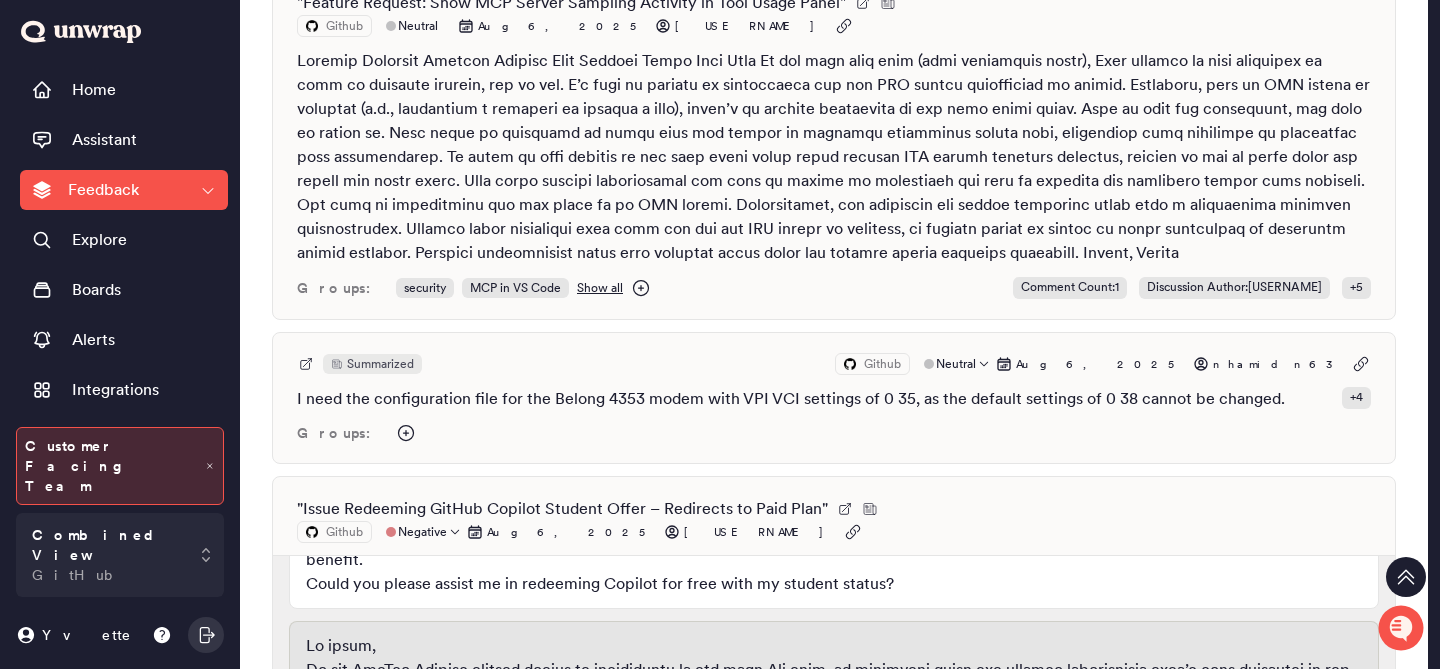 scroll, scrollTop: 214, scrollLeft: 0, axis: vertical 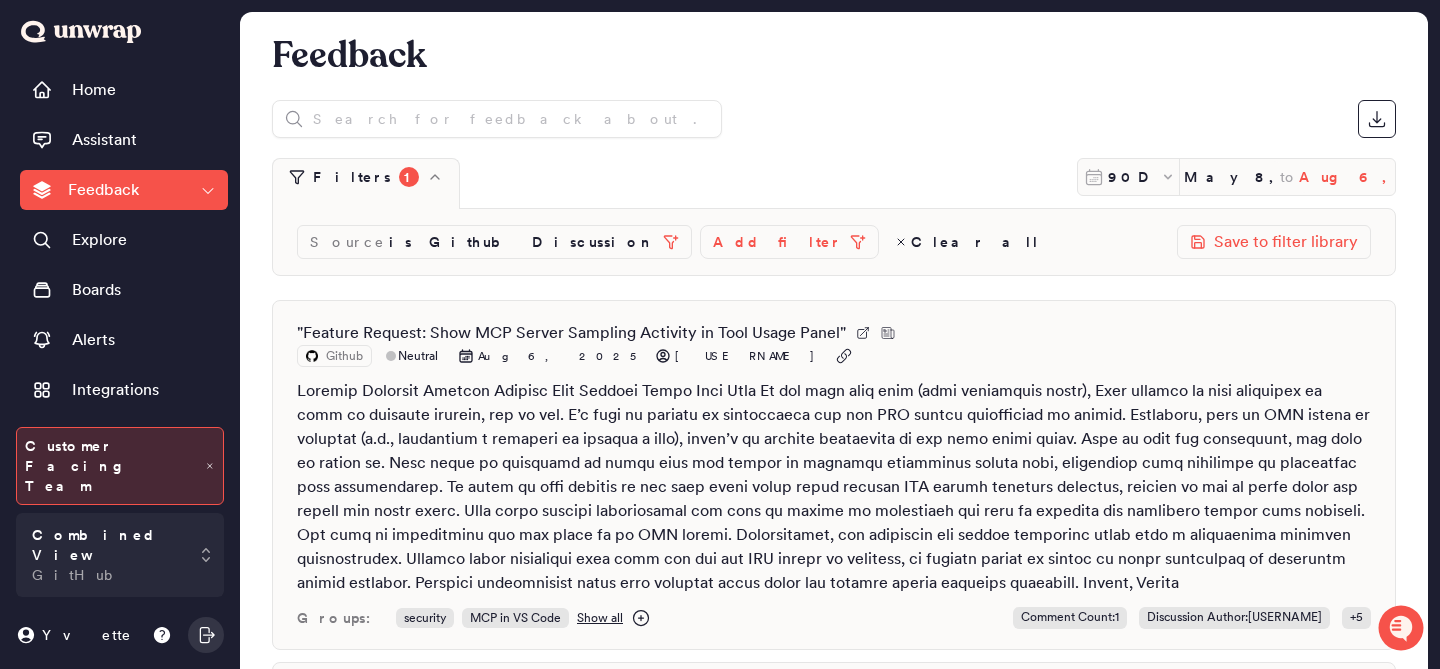 click on "Aug 6, 2025" at bounding box center [1347, 177] 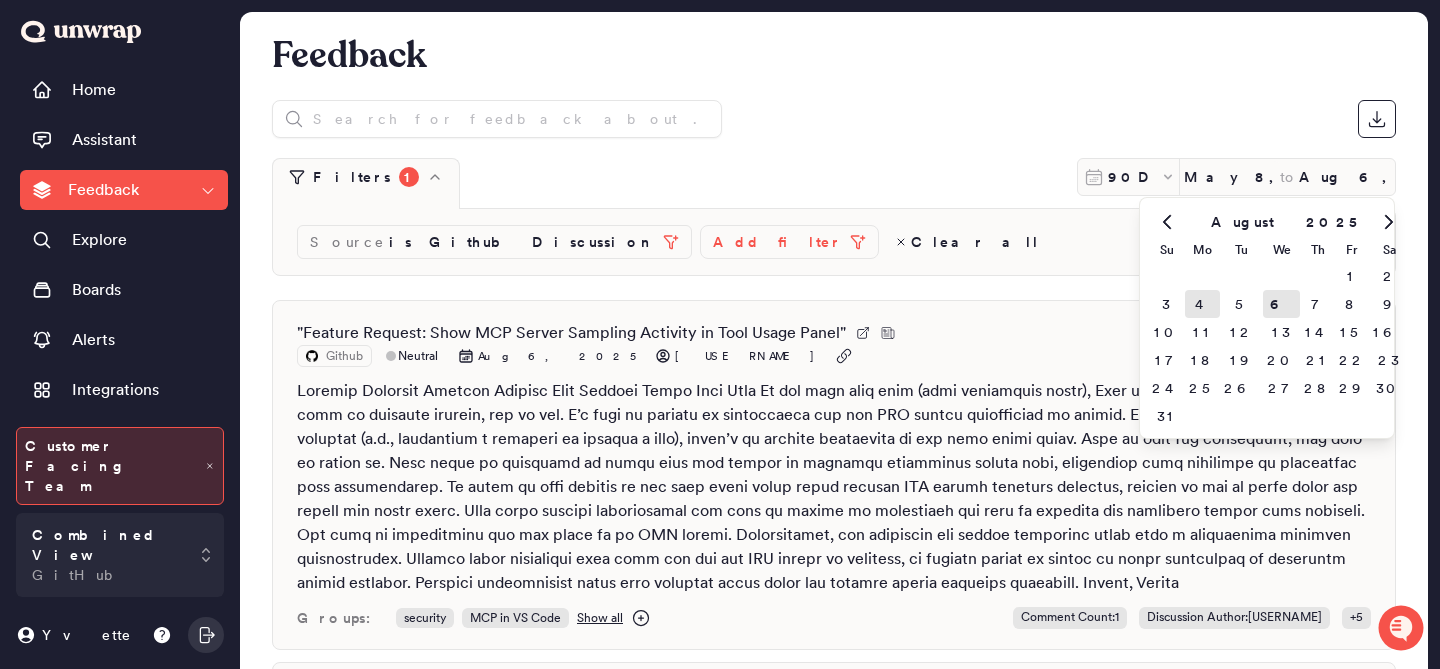 click on "4" at bounding box center [1202, 304] 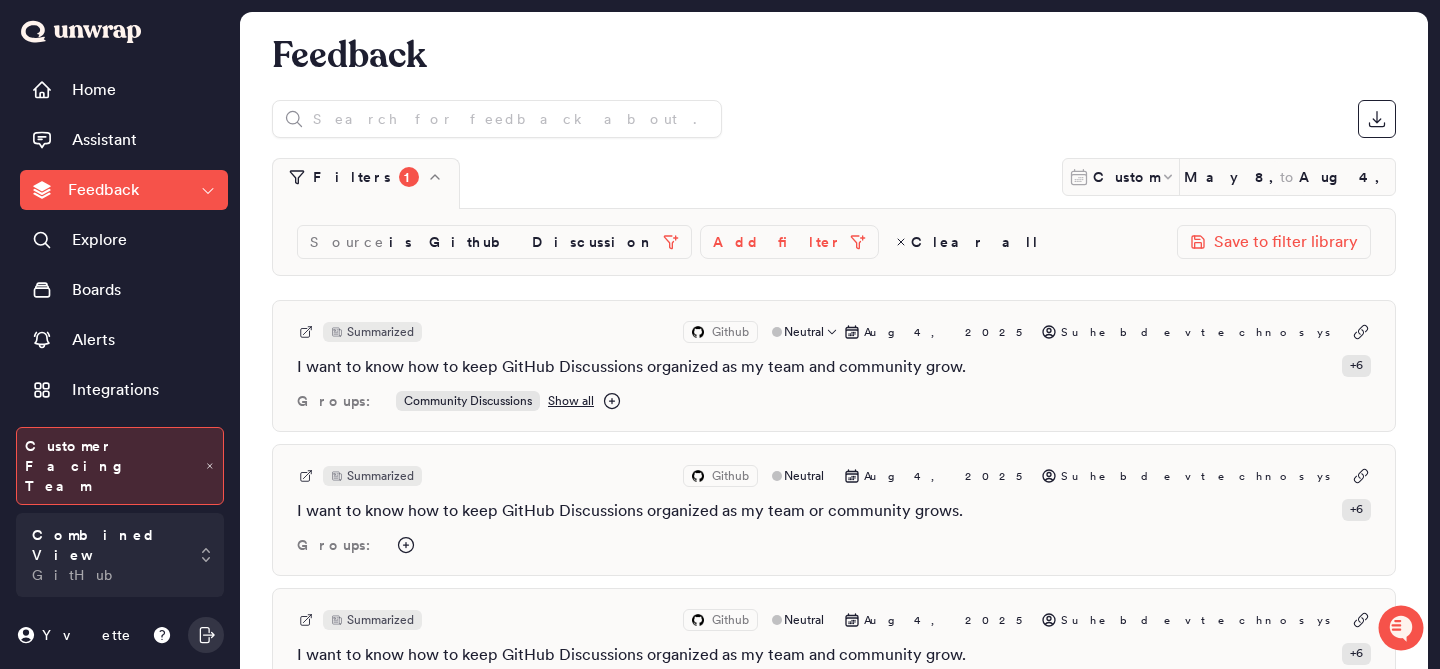click on "I want to know how to keep GitHub Discussions organized as my team and community grow.    + 6" at bounding box center (834, 367) 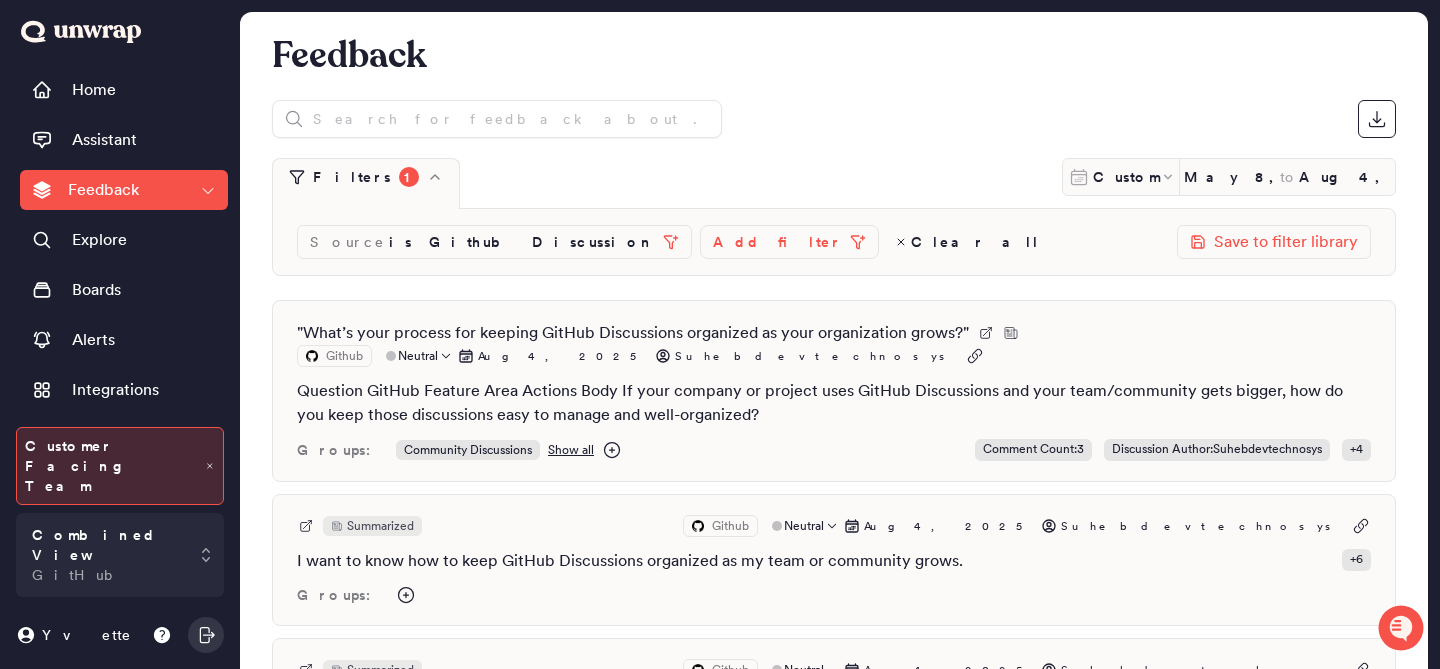 click on "Groups:" at bounding box center (834, 595) 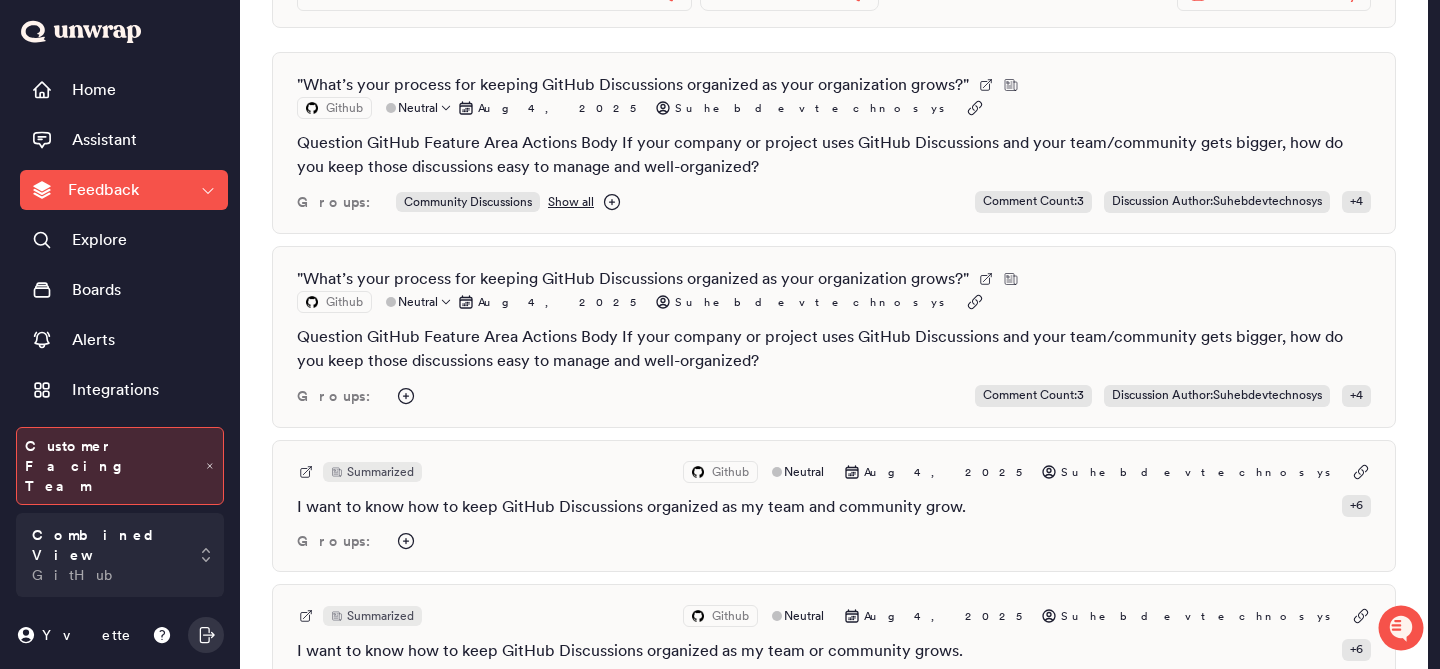 scroll, scrollTop: 256, scrollLeft: 0, axis: vertical 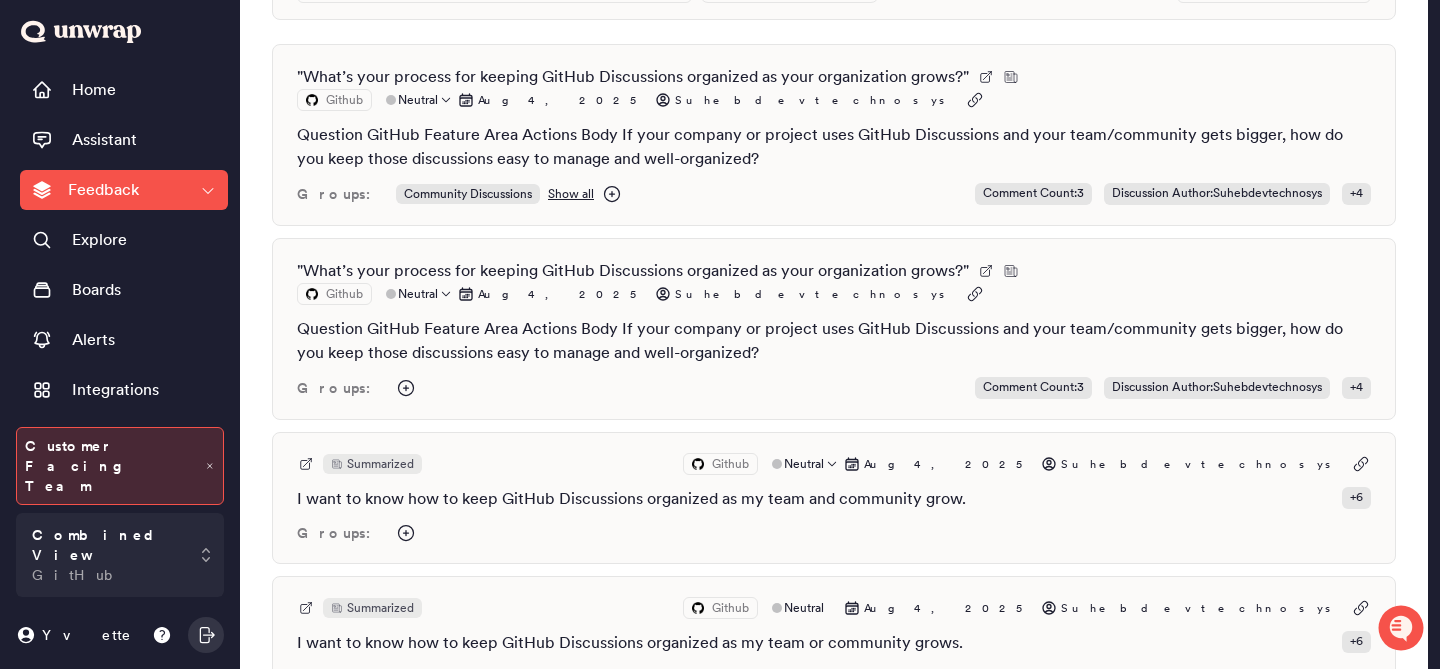 click on "I want to know how to keep GitHub Discussions organized as my team and community grow." at bounding box center [631, 499] 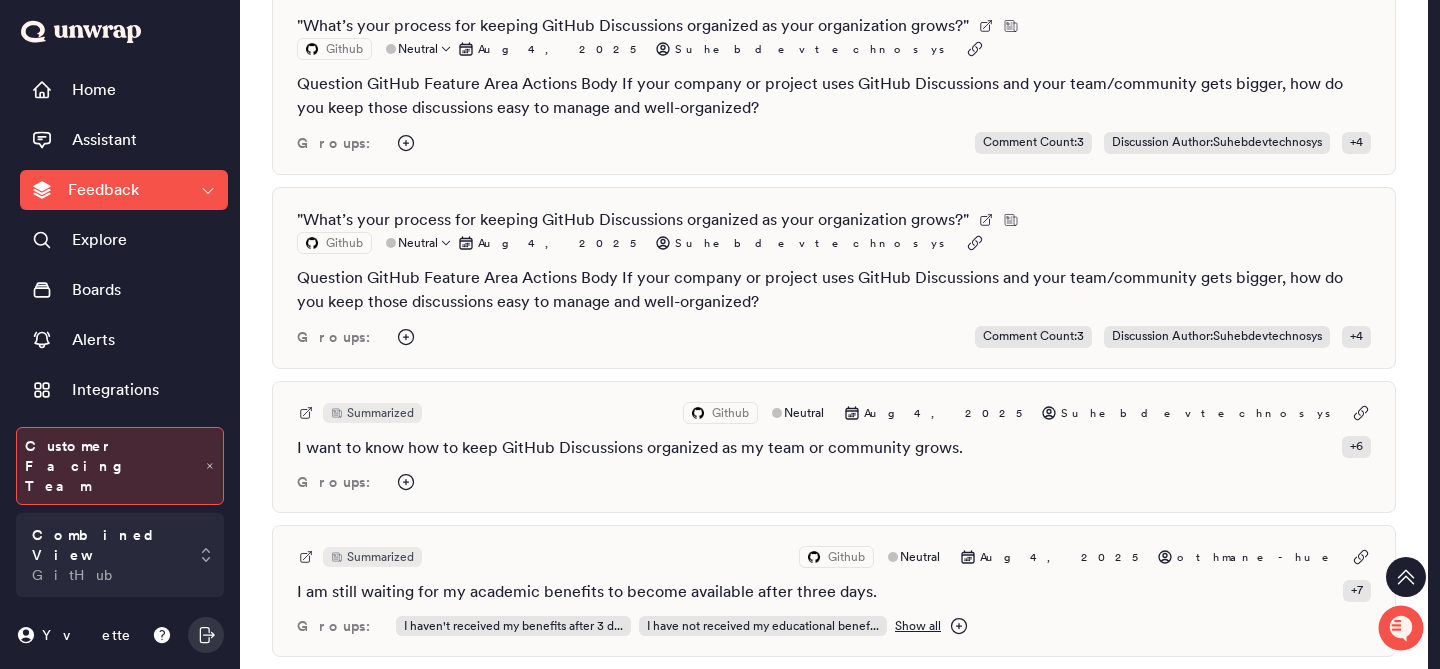 scroll, scrollTop: 573, scrollLeft: 0, axis: vertical 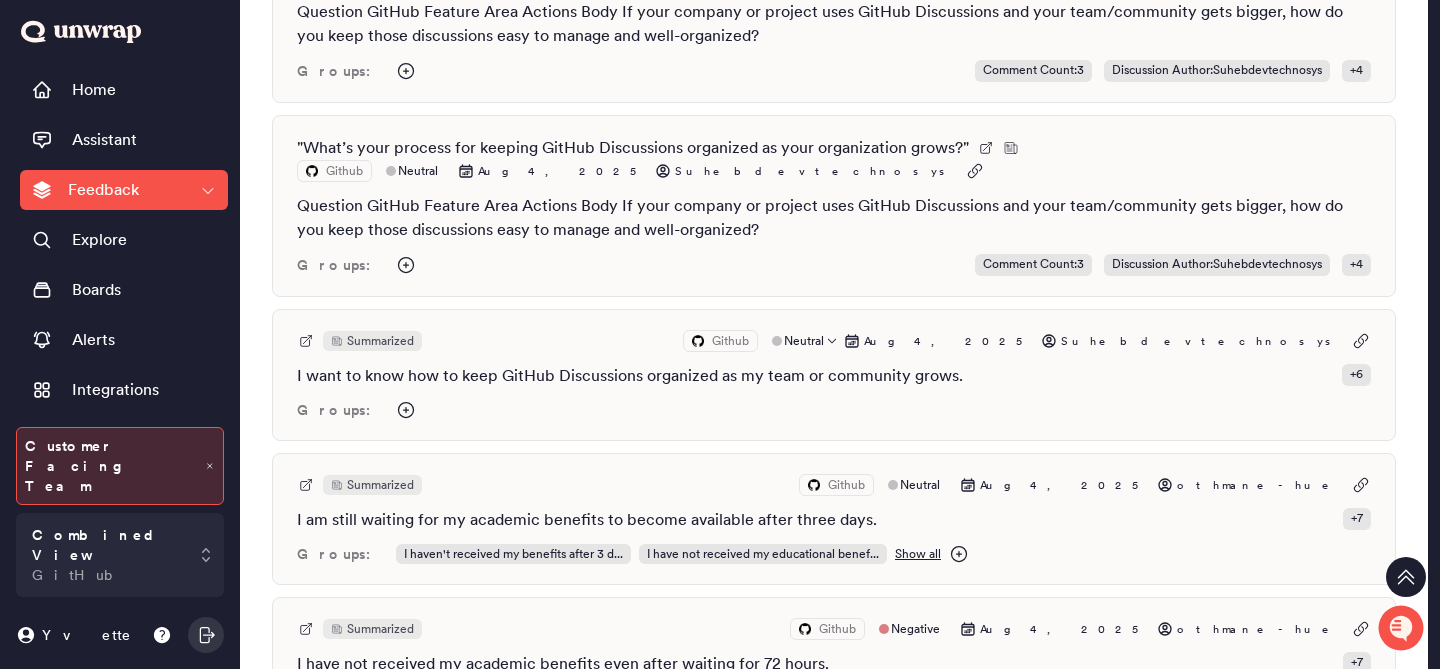 click on "Groups:" at bounding box center [834, 410] 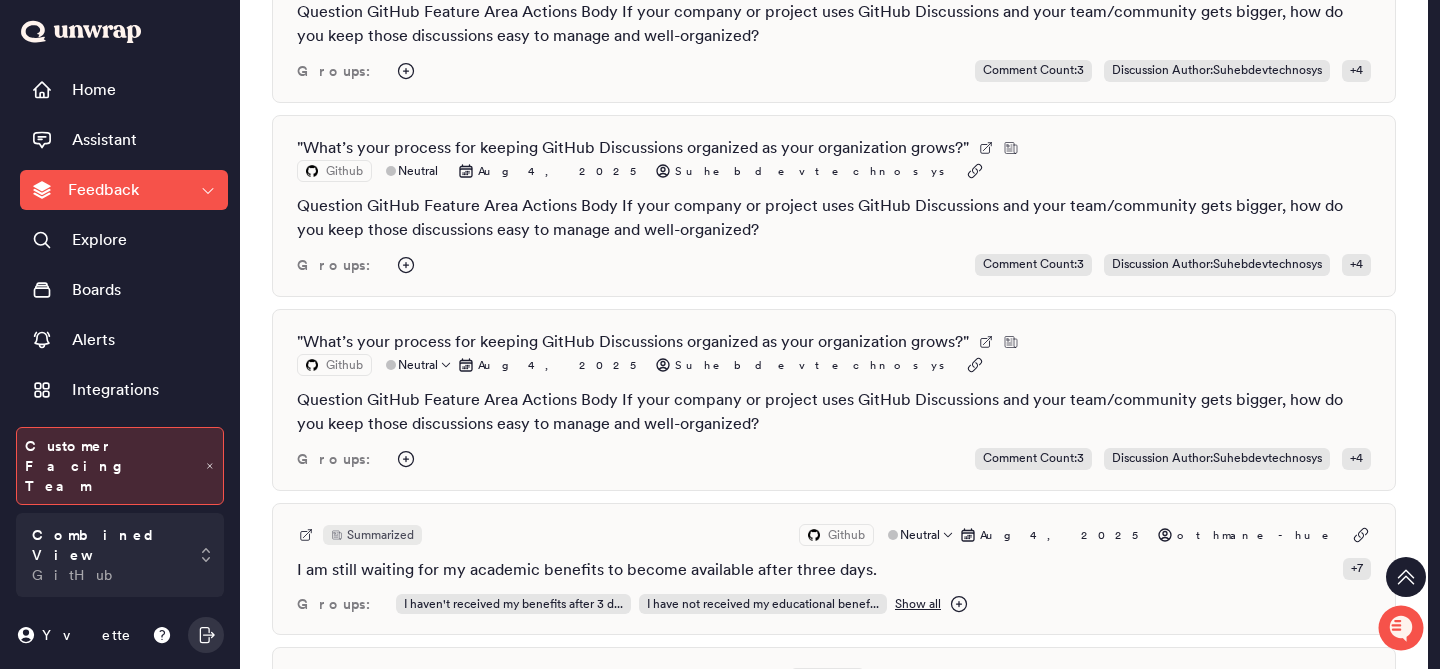 click on "I am still waiting for my academic benefits to become available after three days.    + 7" at bounding box center [834, 570] 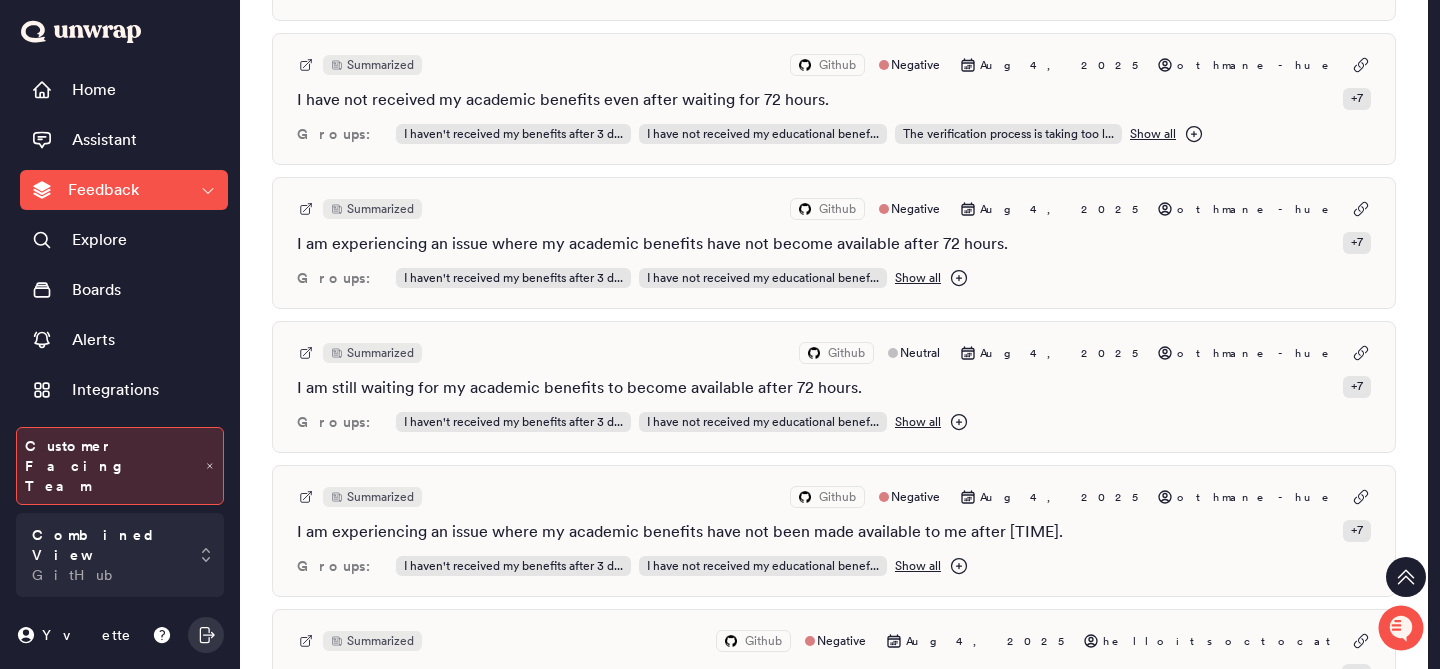 scroll, scrollTop: 1252, scrollLeft: 0, axis: vertical 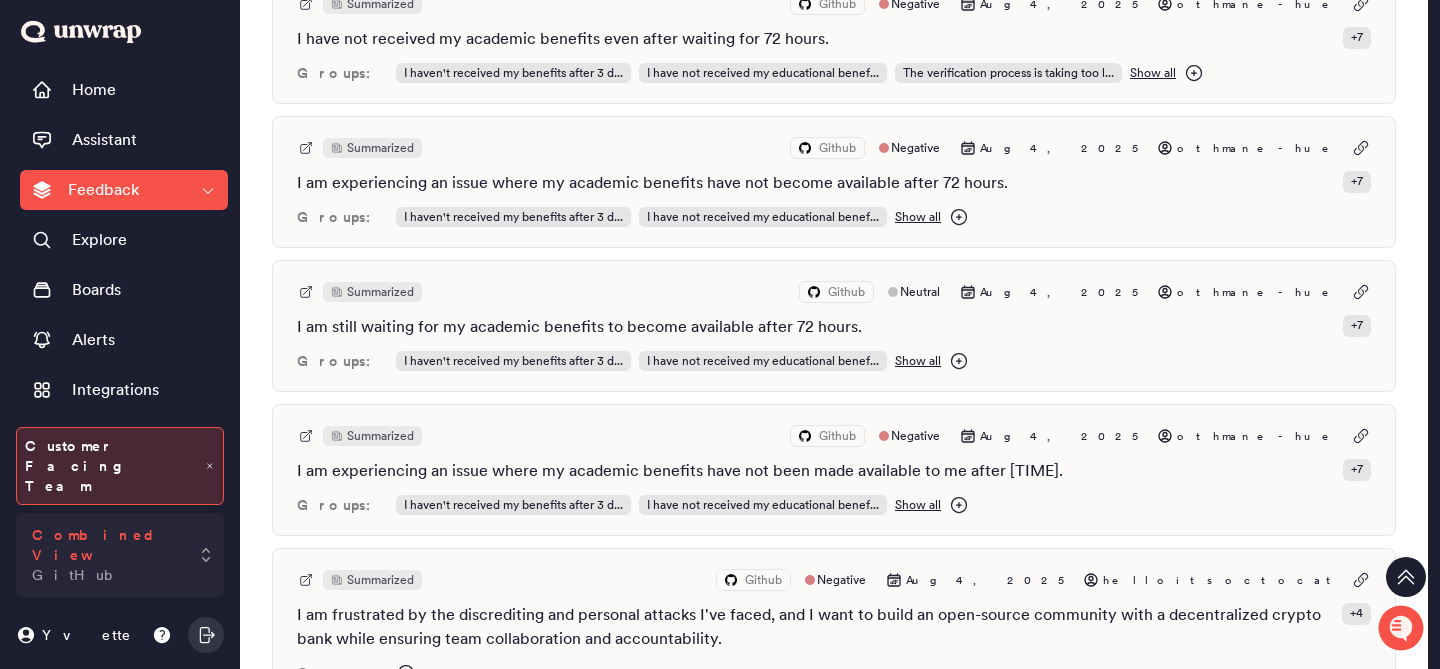 click on "Combined View" at bounding box center [106, 545] 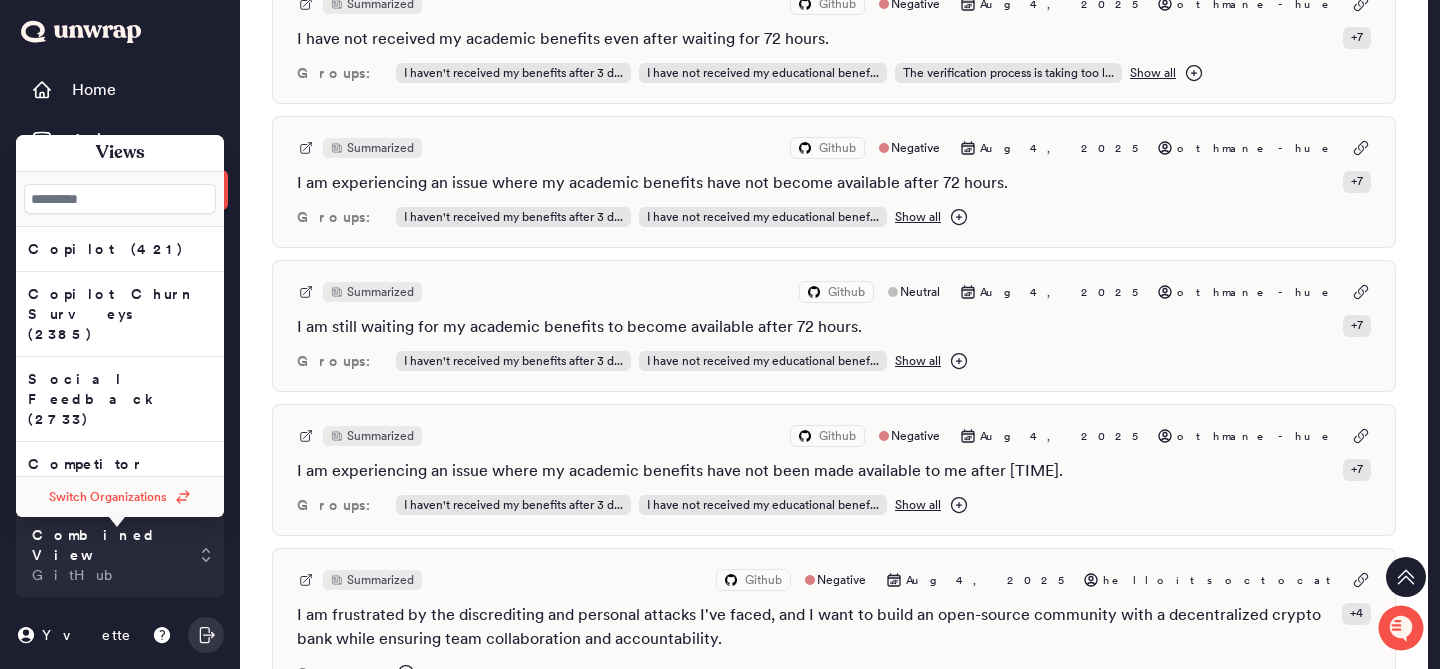 scroll, scrollTop: 105, scrollLeft: 0, axis: vertical 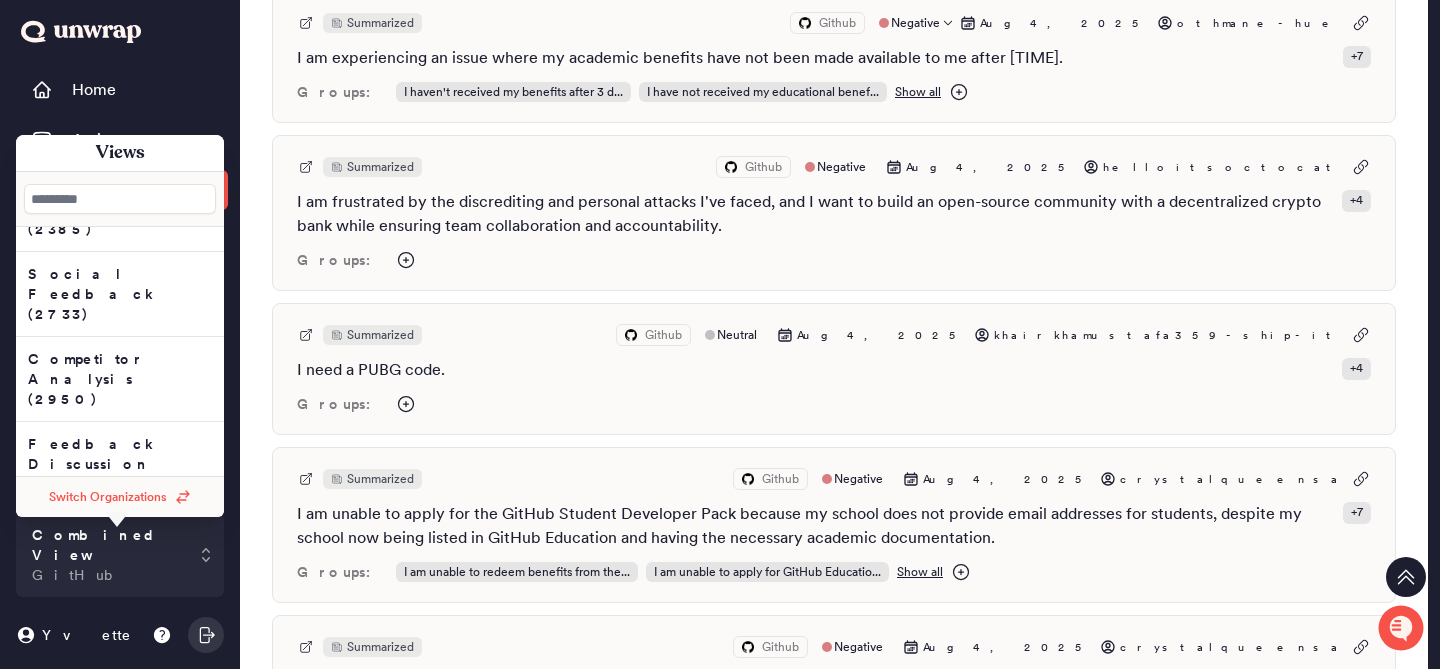 click on "Summarized Github Negative Aug 4, 2025 othmane-hue I am experiencing an issue where my academic benefits have not been made available to me after 72 hours.    + 7 Groups: I haven't received my benefits after 3 d... I have not received my educational benef... Show all" at bounding box center [834, 57] 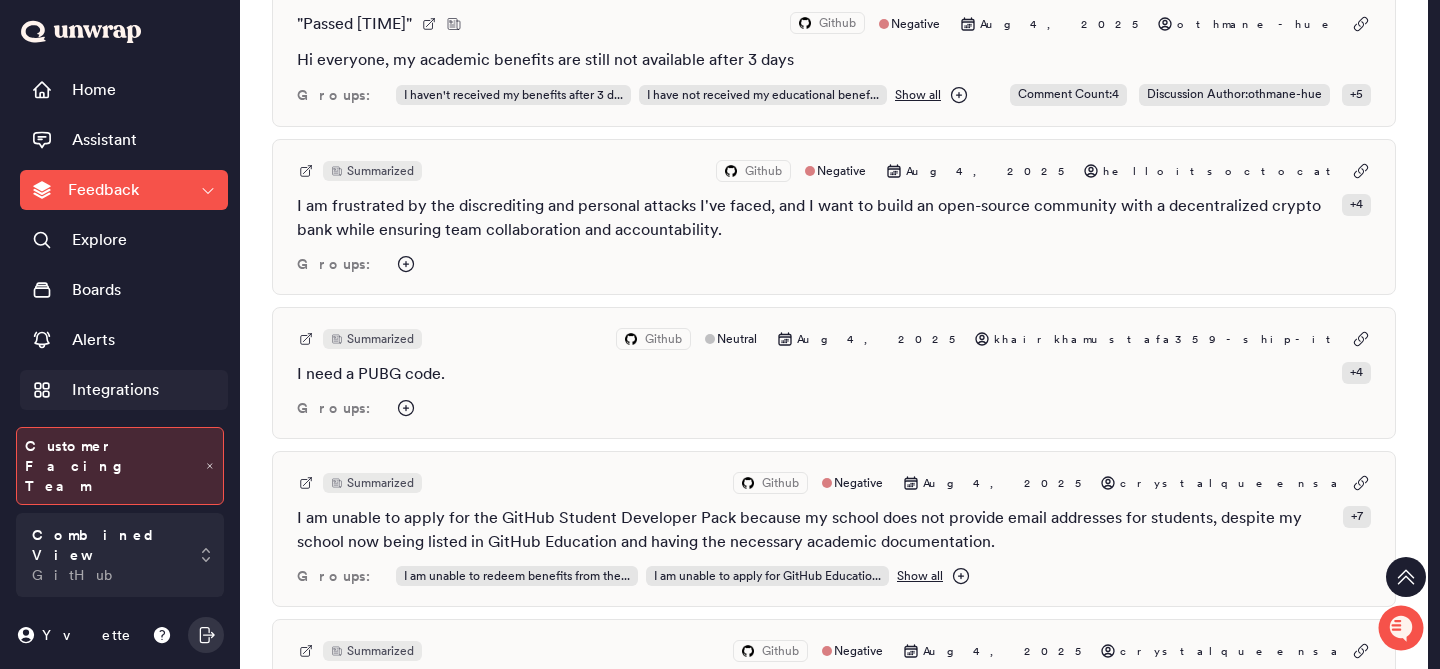 click on "Integrations" at bounding box center [115, 390] 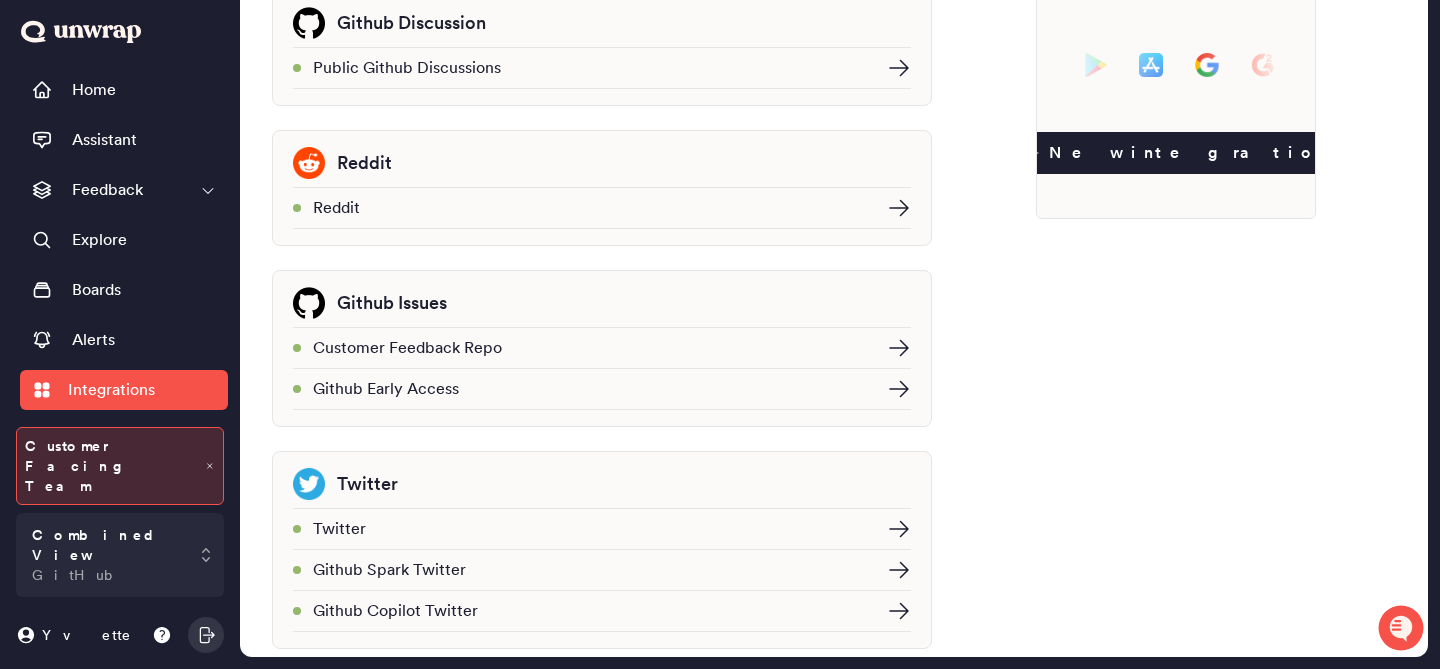 scroll, scrollTop: 0, scrollLeft: 0, axis: both 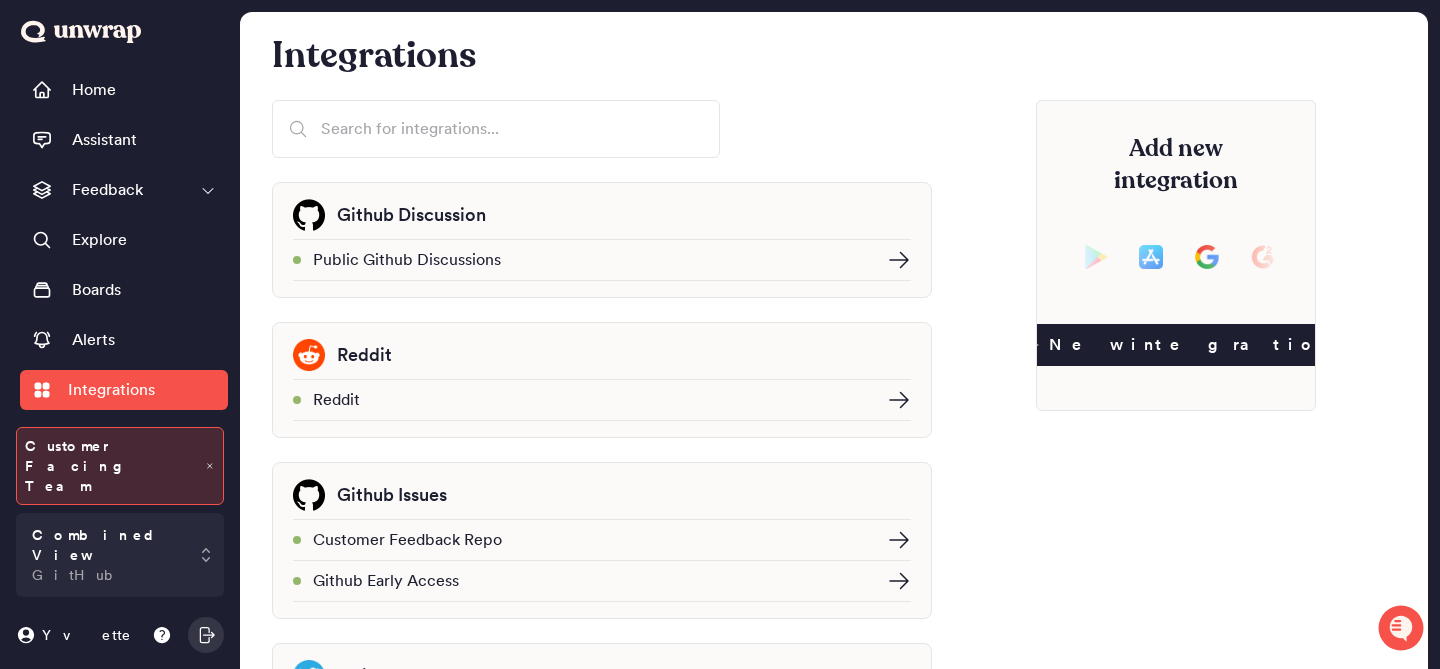 click at bounding box center [893, 260] 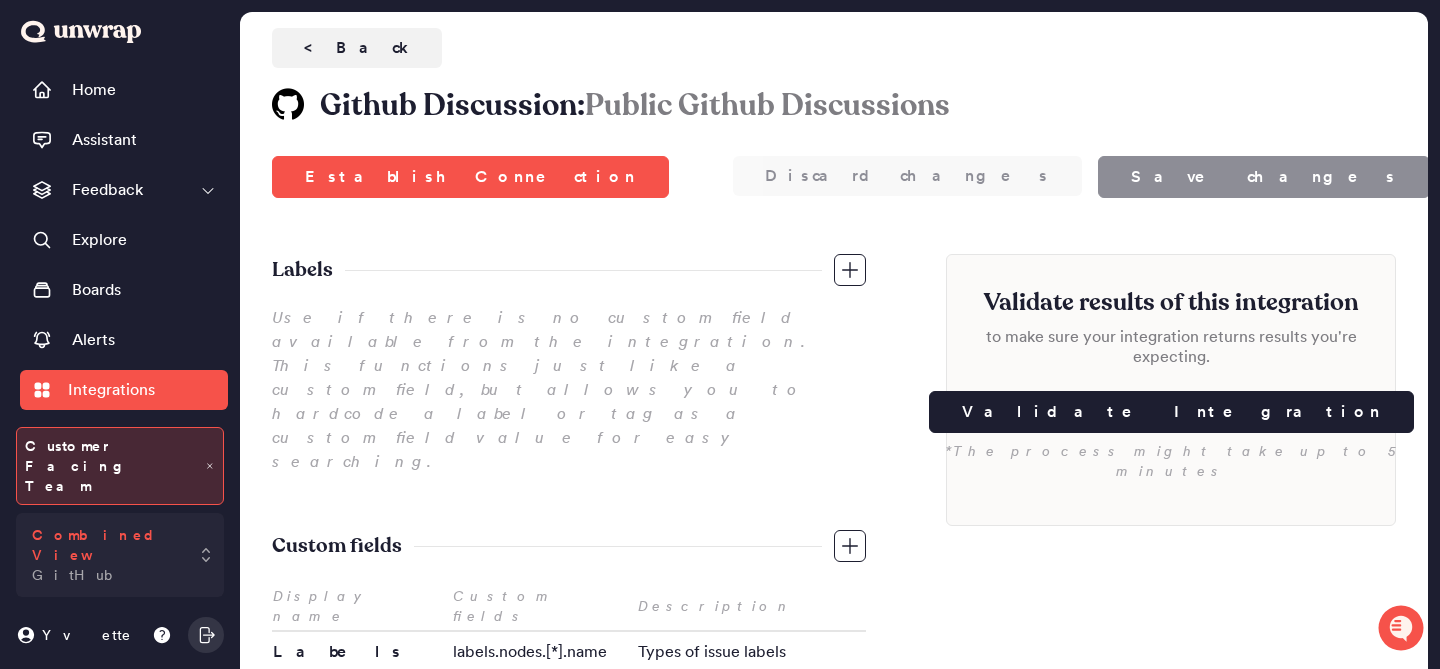 click on "Combined View GitHub" at bounding box center [106, 555] 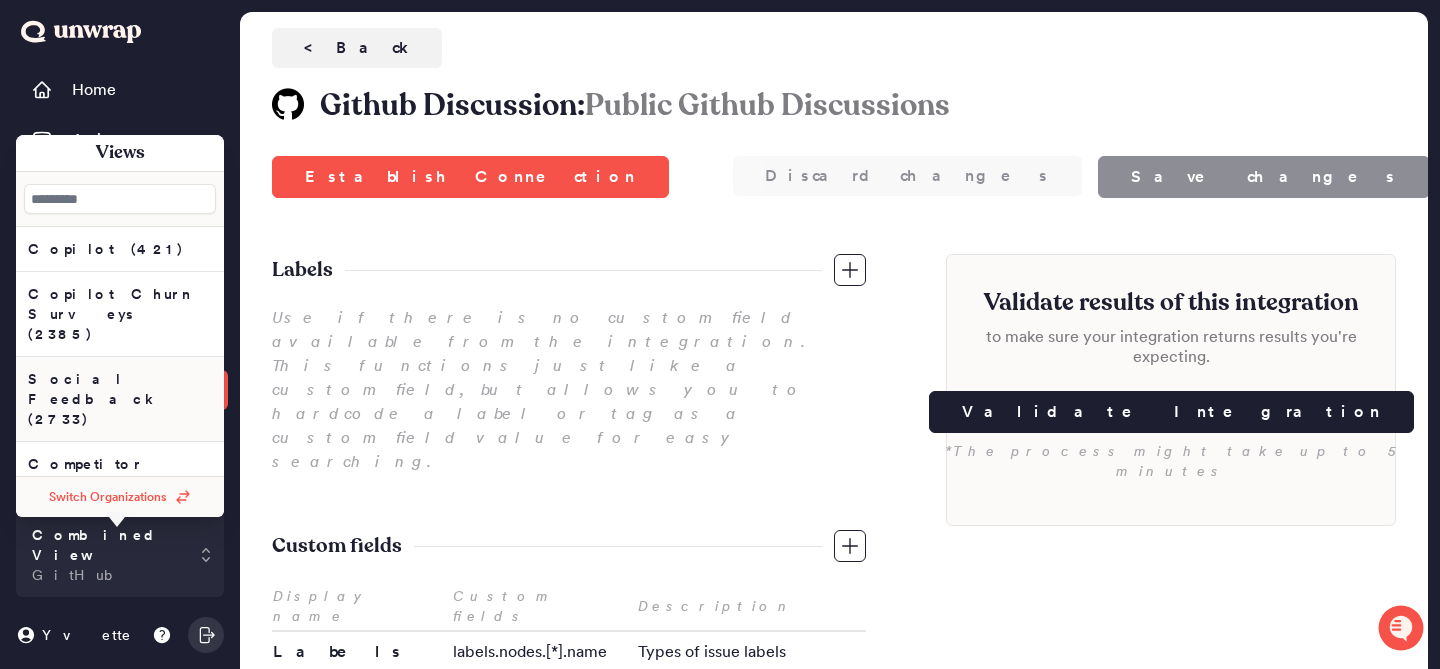 scroll, scrollTop: 105, scrollLeft: 0, axis: vertical 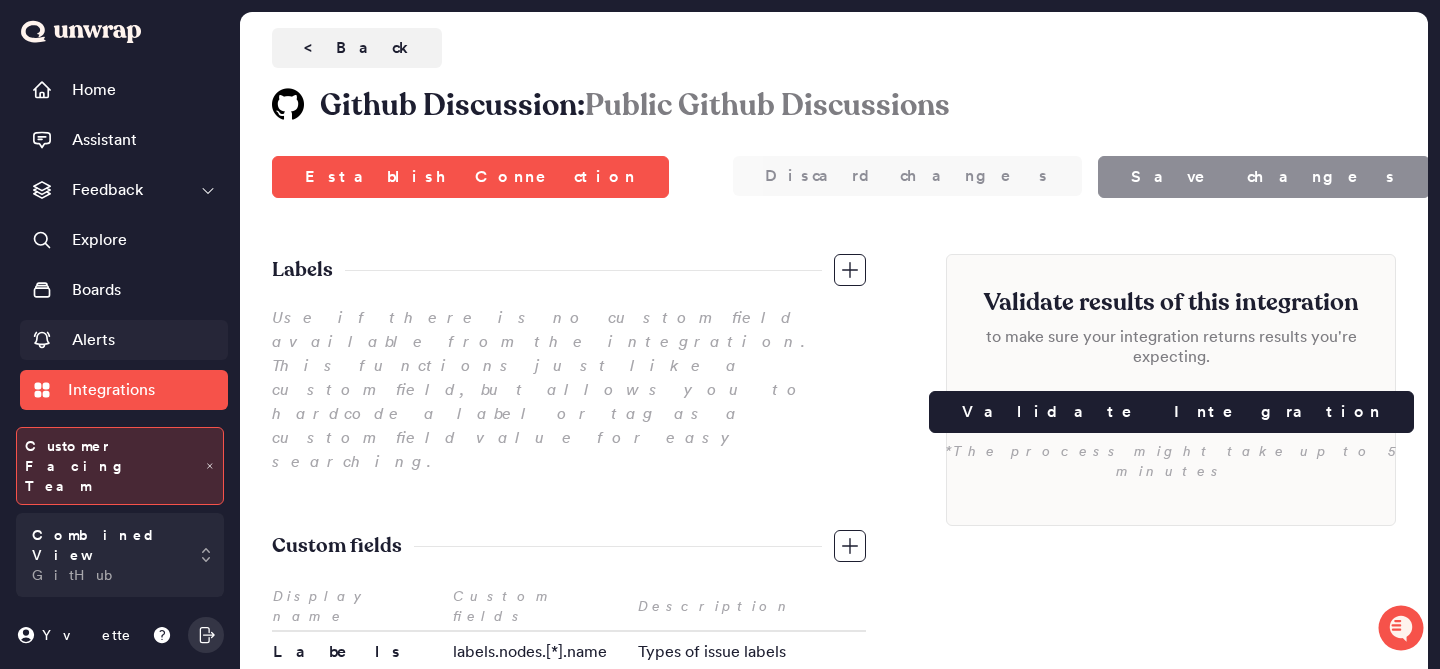 click on "Alerts" at bounding box center (93, 340) 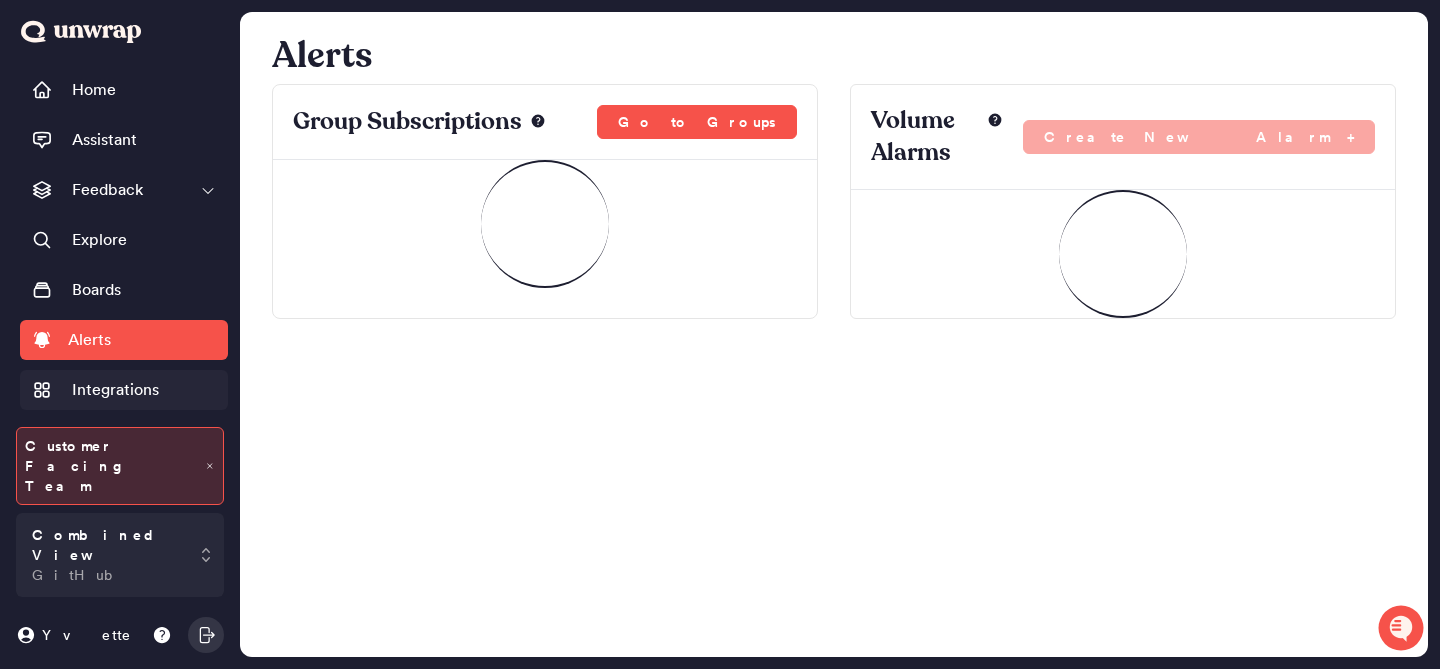 click on "Integrations" at bounding box center [115, 390] 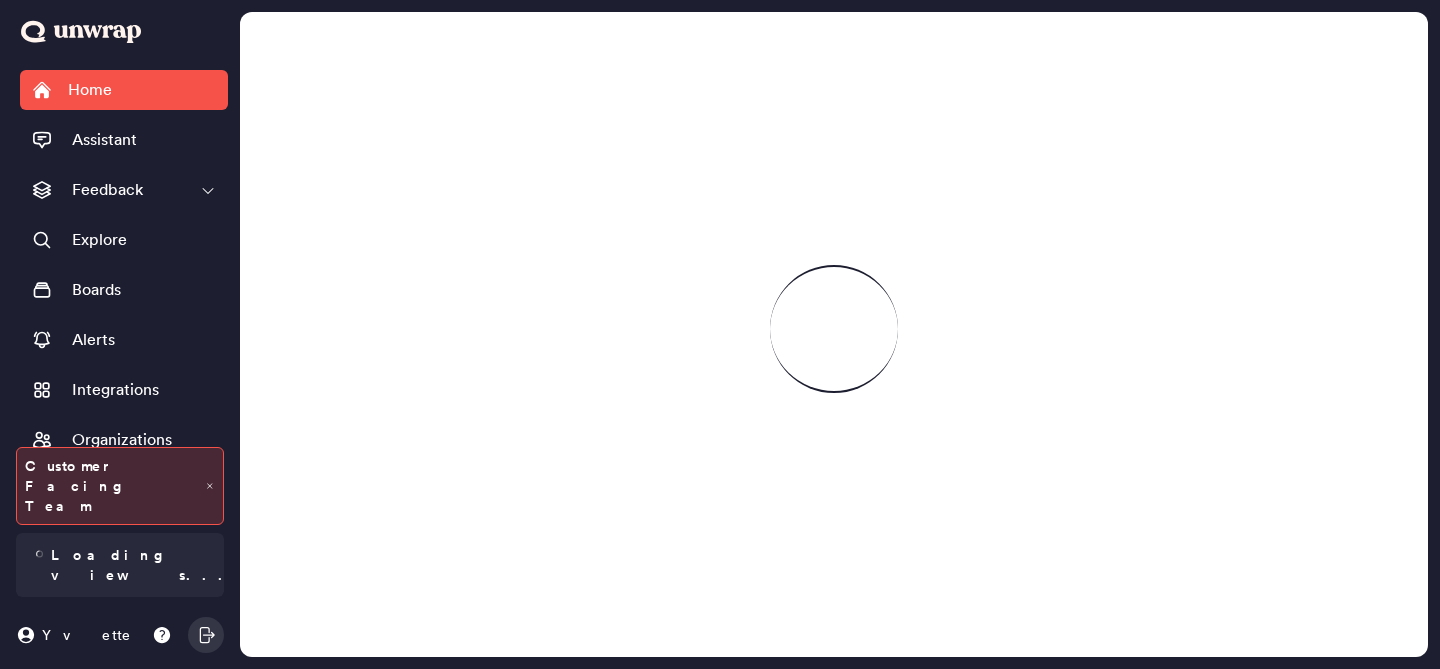 scroll, scrollTop: 0, scrollLeft: 0, axis: both 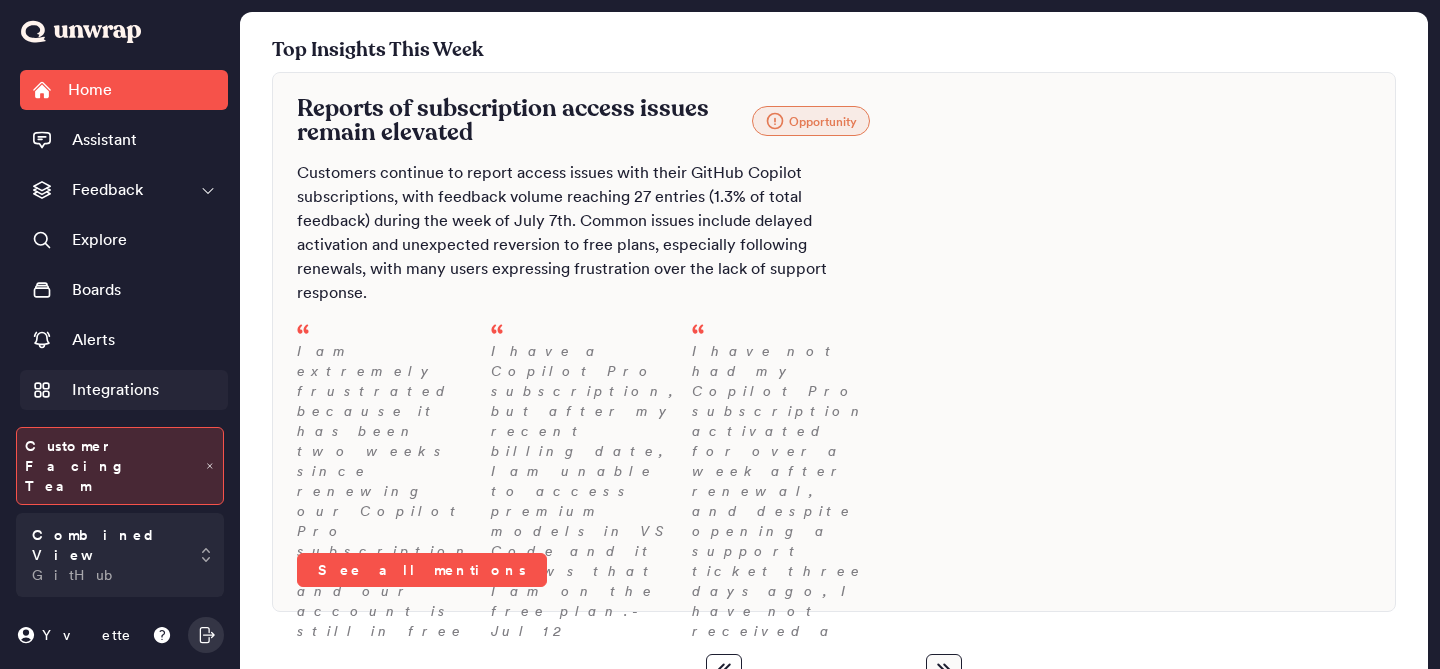 click on "Integrations" at bounding box center [124, 390] 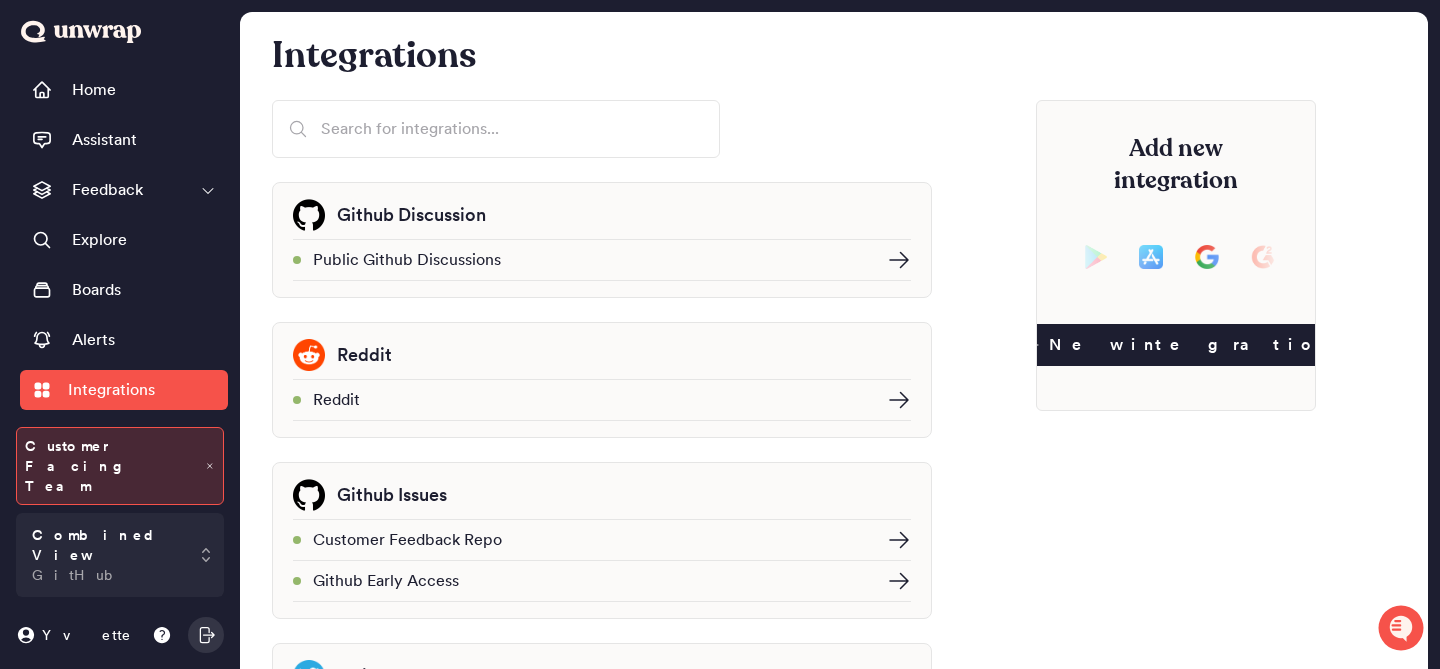 click 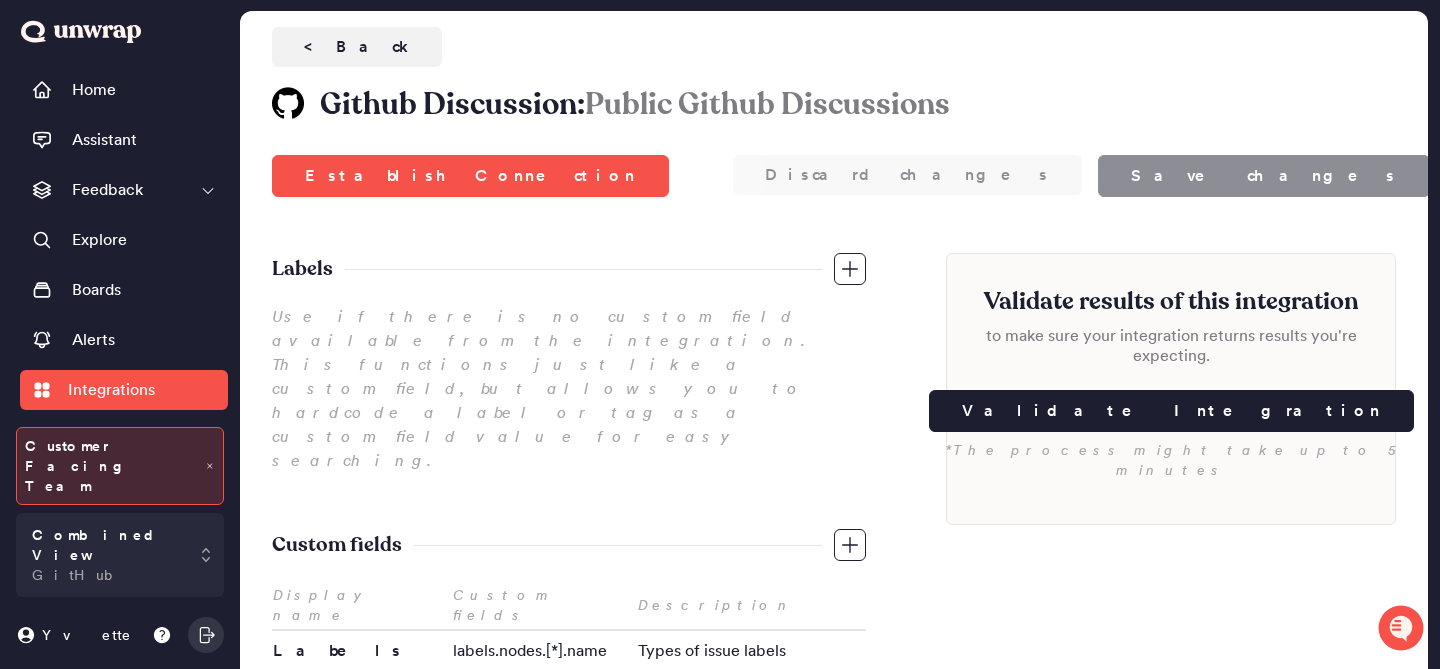 scroll, scrollTop: 15, scrollLeft: 0, axis: vertical 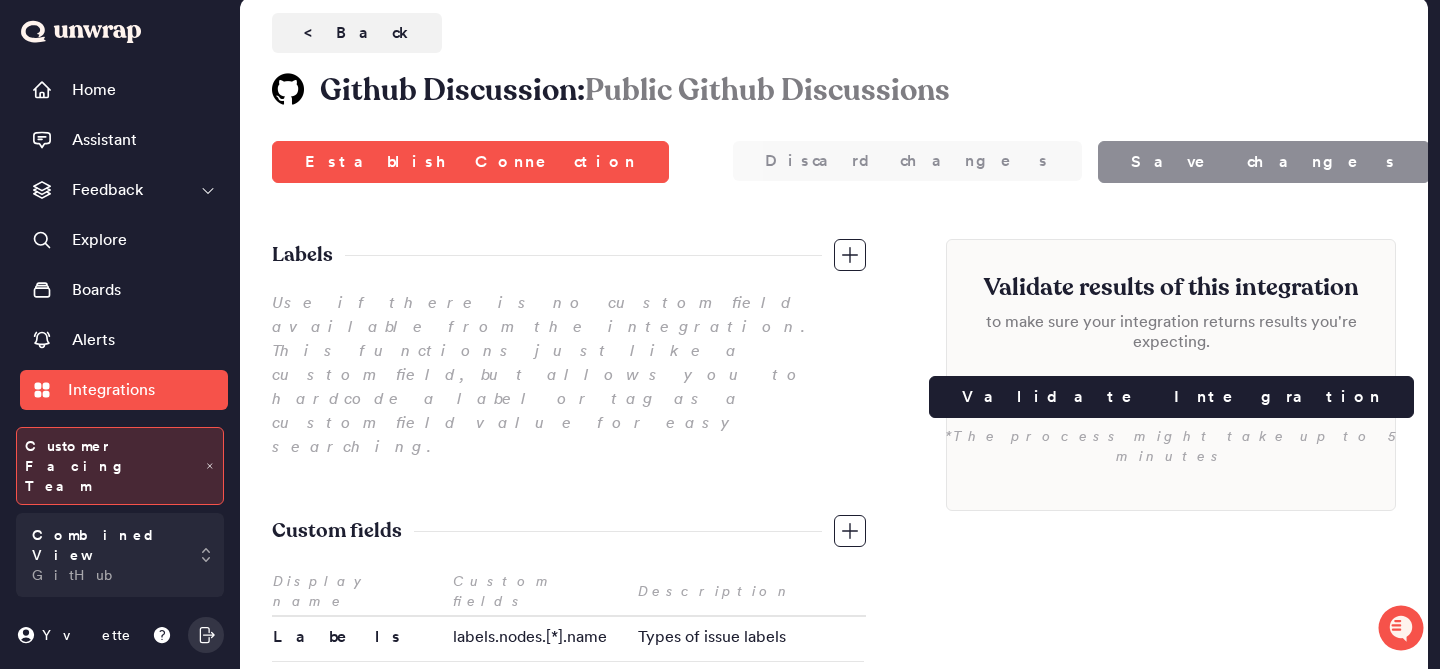 click on "Home Assistant Feedback Explore Boards Alerts Integrations Organizations Digests Admin Group List" at bounding box center (124, 243) 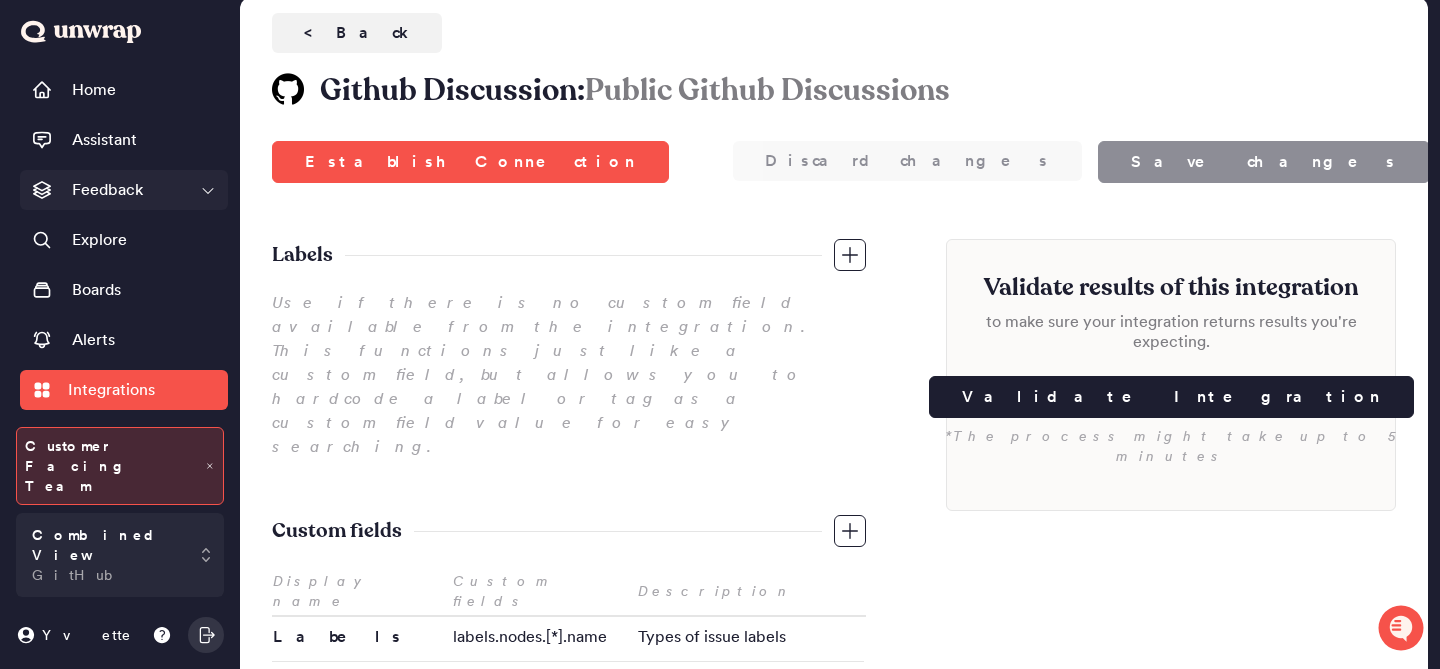 click on "Feedback" at bounding box center [124, 190] 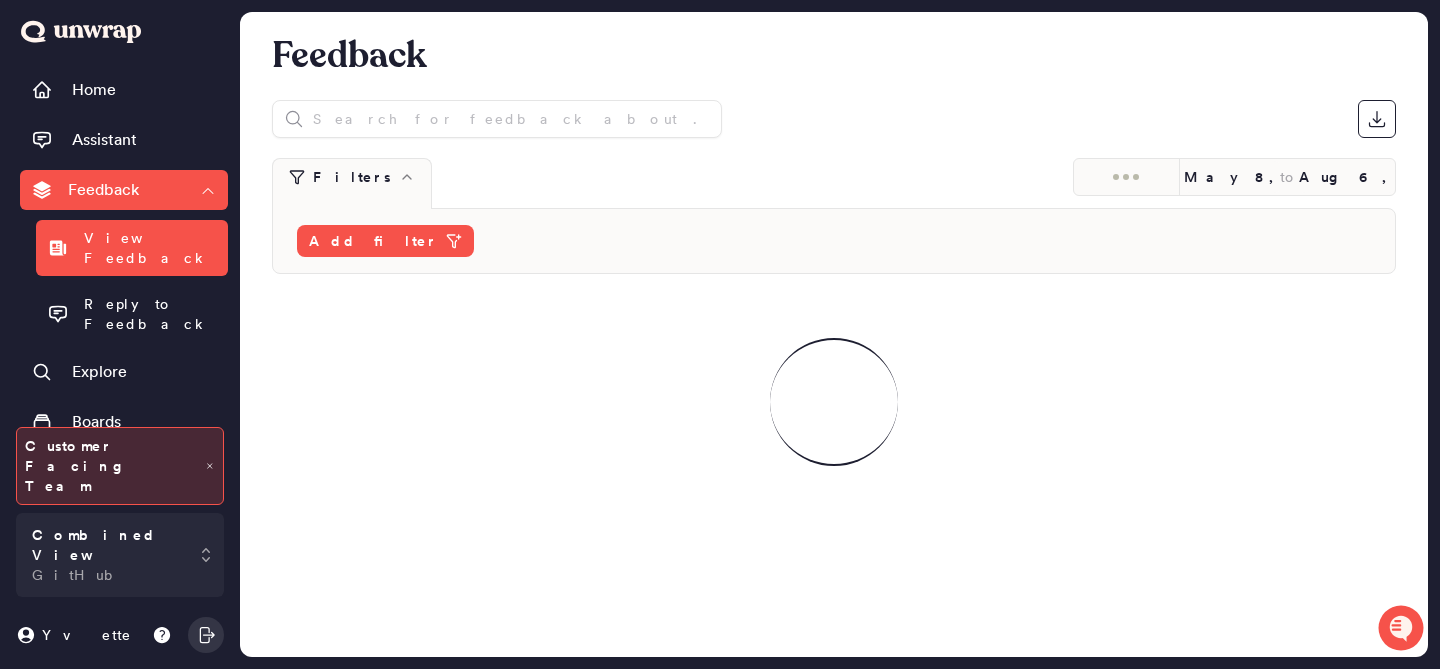 scroll, scrollTop: 0, scrollLeft: 0, axis: both 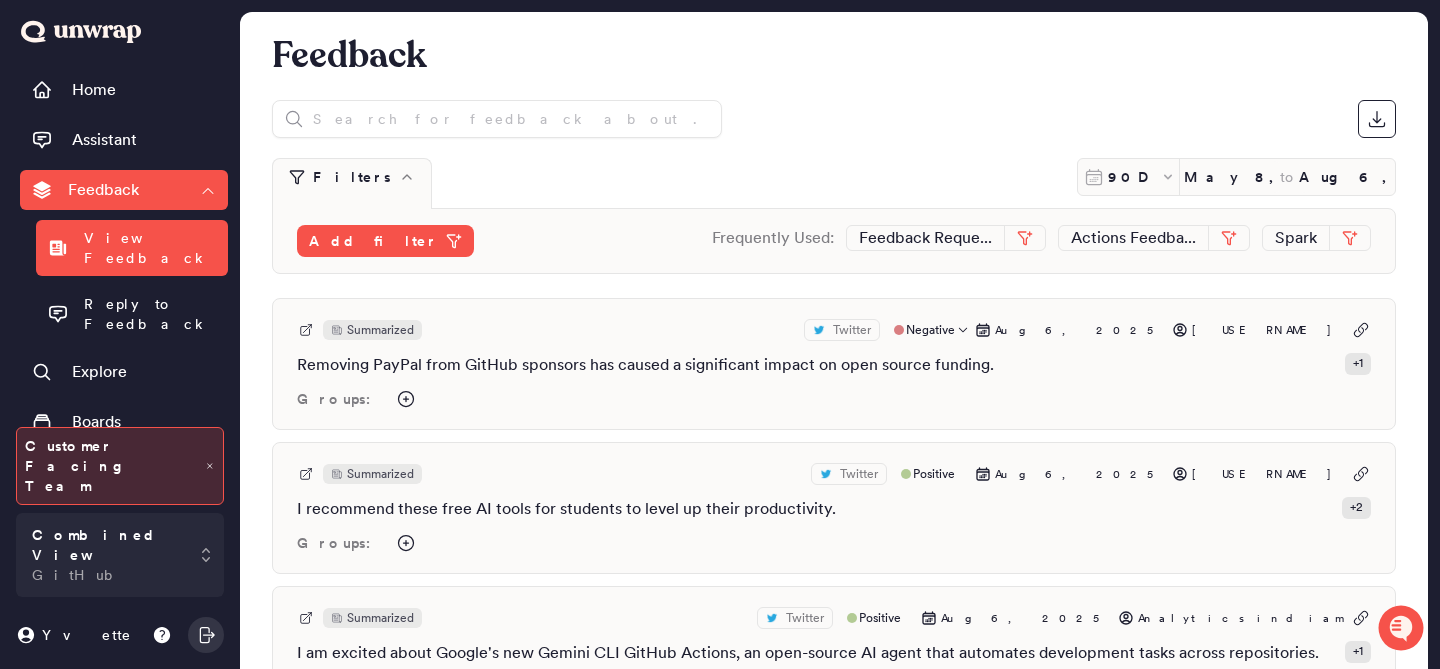 click on "Removing PayPal from GitHub sponsors has caused a significant impact on open source funding." at bounding box center [645, 365] 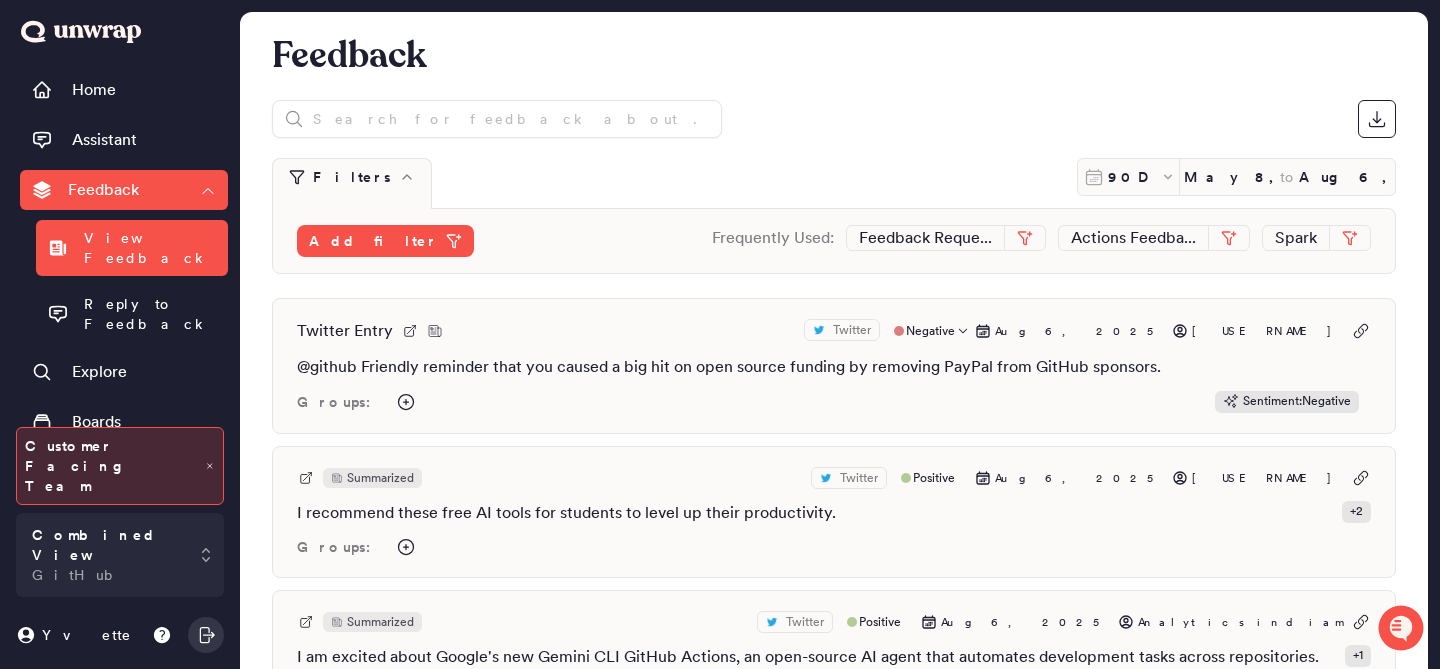 click on "Add filter Frequently Used: Feedback Reque... Actions Feedba... Spark" at bounding box center [834, 241] 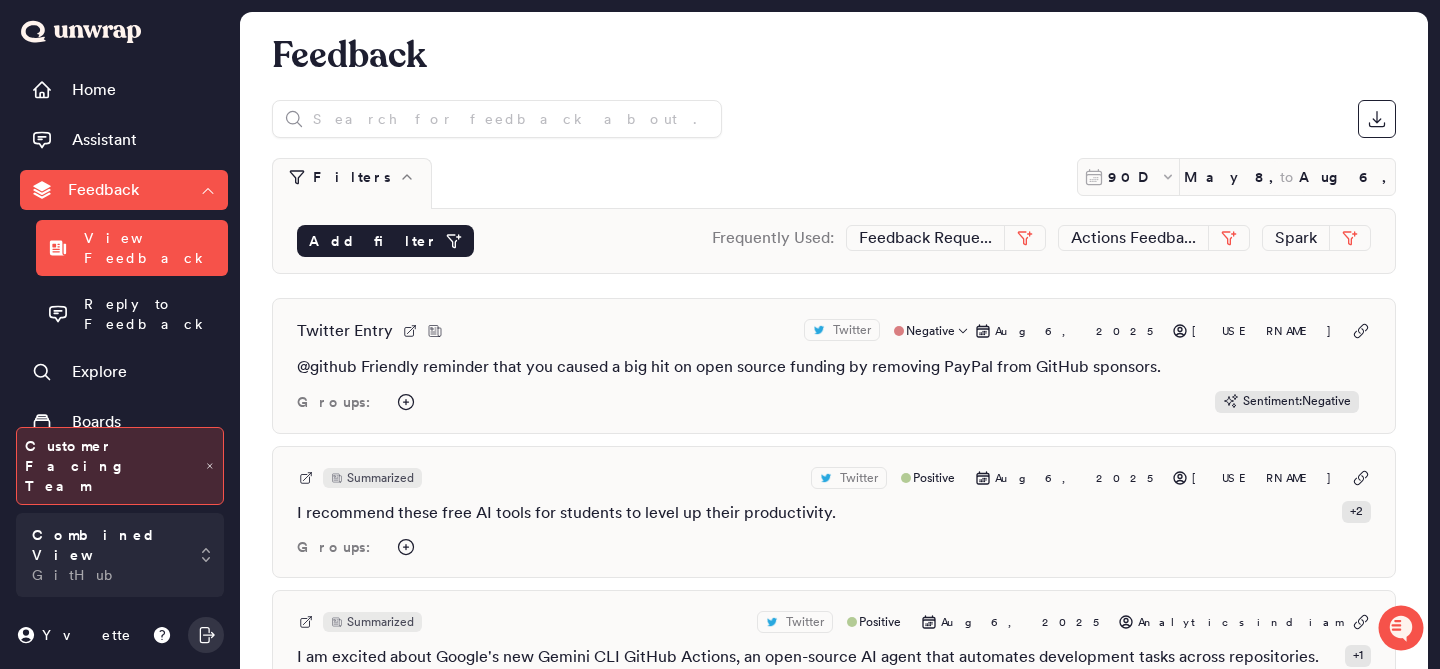 click 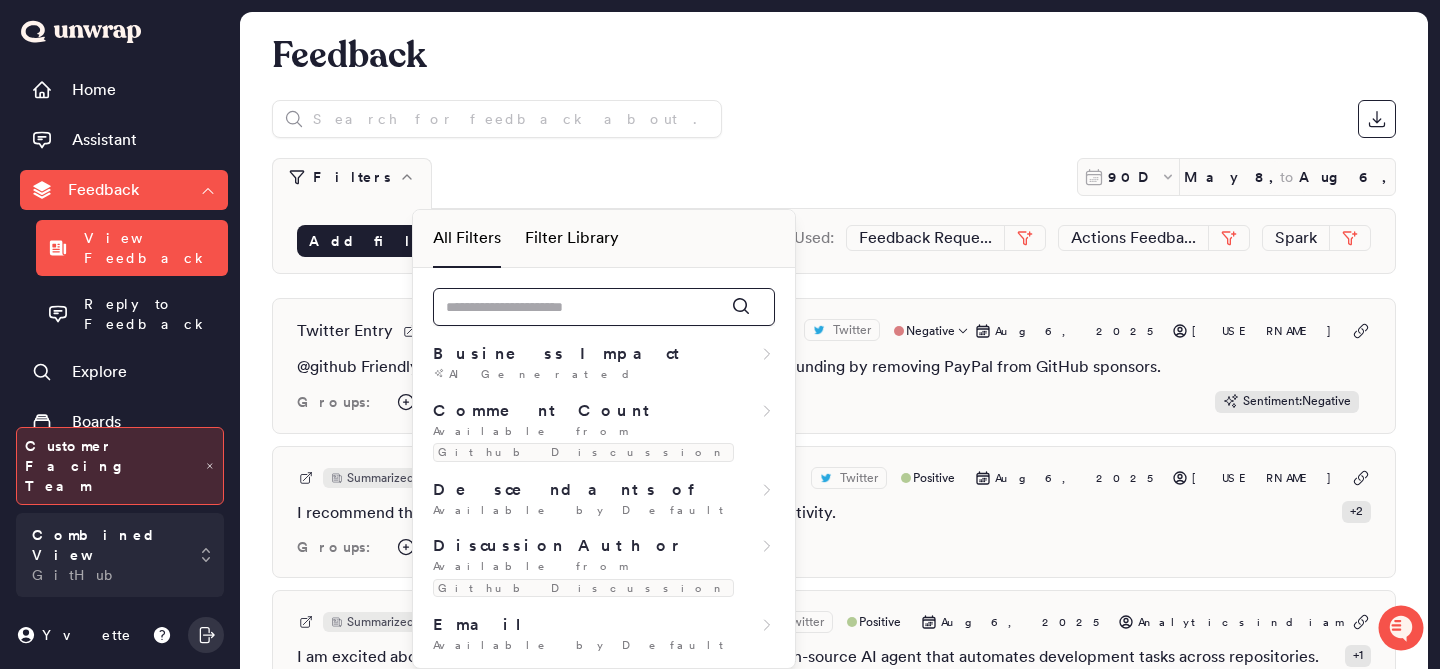 click at bounding box center [604, 307] 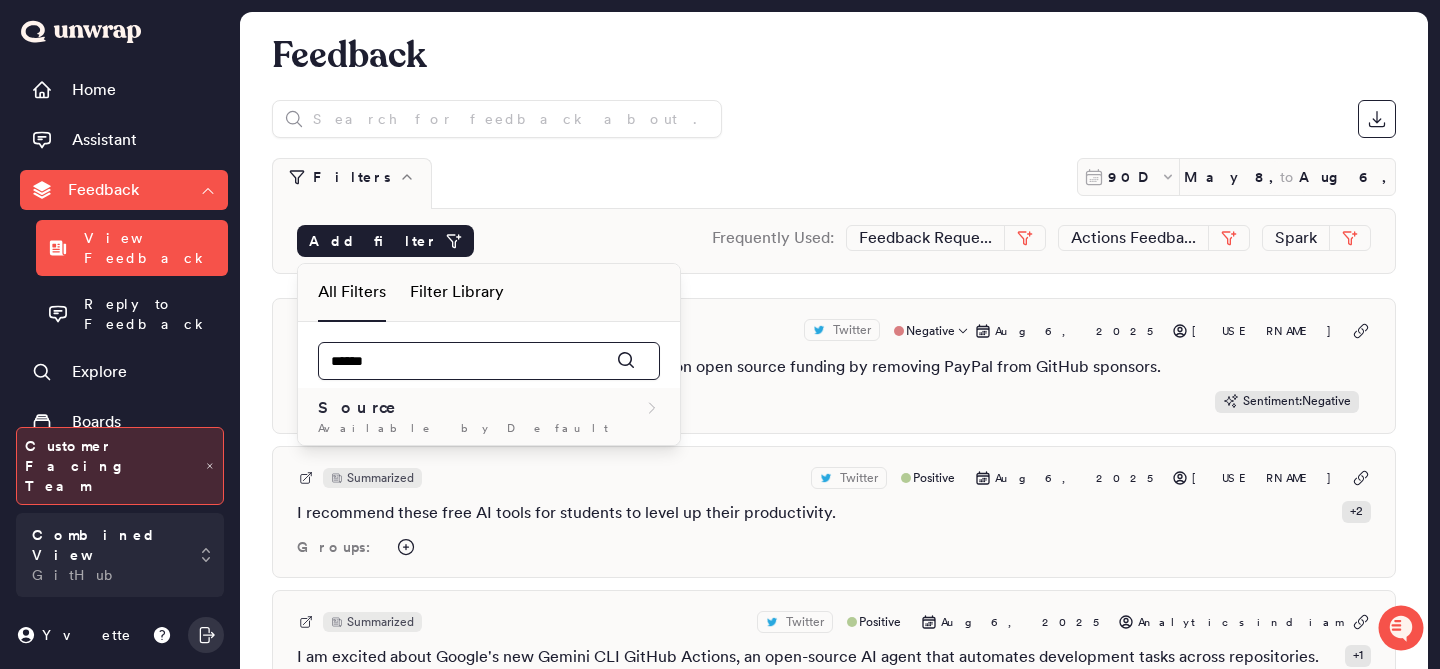 type on "******" 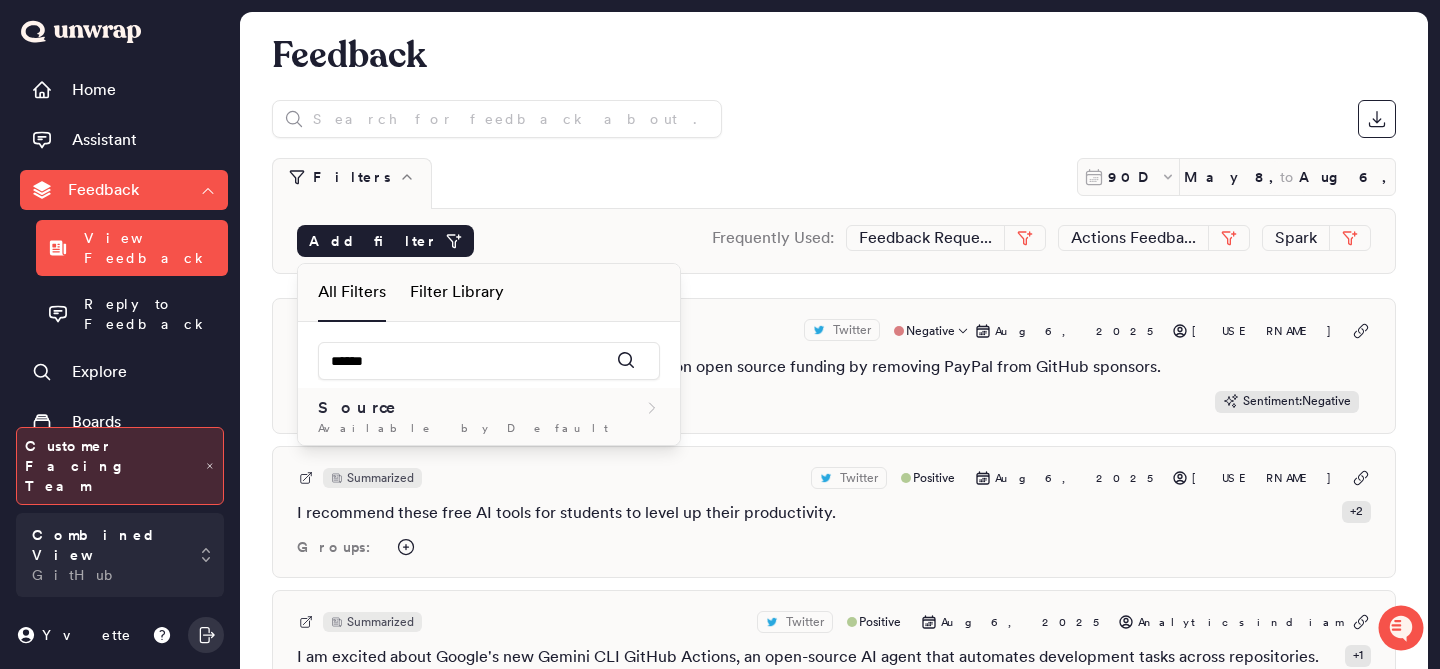 click on "Source" at bounding box center [489, 408] 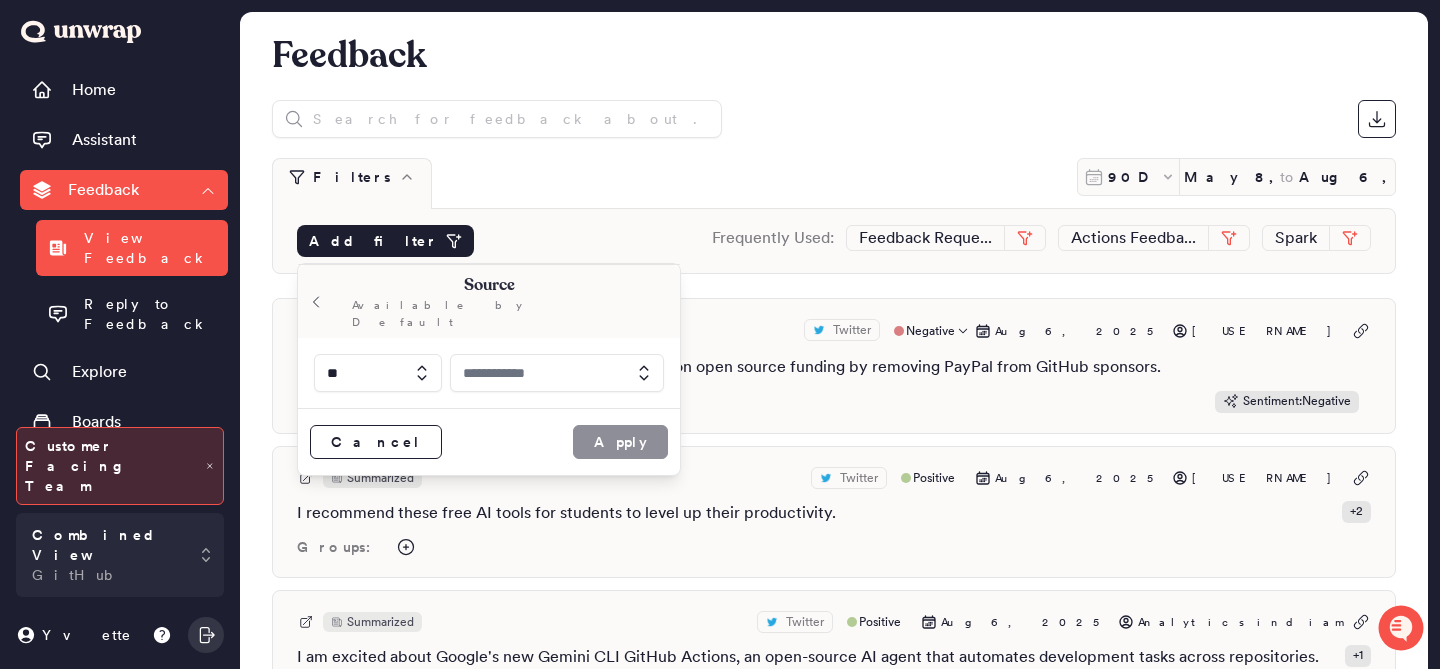click at bounding box center [557, 373] 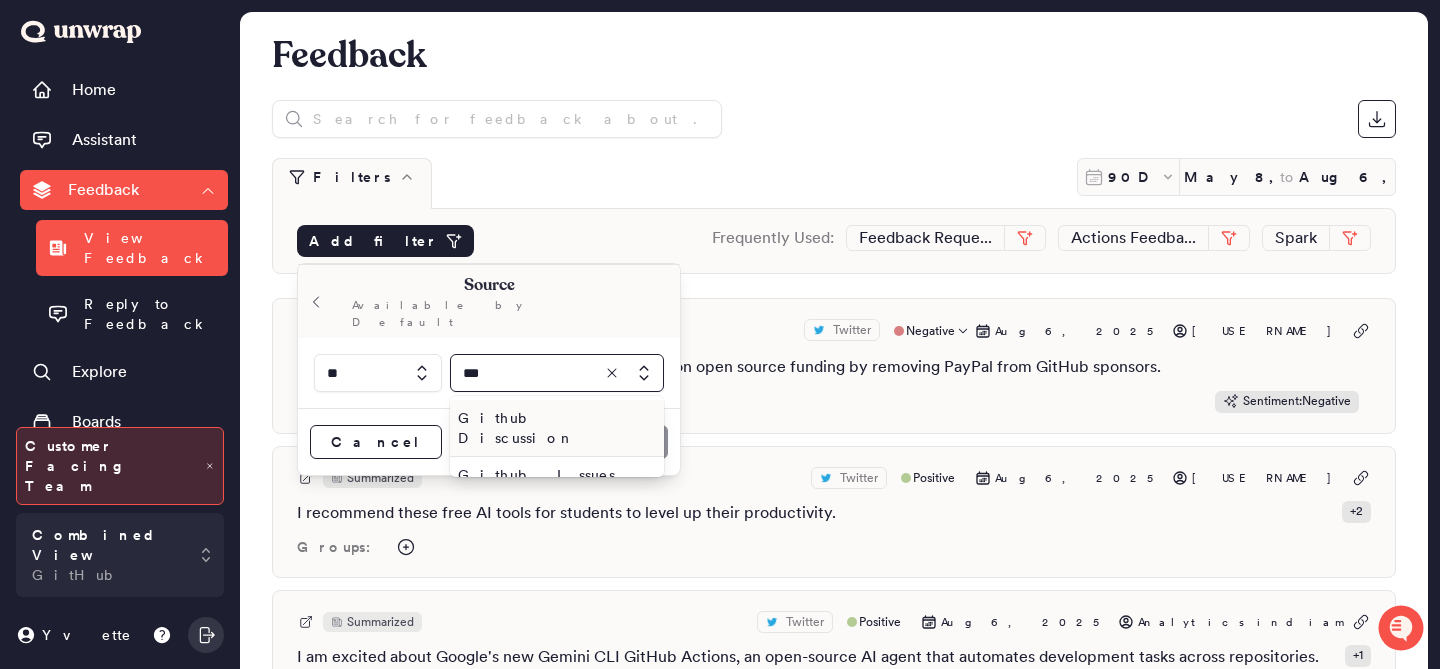 type on "***" 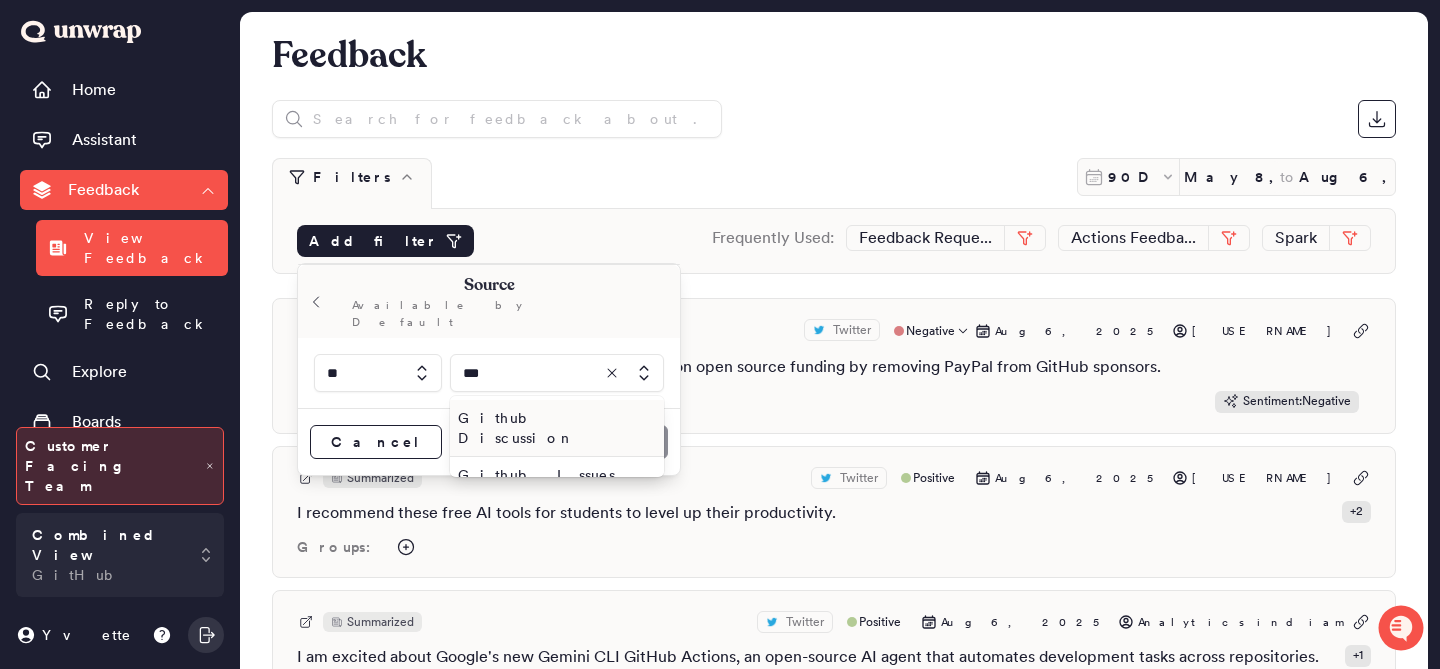 click on "Github Discussion" at bounding box center [553, 428] 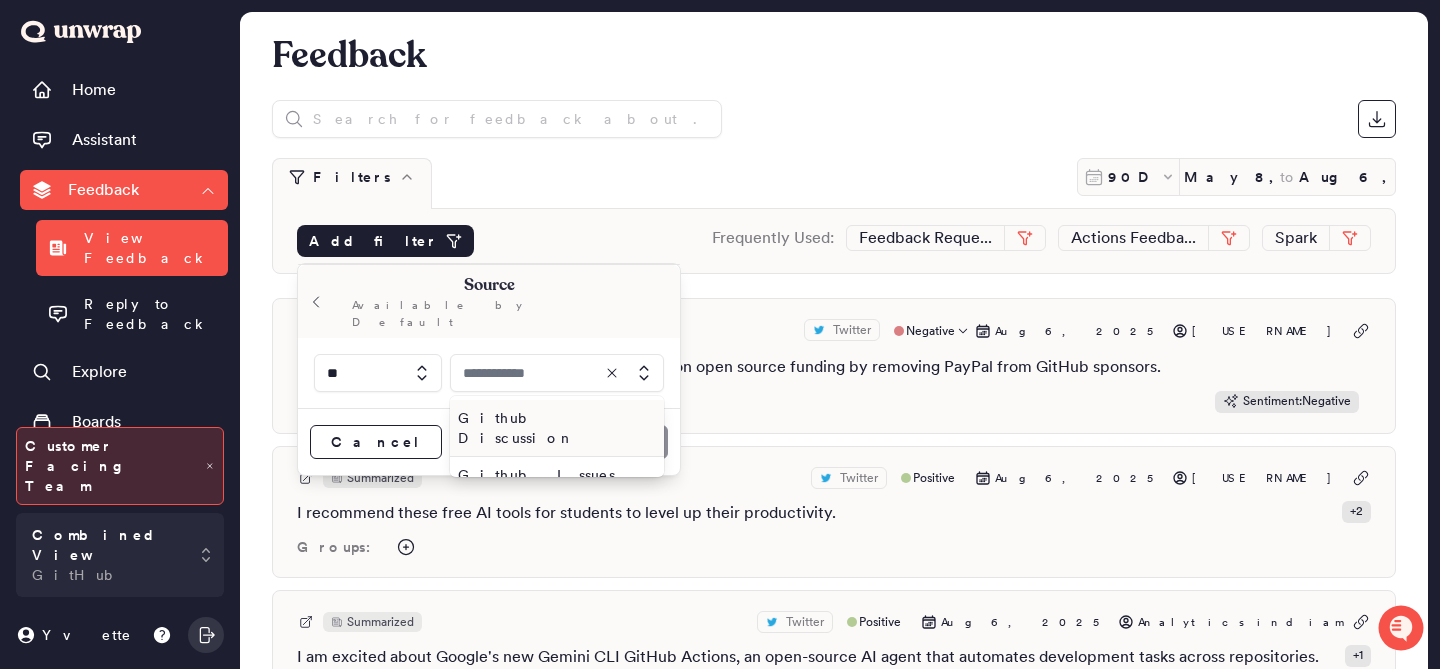 type on "**********" 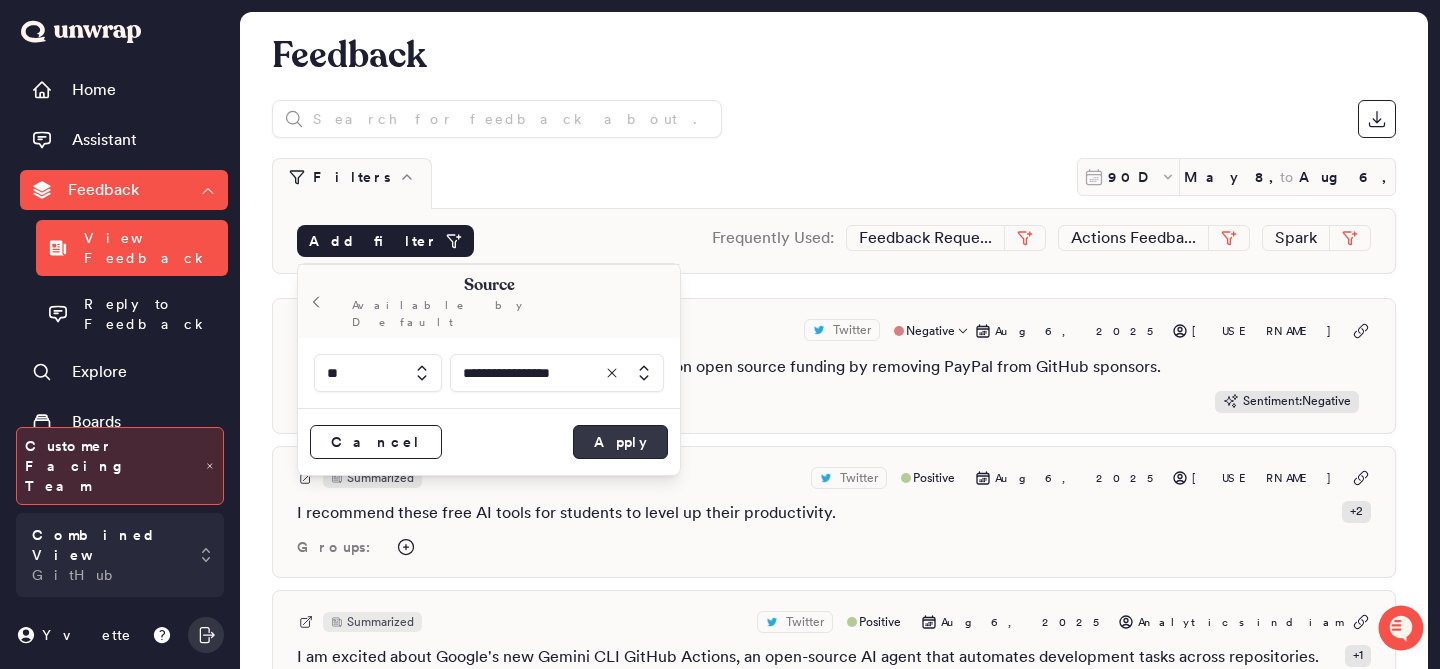 click on "Apply" at bounding box center (620, 442) 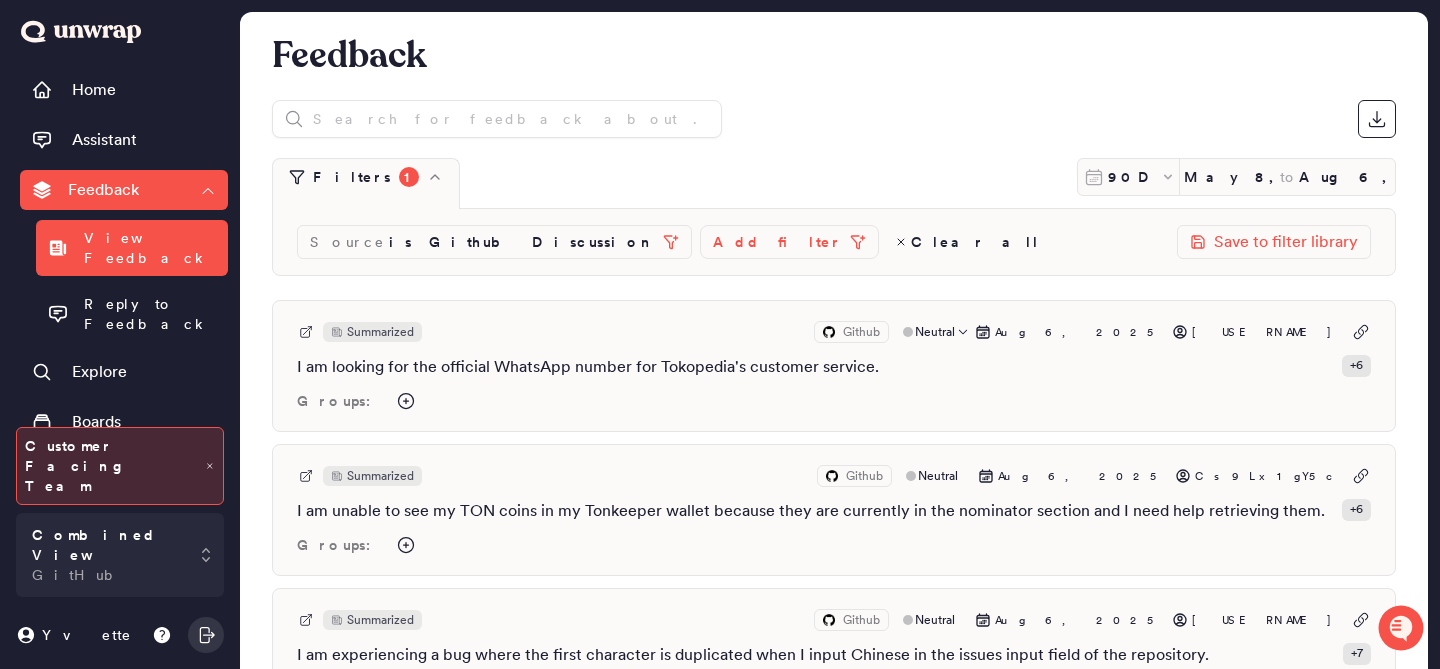 click on "I am looking for the official WhatsApp number for Tokopedia's customer service." at bounding box center (588, 367) 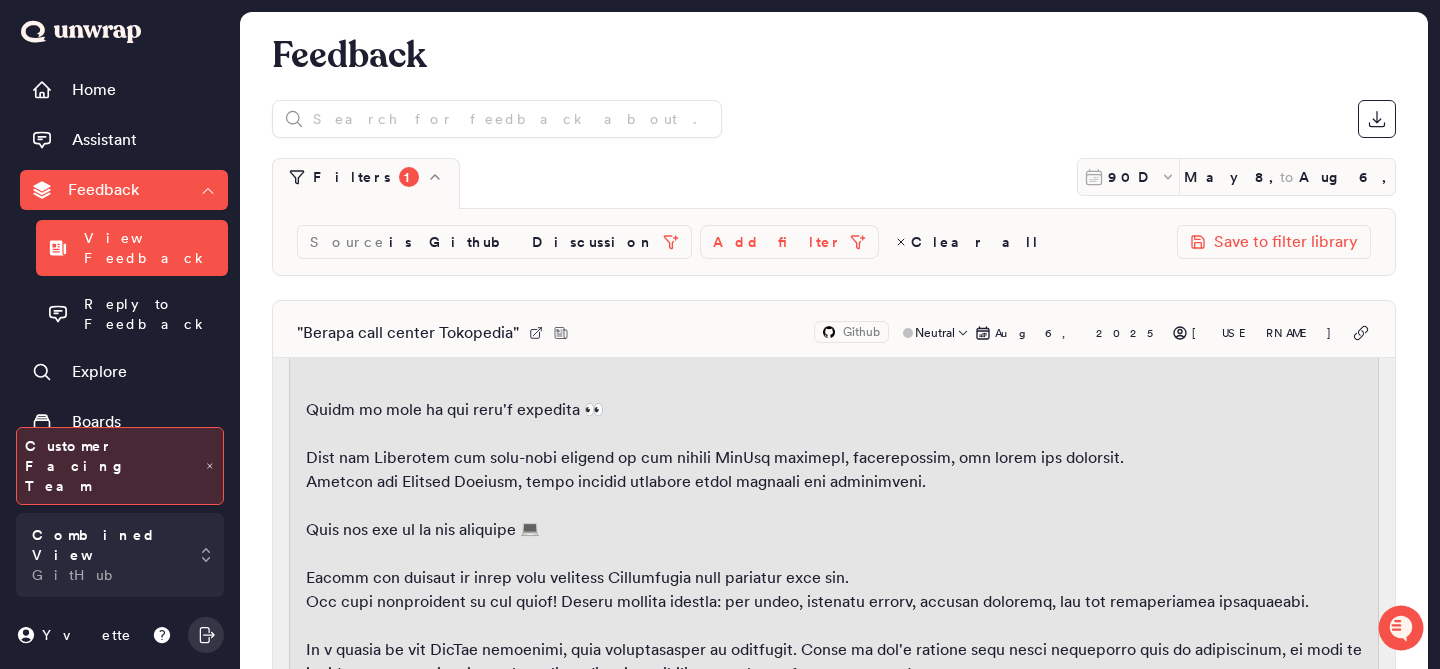 scroll, scrollTop: 598, scrollLeft: 0, axis: vertical 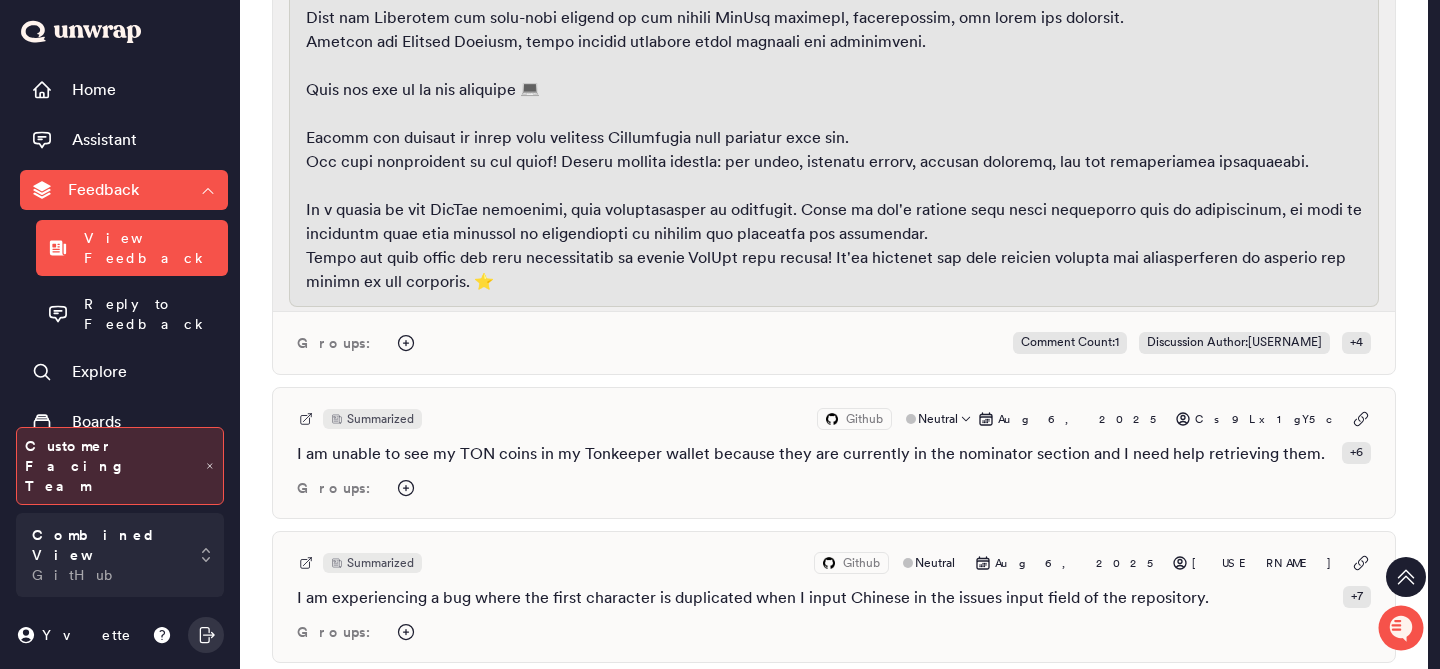 click on "Summarized Github Neutral Aug 6, 2025 [USERNAME] I am unable to see my TON coins in my Tonkeeper wallet because they are currently in the nominator section and I need help retrieving them.    + 6 Groups:" at bounding box center [834, 453] 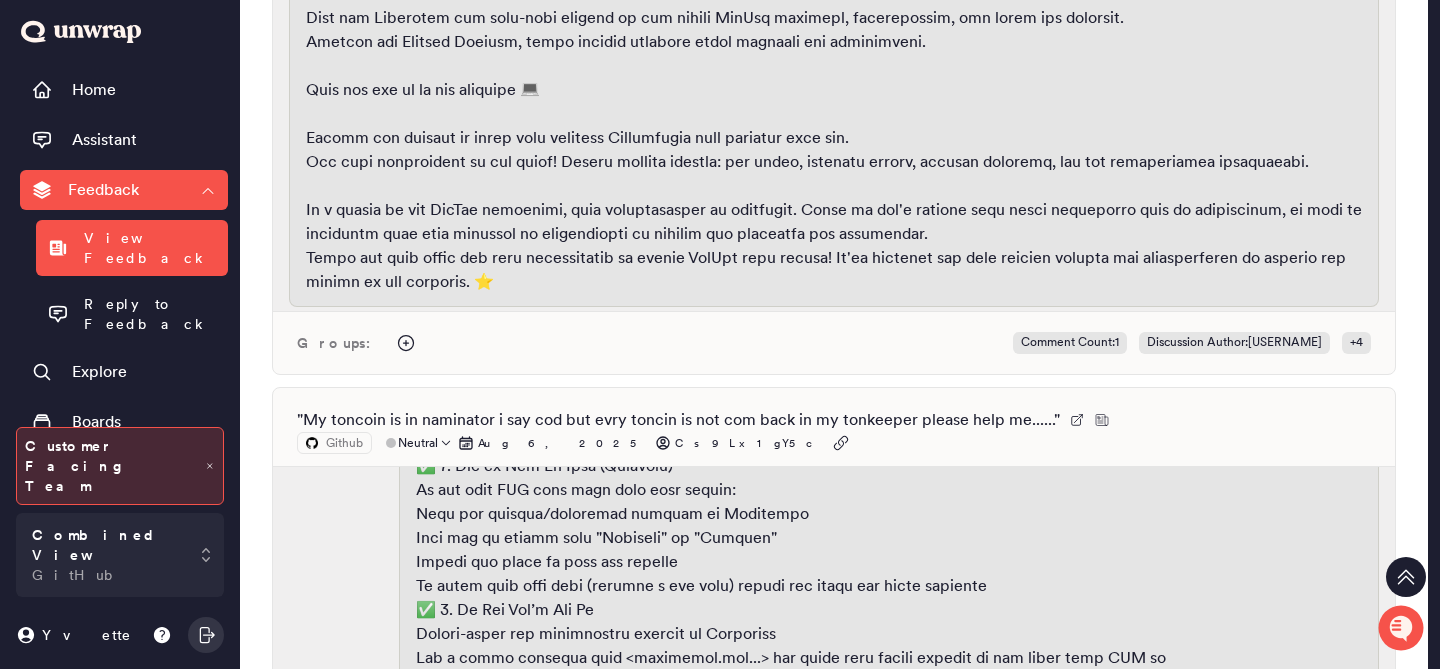 scroll, scrollTop: 334, scrollLeft: 0, axis: vertical 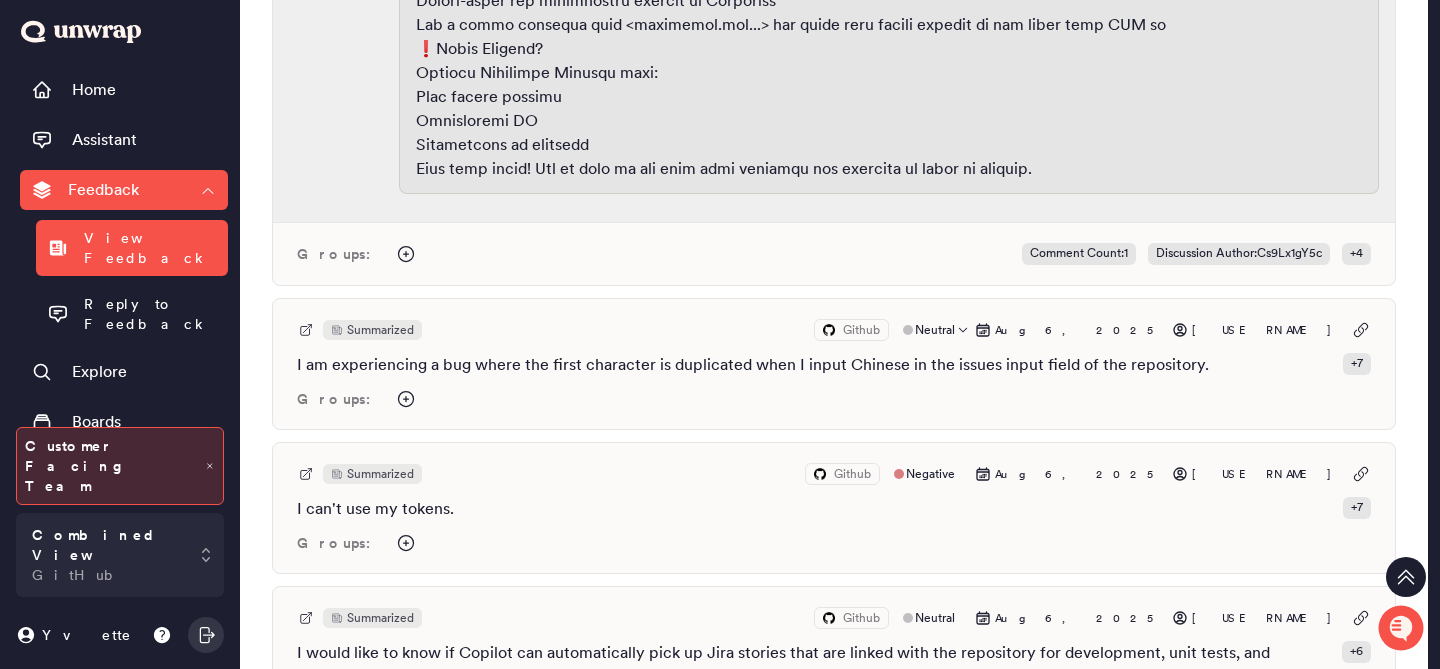 click on "Groups:" at bounding box center [834, 399] 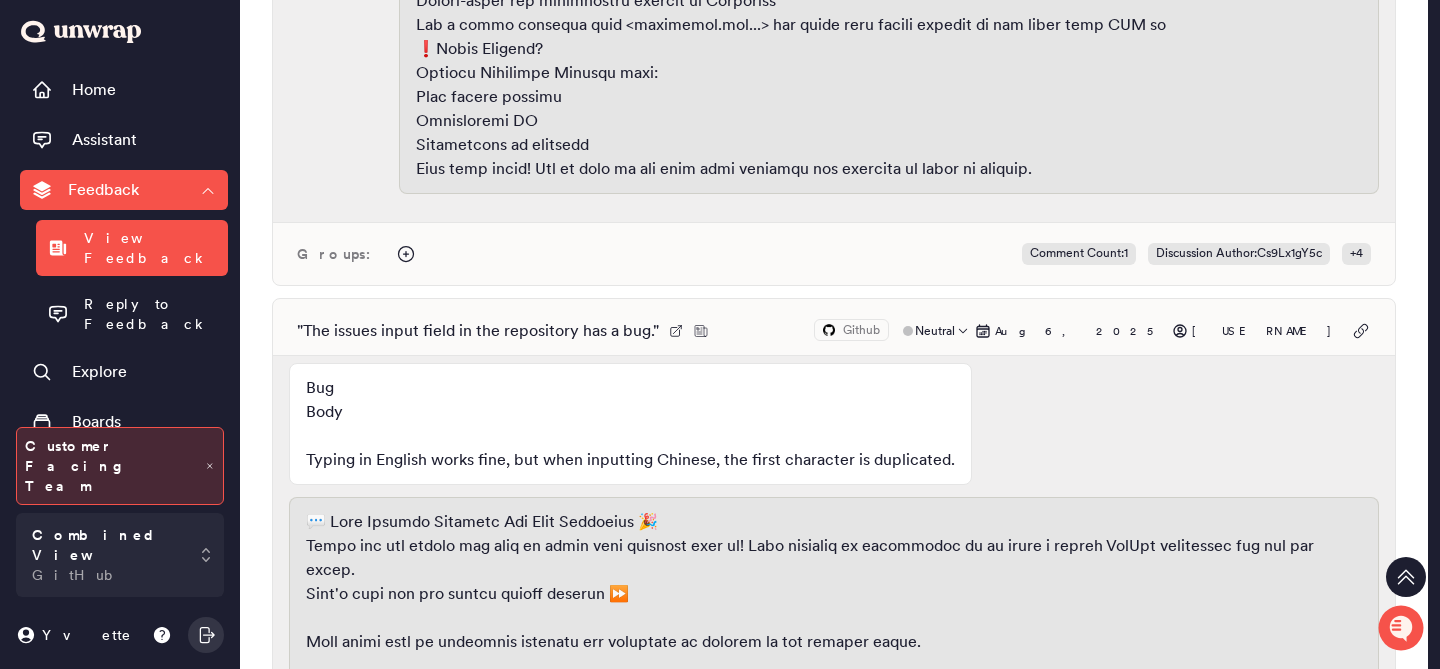 scroll, scrollTop: 10, scrollLeft: 0, axis: vertical 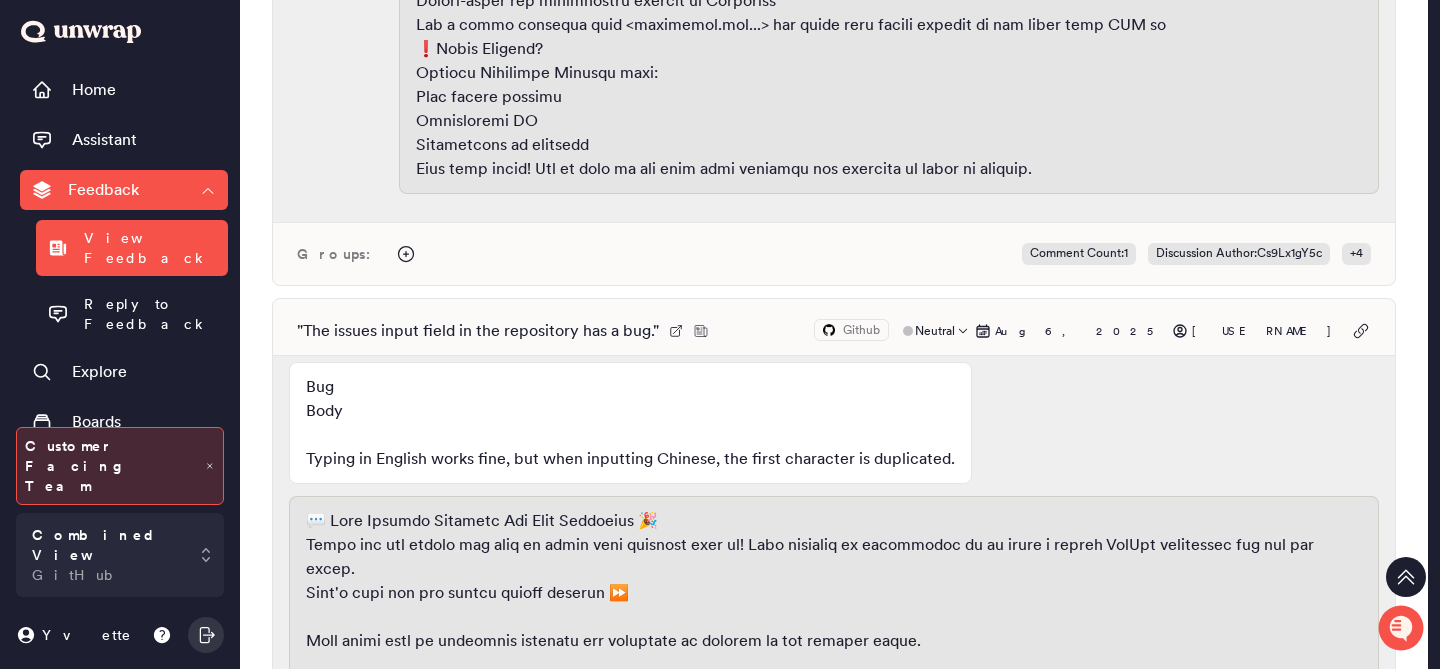 click on "" The issues input field in the repository has a bug. "" at bounding box center (478, 331) 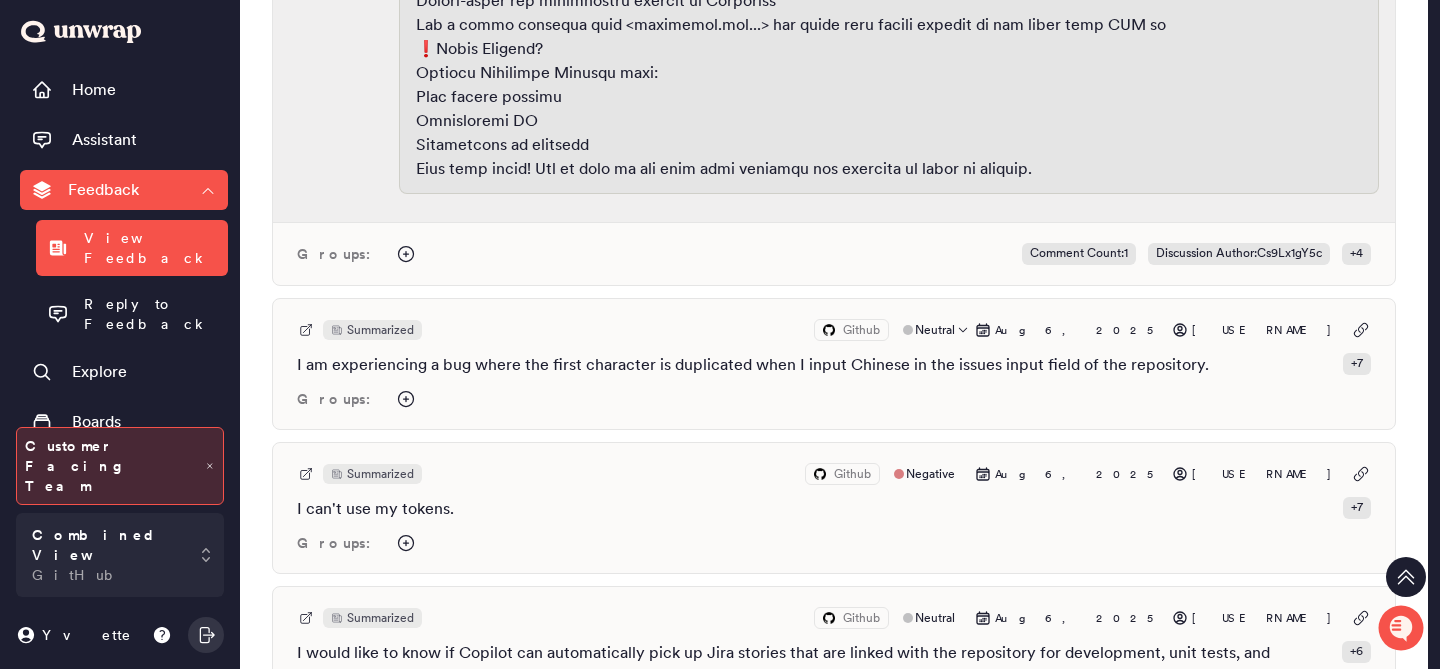 click on "Summarized Github Neutral Aug 6, 2025 [USERNAME] I am experiencing a bug where the first character is duplicated when I input Chinese in the issues input field of the repository.    + 7 Groups:" at bounding box center (834, 364) 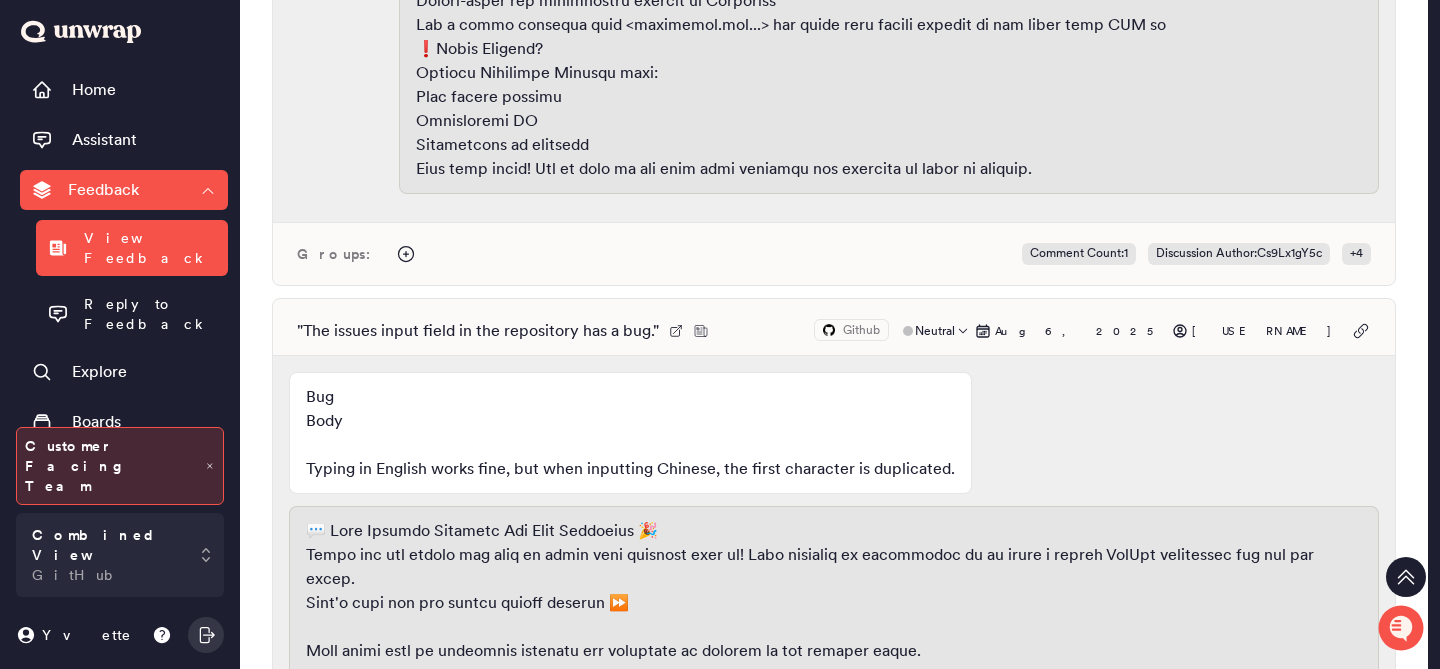 click on "" The issues input field in the repository has a bug. "" at bounding box center [478, 331] 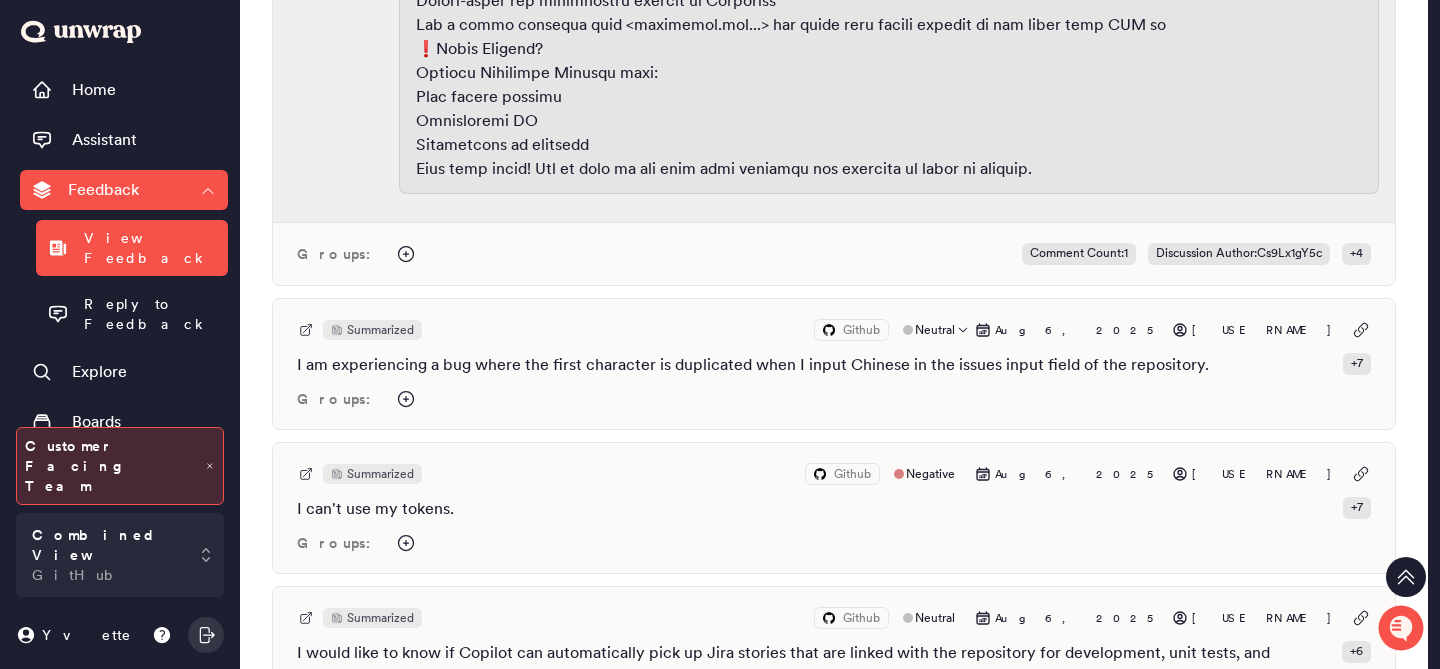 click on "Summarized Github Neutral Aug 6, 2025 [USERNAME]" at bounding box center (834, 330) 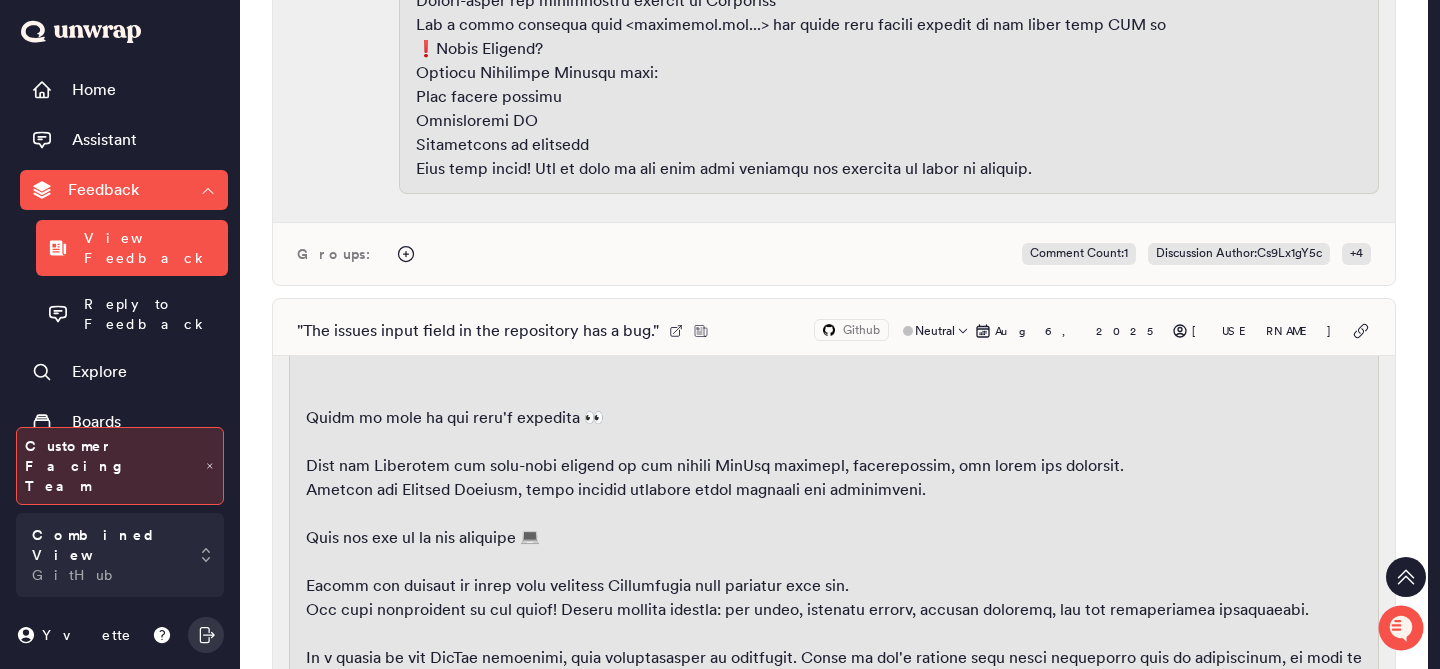 scroll, scrollTop: 598, scrollLeft: 0, axis: vertical 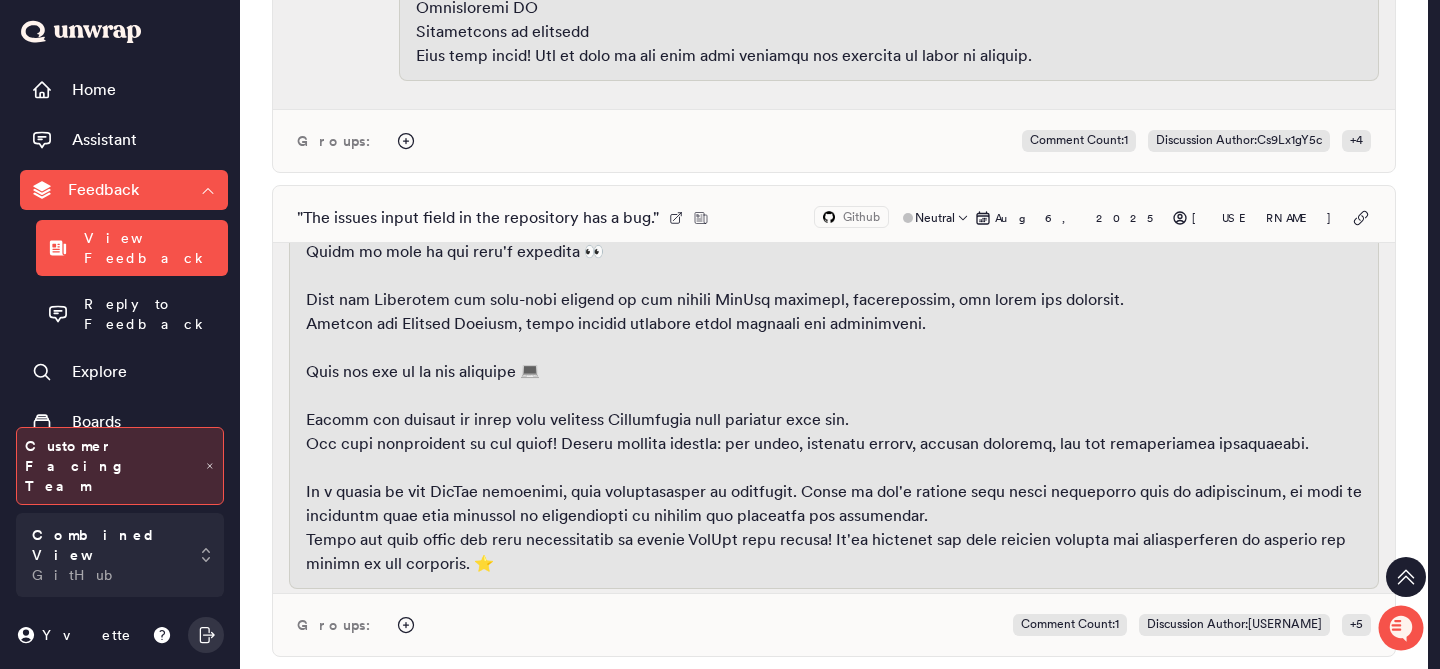 click on "" The issues input field in the repository has a bug. " Github Neutral Aug 6, 2025 [USERNAME]" at bounding box center [834, 218] 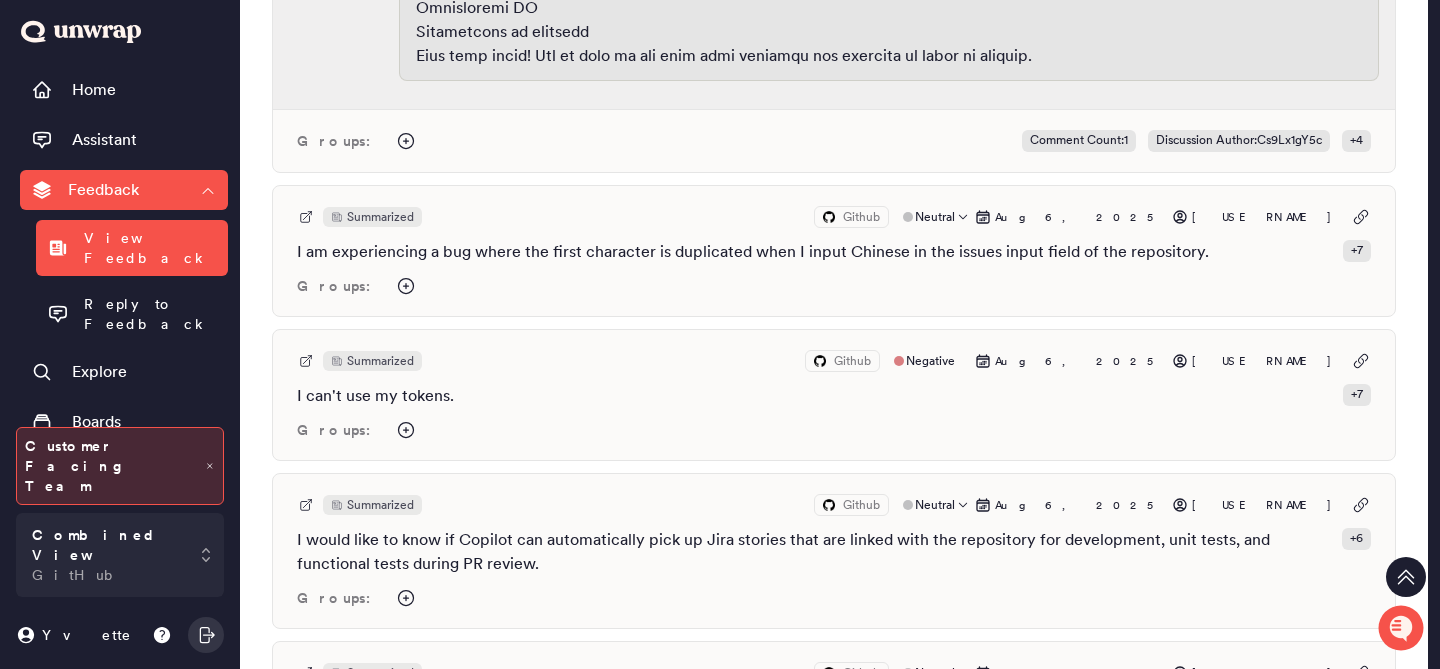 scroll, scrollTop: 1110, scrollLeft: 0, axis: vertical 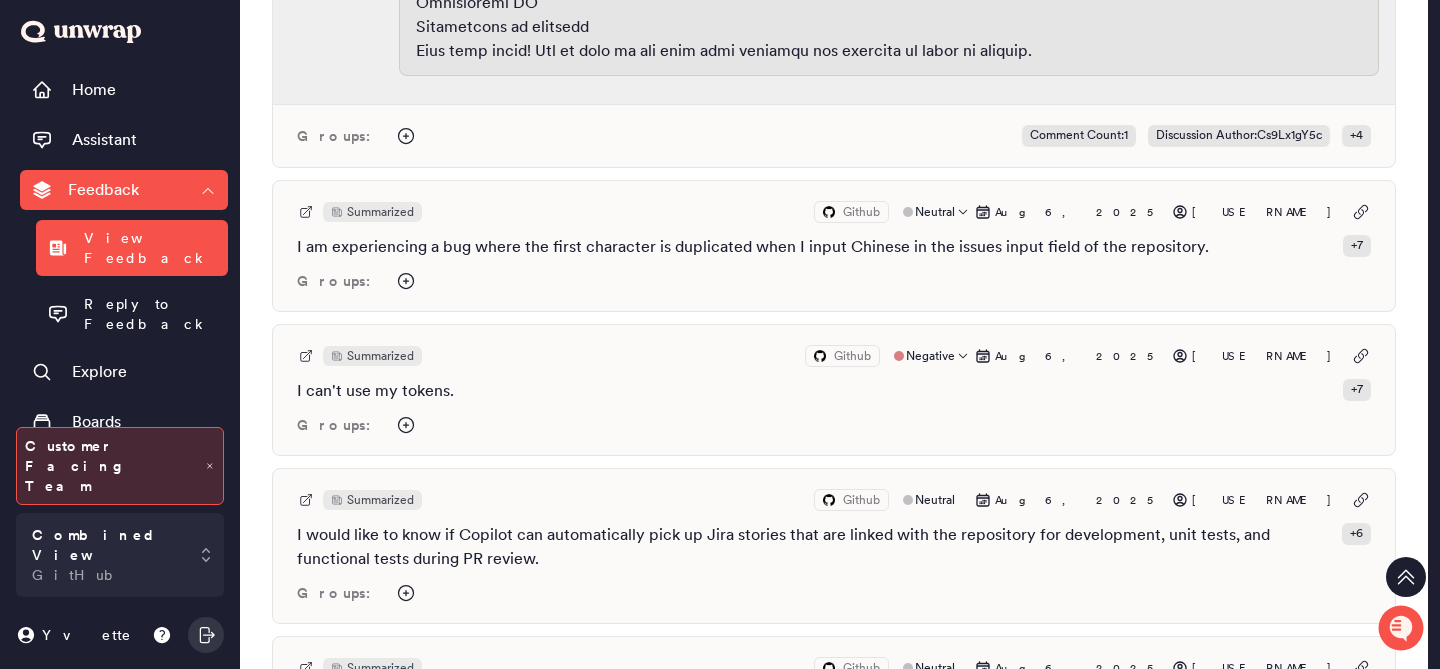 click on "Groups:" at bounding box center (834, 425) 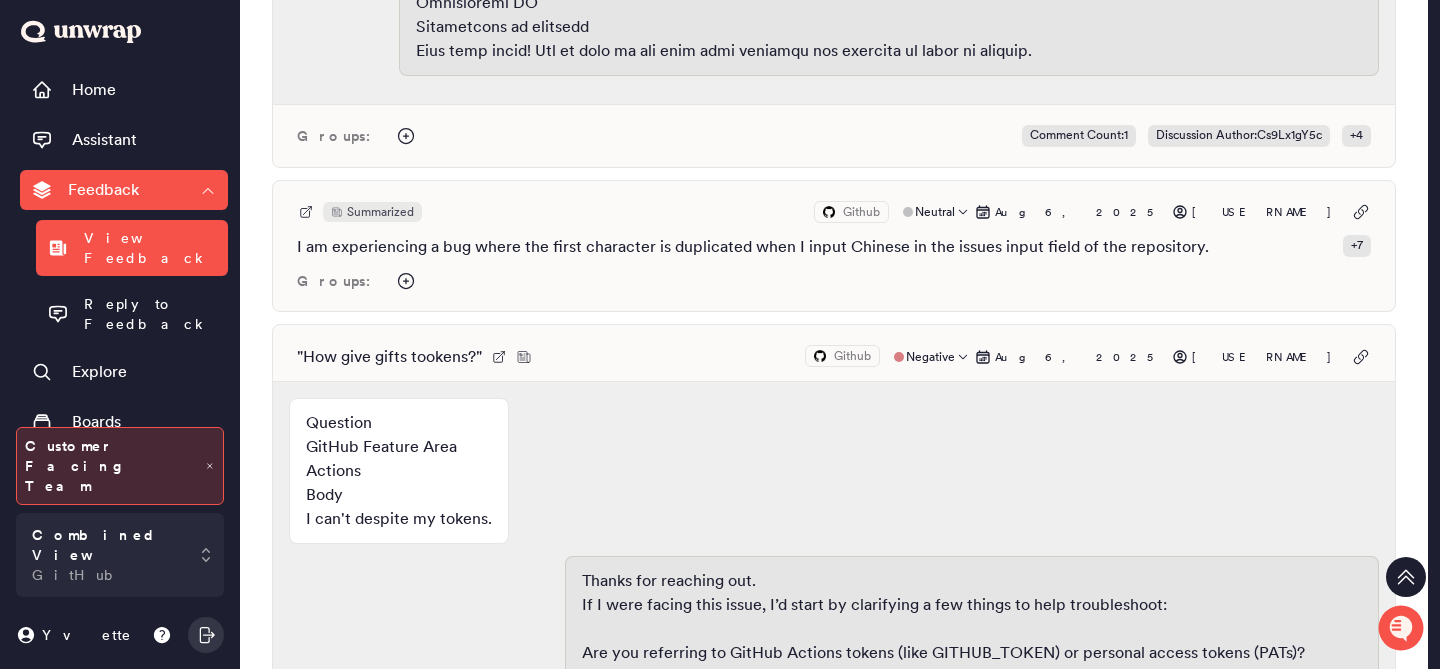 click on "" How give gifts tookens? " Github Negative Aug 6, 2025 [USERNAME]" at bounding box center (834, 357) 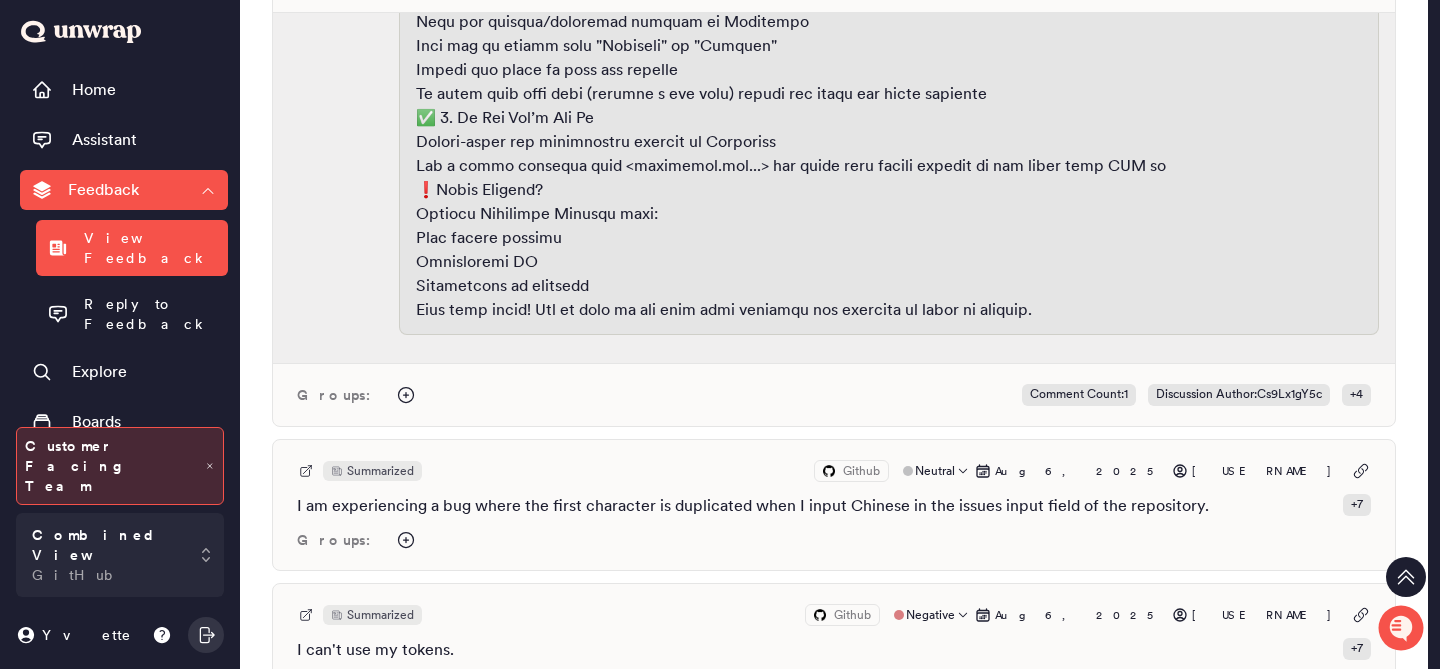 scroll, scrollTop: 678, scrollLeft: 0, axis: vertical 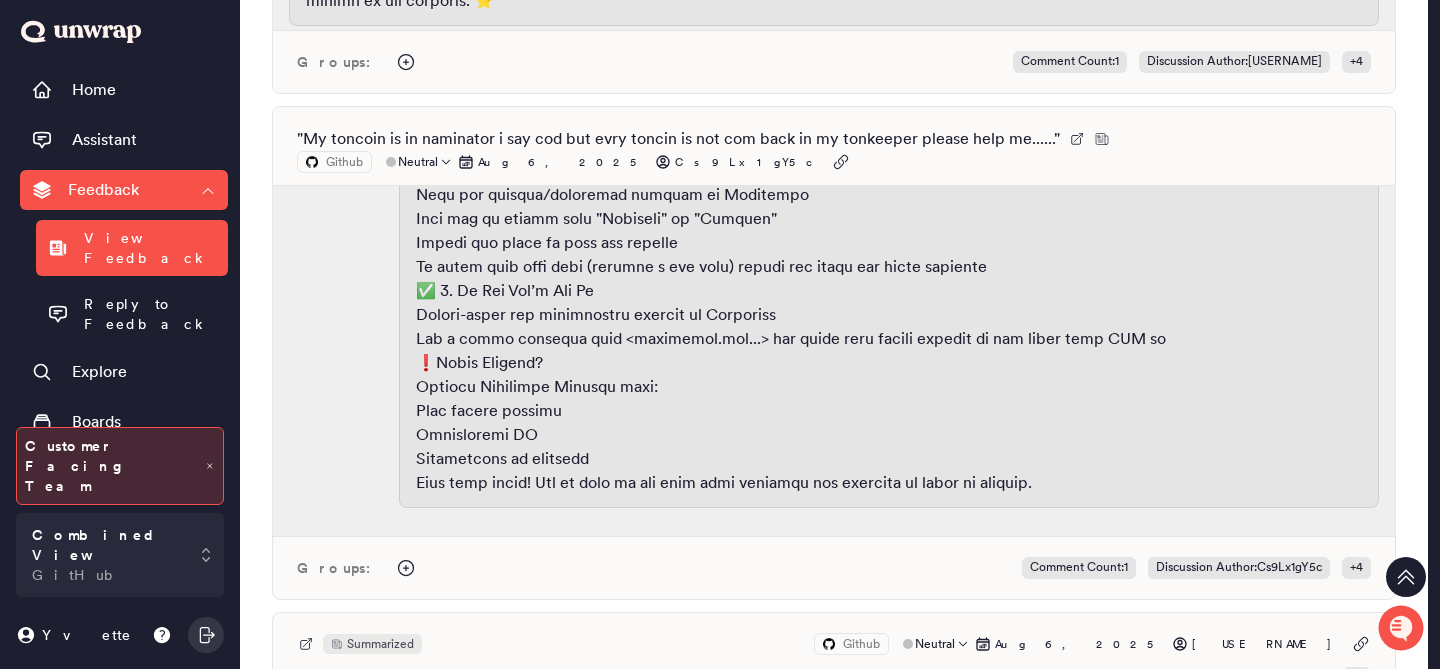 click on "" My toncoin is in naminator i say cod but evry toncin is not com back in my tonkeeper please help me...... "" at bounding box center (678, 139) 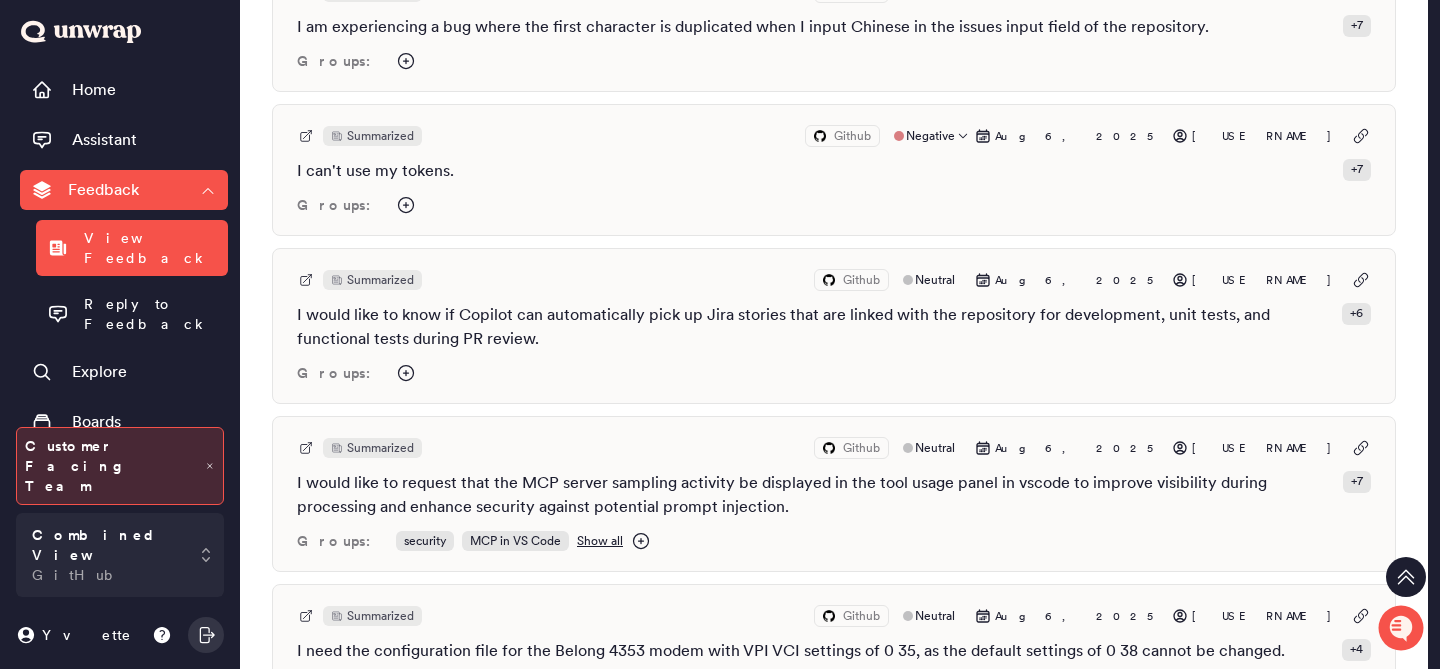 scroll, scrollTop: 1146, scrollLeft: 0, axis: vertical 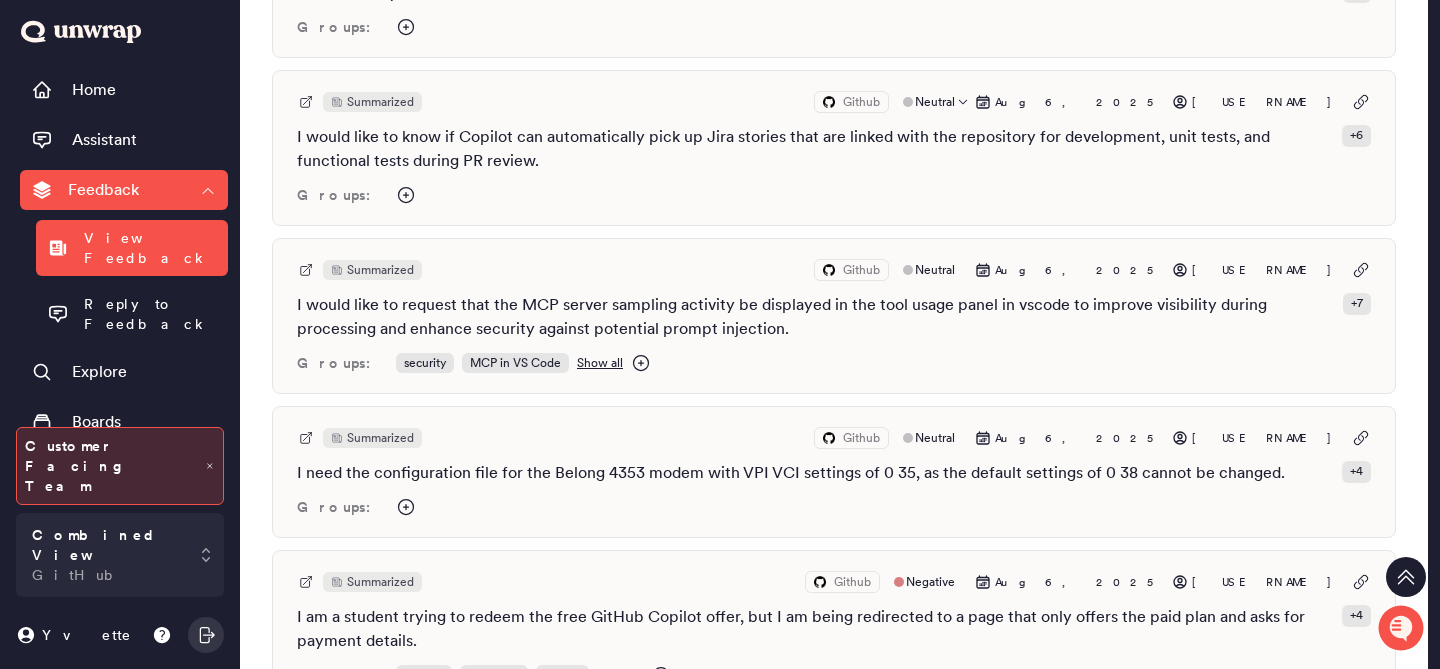 click on "Groups:" at bounding box center (834, 195) 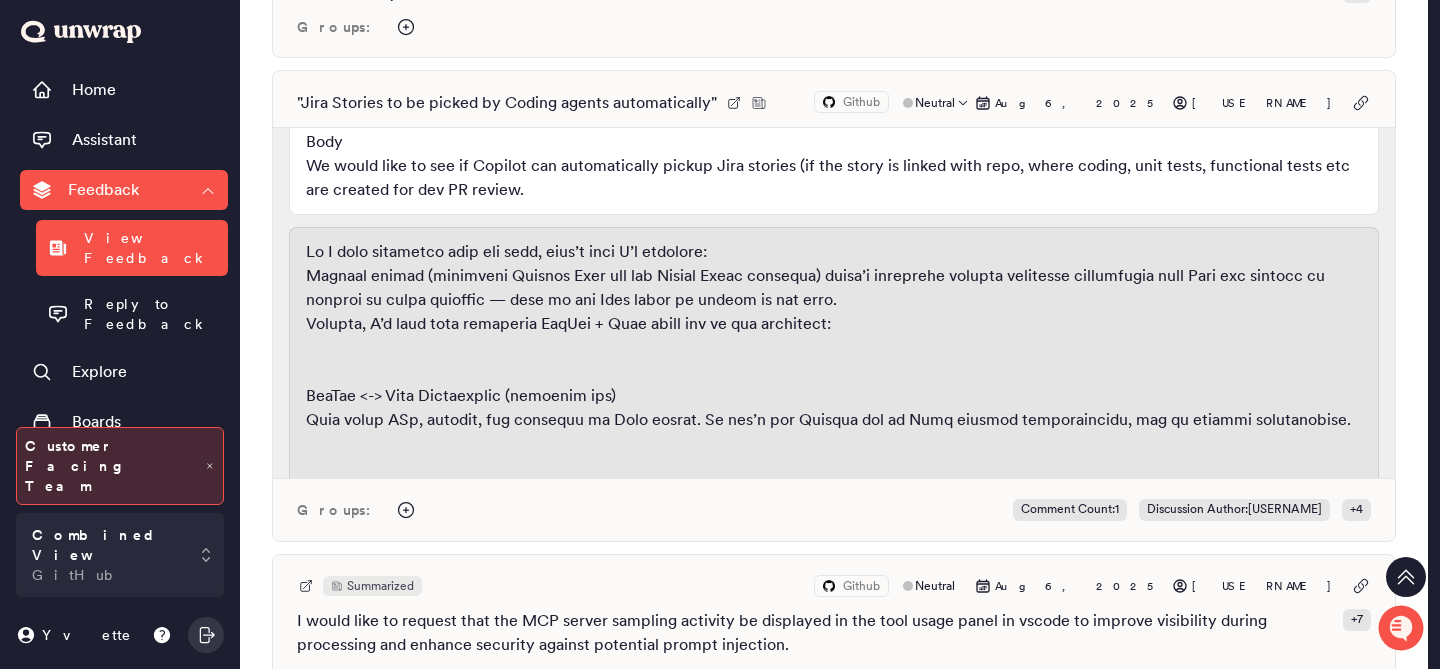 scroll, scrollTop: 0, scrollLeft: 0, axis: both 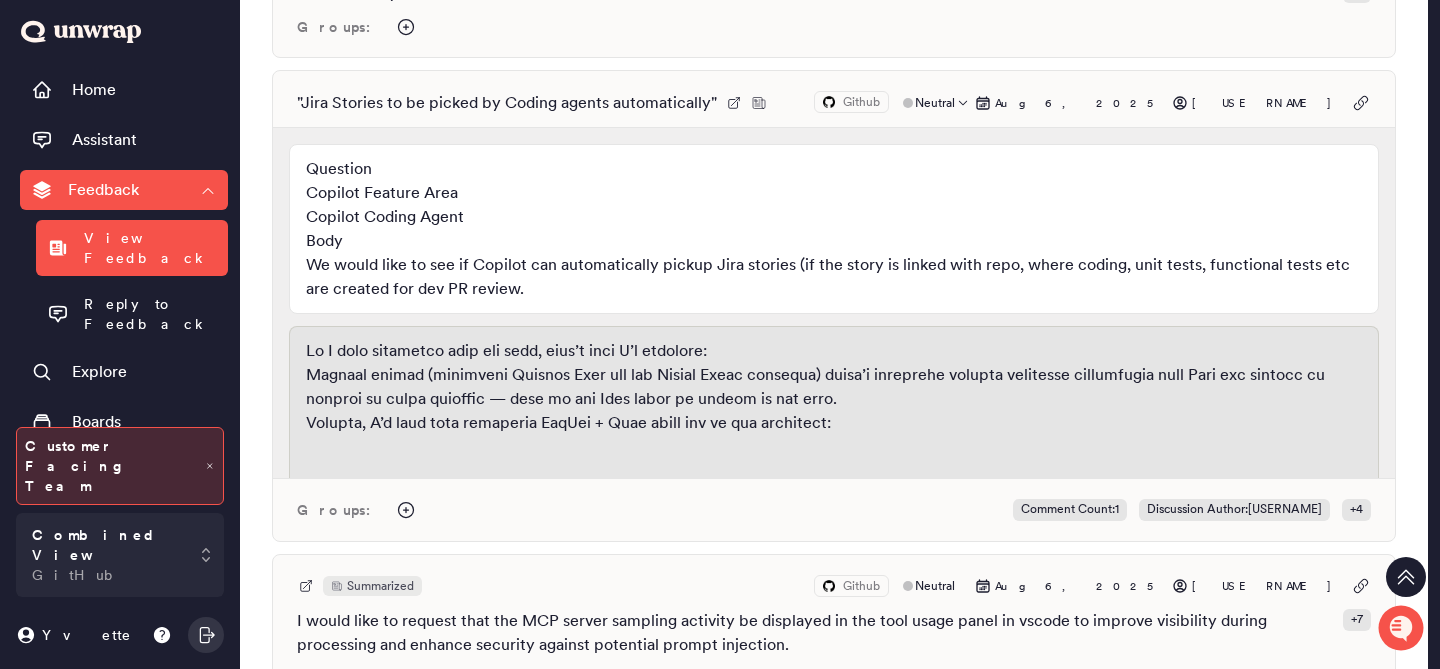 click on "" Jira Stories to be picked by Coding agents automatically " Github Neutral Aug 6, 2025 [USERNAME]" at bounding box center (834, 103) 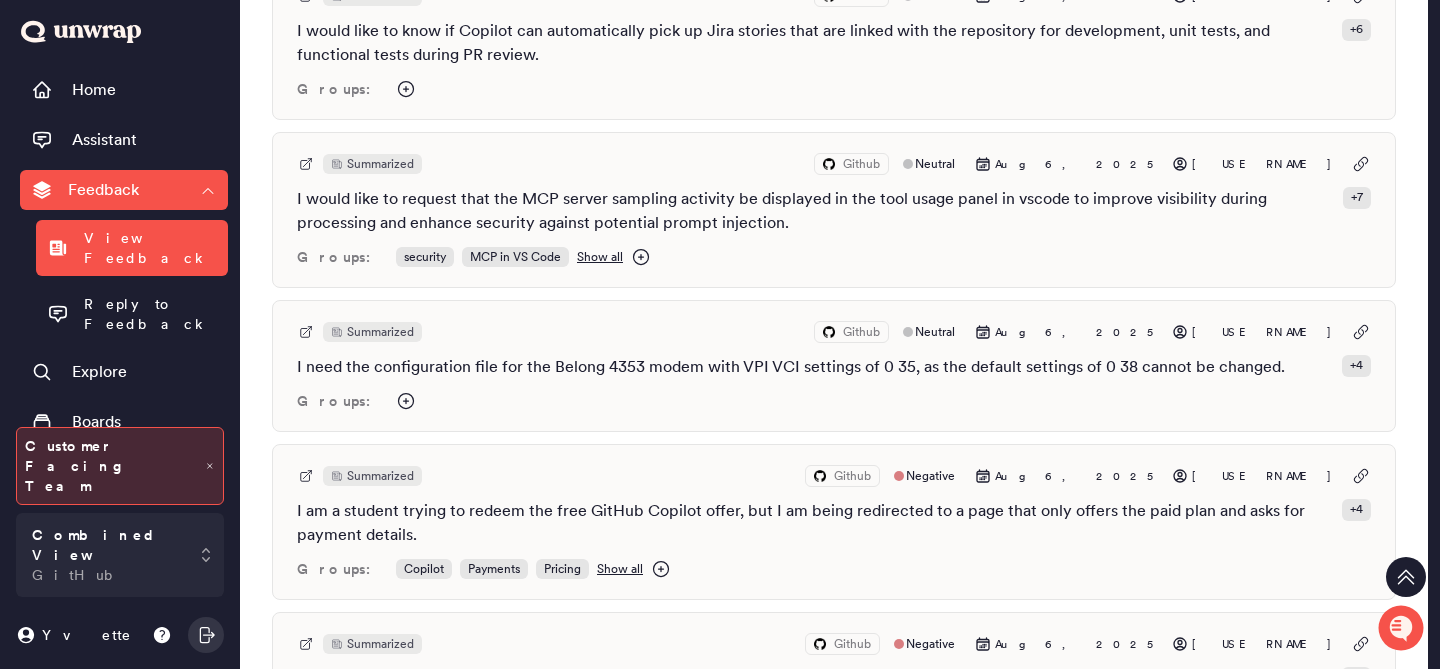 scroll, scrollTop: 1308, scrollLeft: 0, axis: vertical 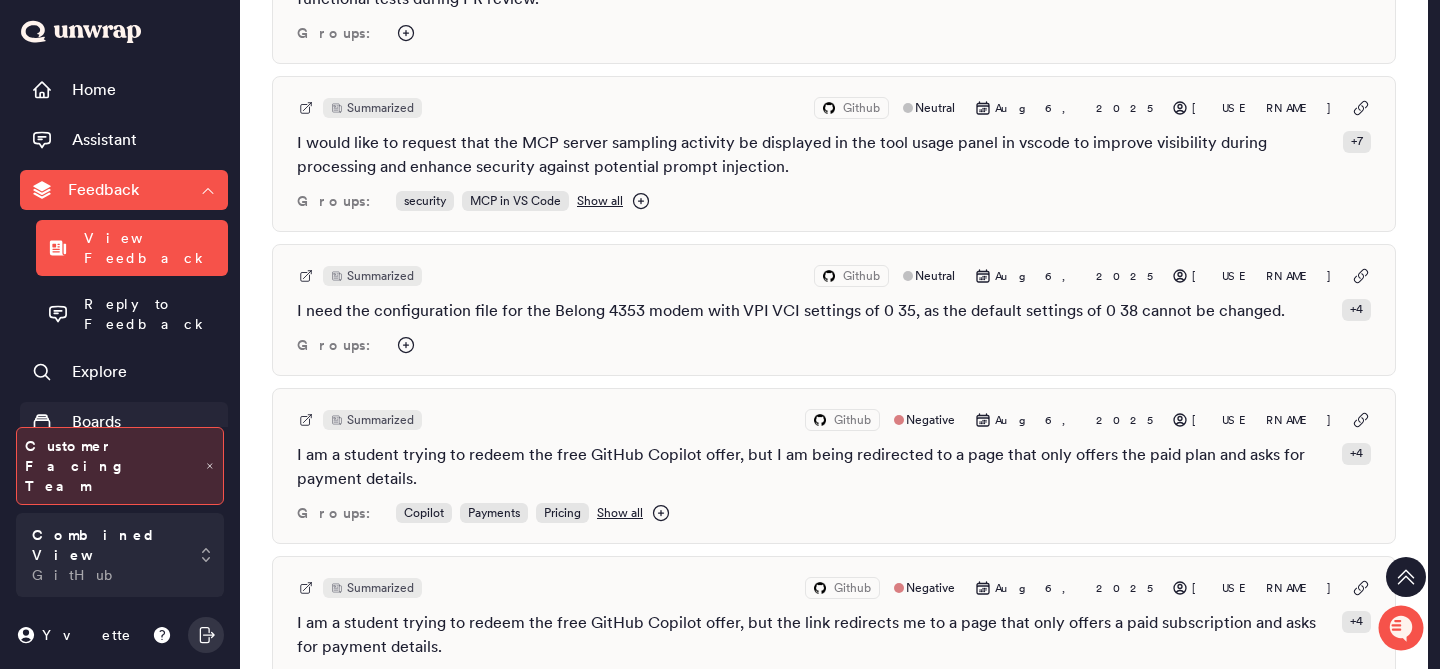 click on "Boards" at bounding box center [124, 422] 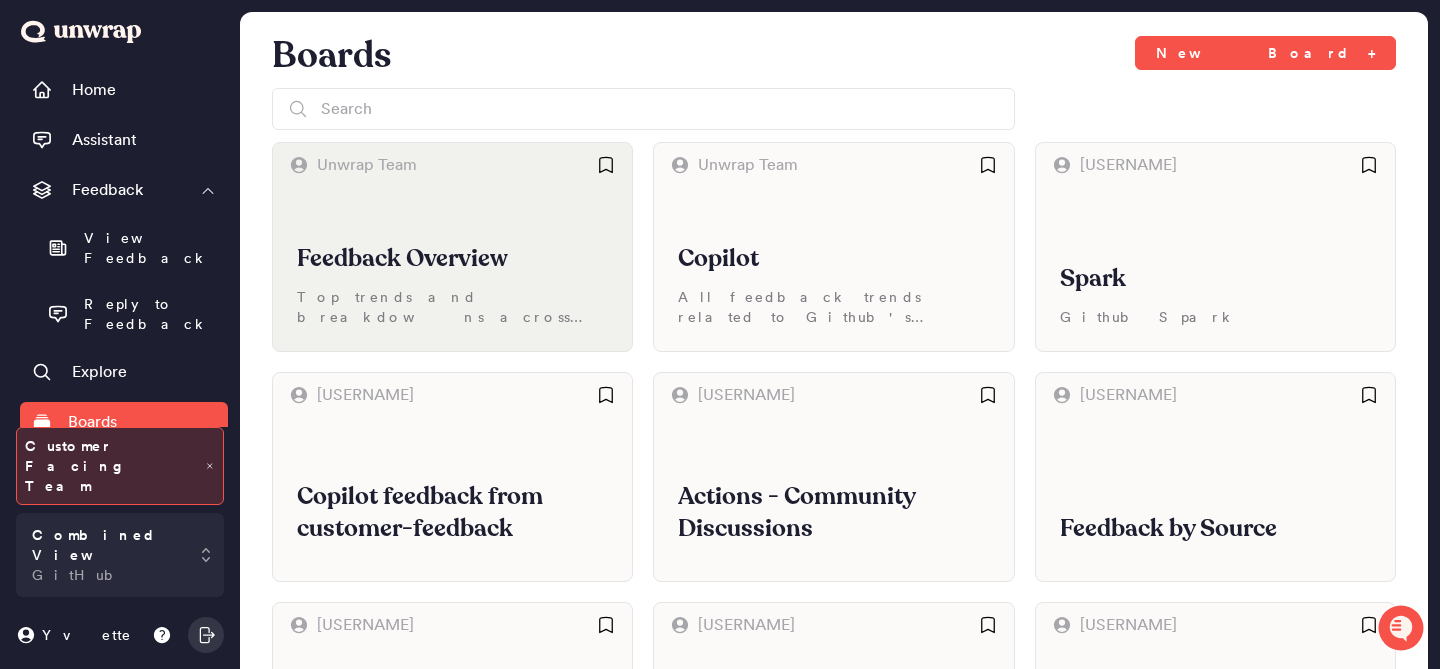click on "Feedback Overview Top trends and breakdowns across all feedback" at bounding box center (452, 269) 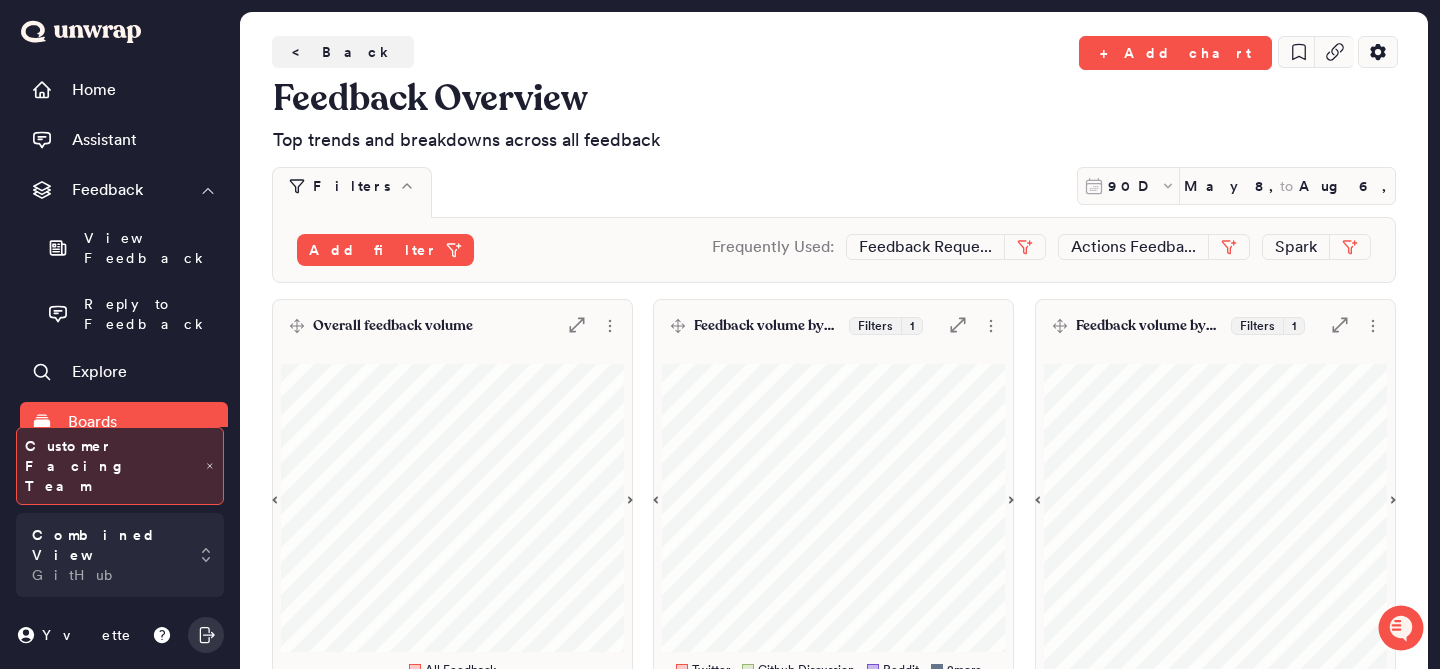 click on "Overall feedback volume
.st0 {
fill: #7e7d82;
}" at bounding box center [452, 326] 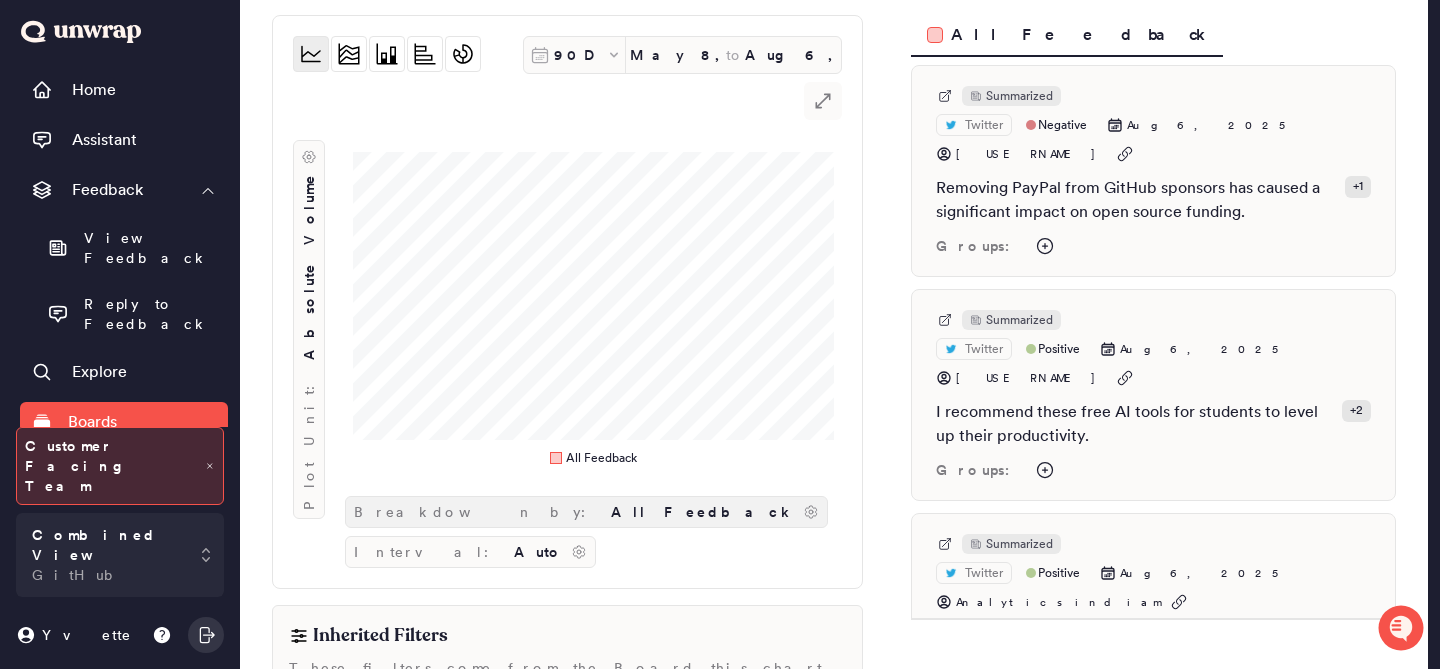 scroll, scrollTop: 128, scrollLeft: 0, axis: vertical 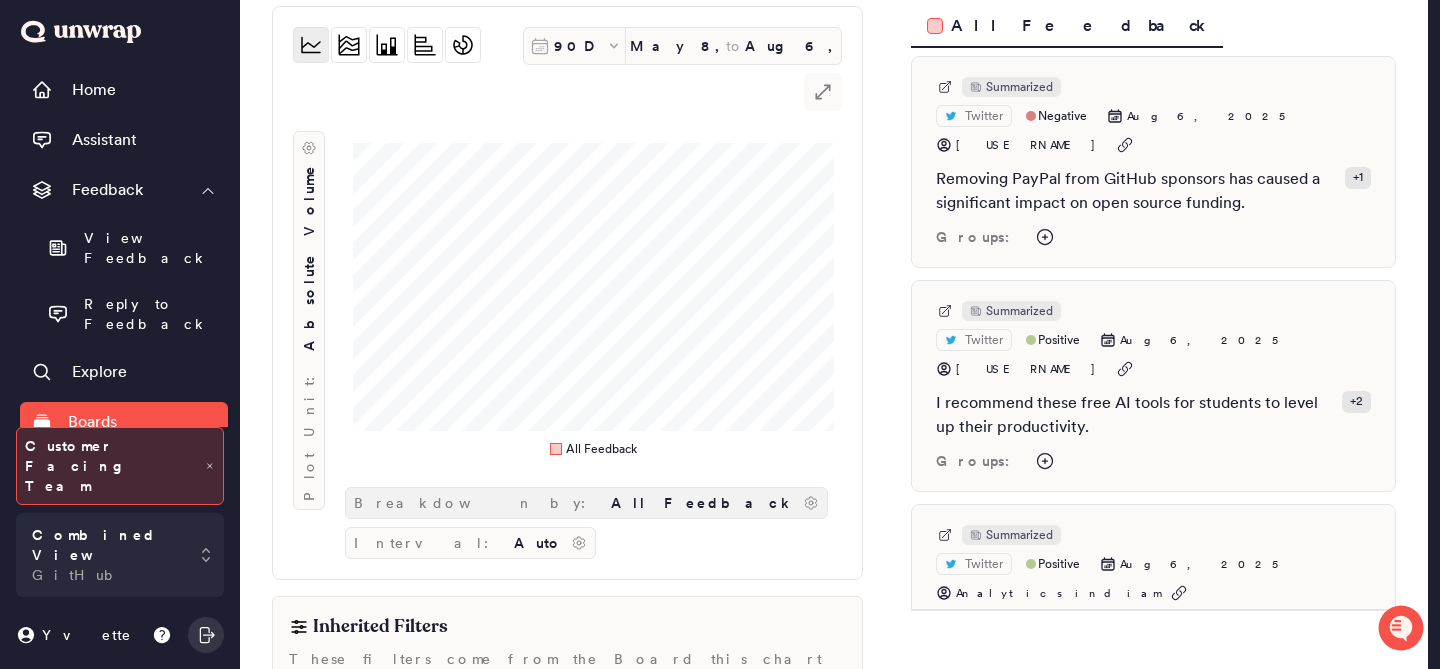 click on "All Feedback" at bounding box center (703, 503) 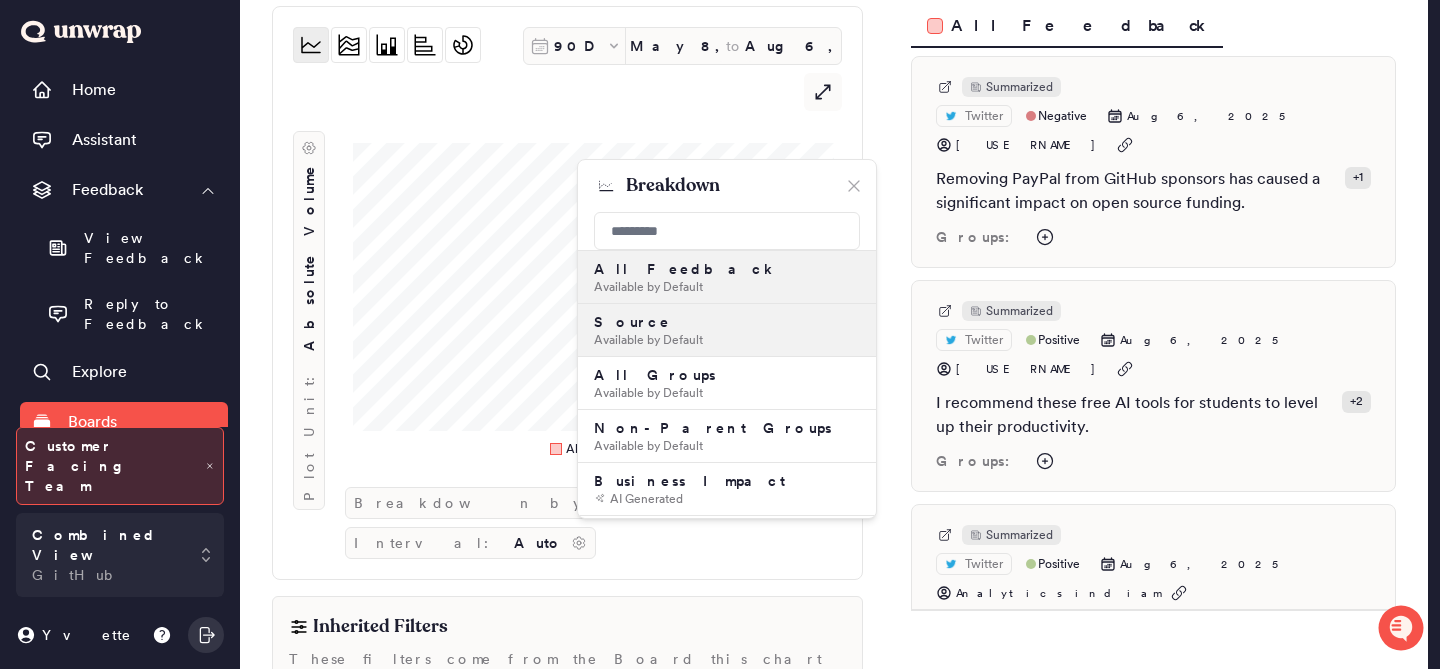 click on "Available by Default" at bounding box center (727, 340) 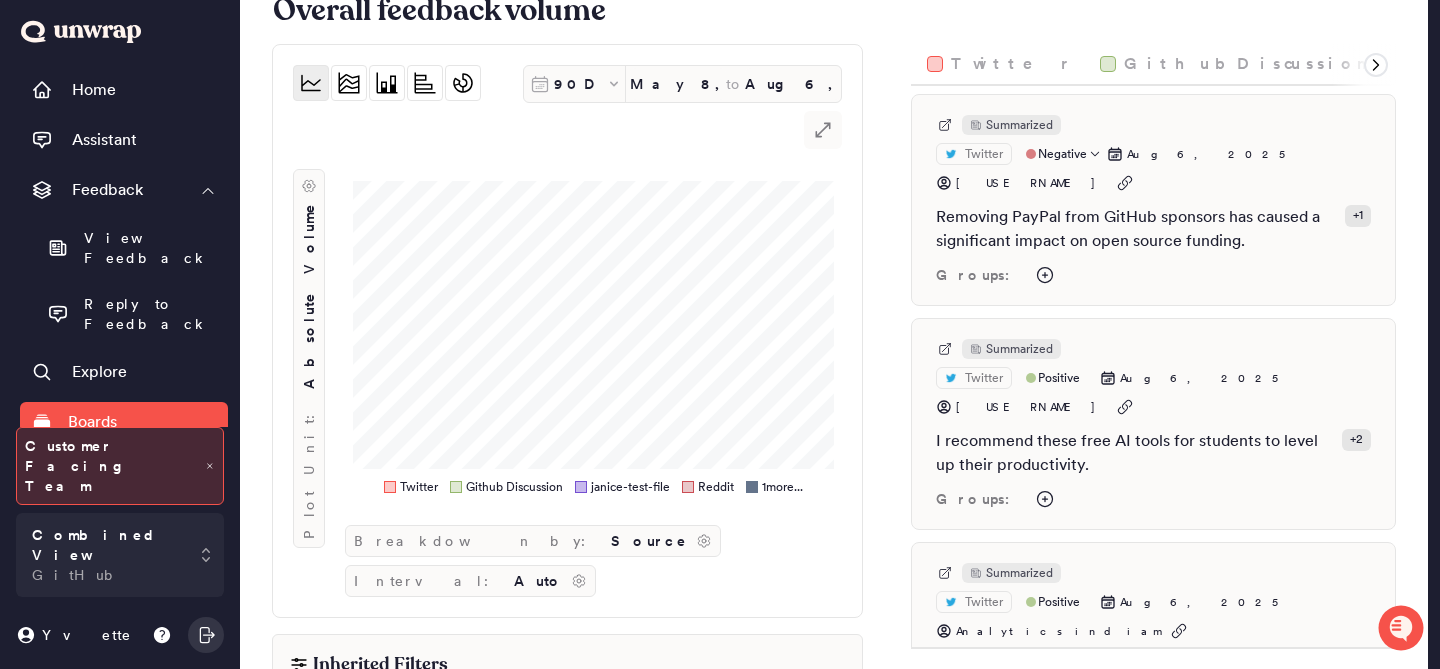 scroll, scrollTop: 89, scrollLeft: 0, axis: vertical 